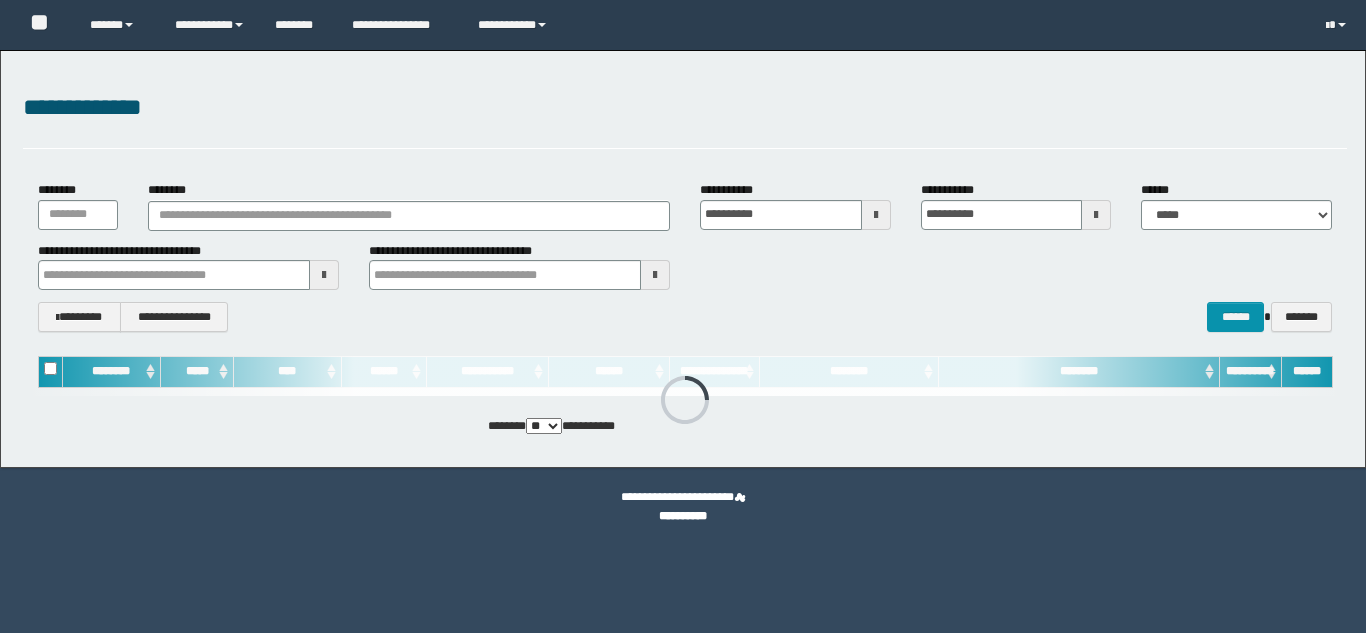scroll, scrollTop: 0, scrollLeft: 0, axis: both 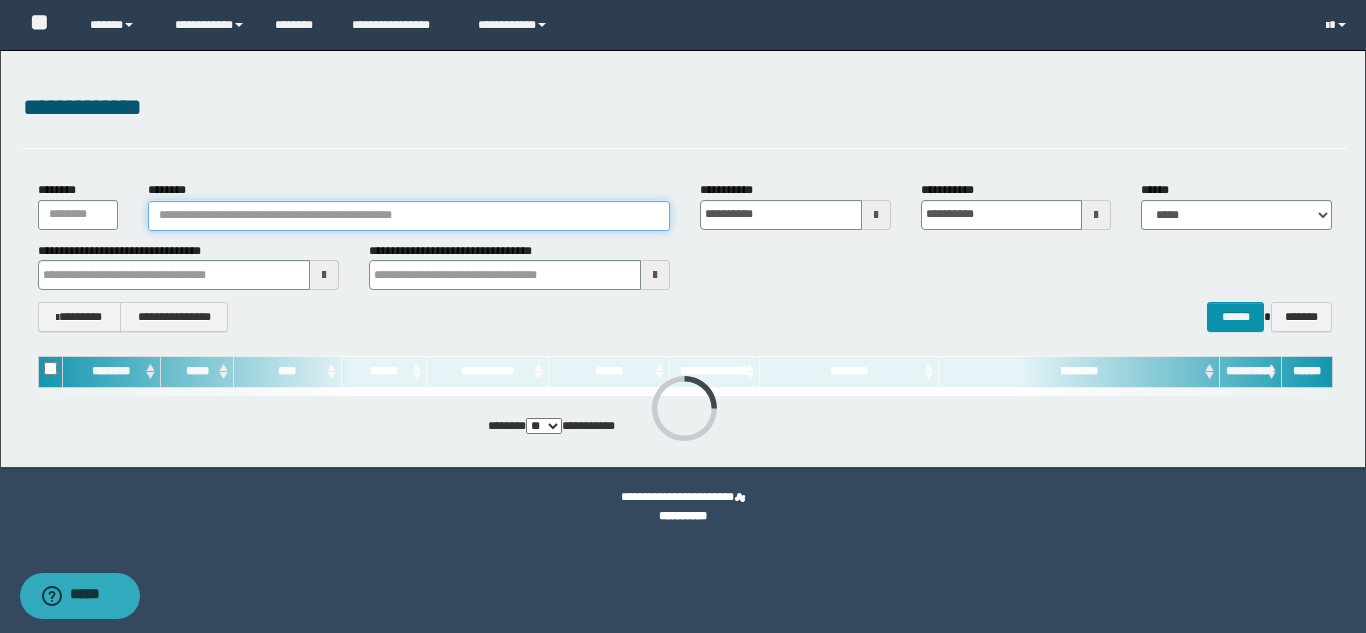 click on "********" at bounding box center [409, 216] 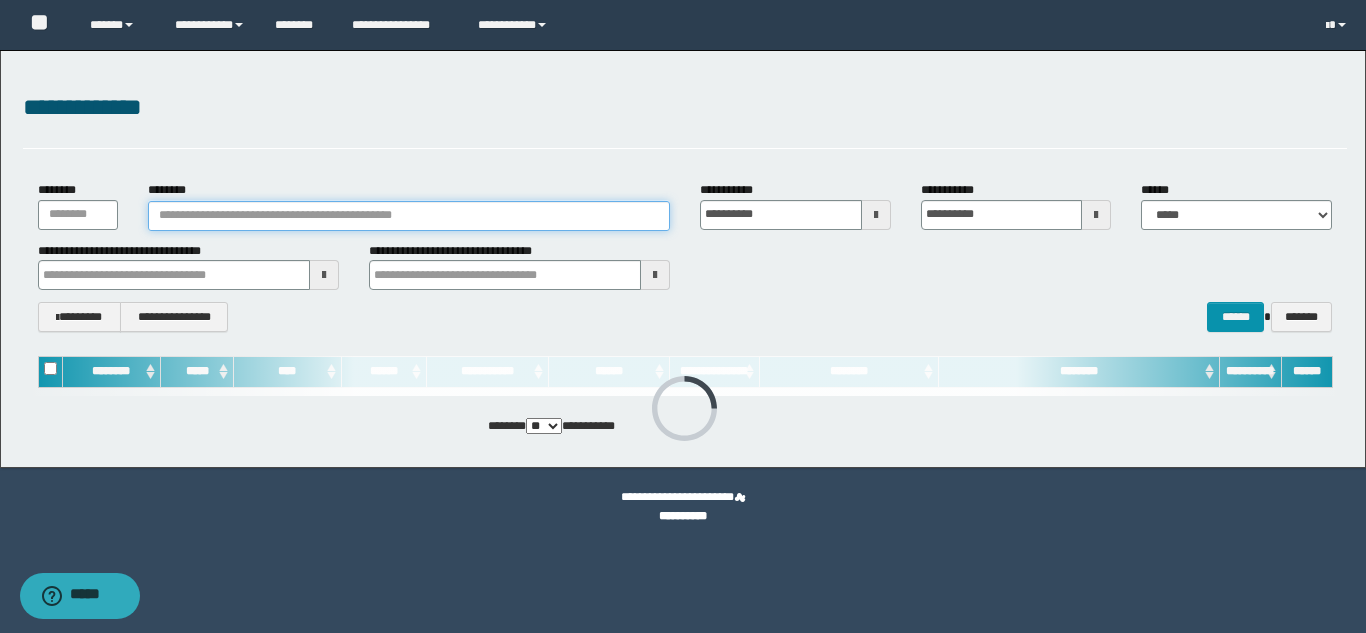 paste on "**********" 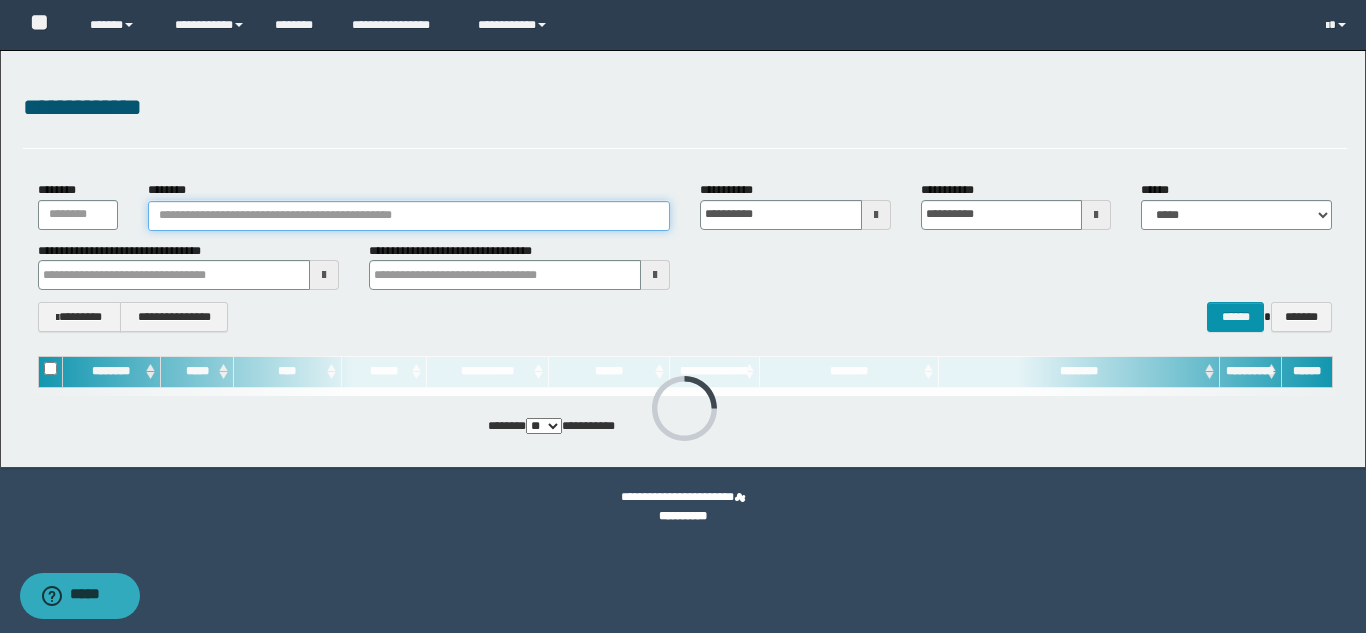 type on "**********" 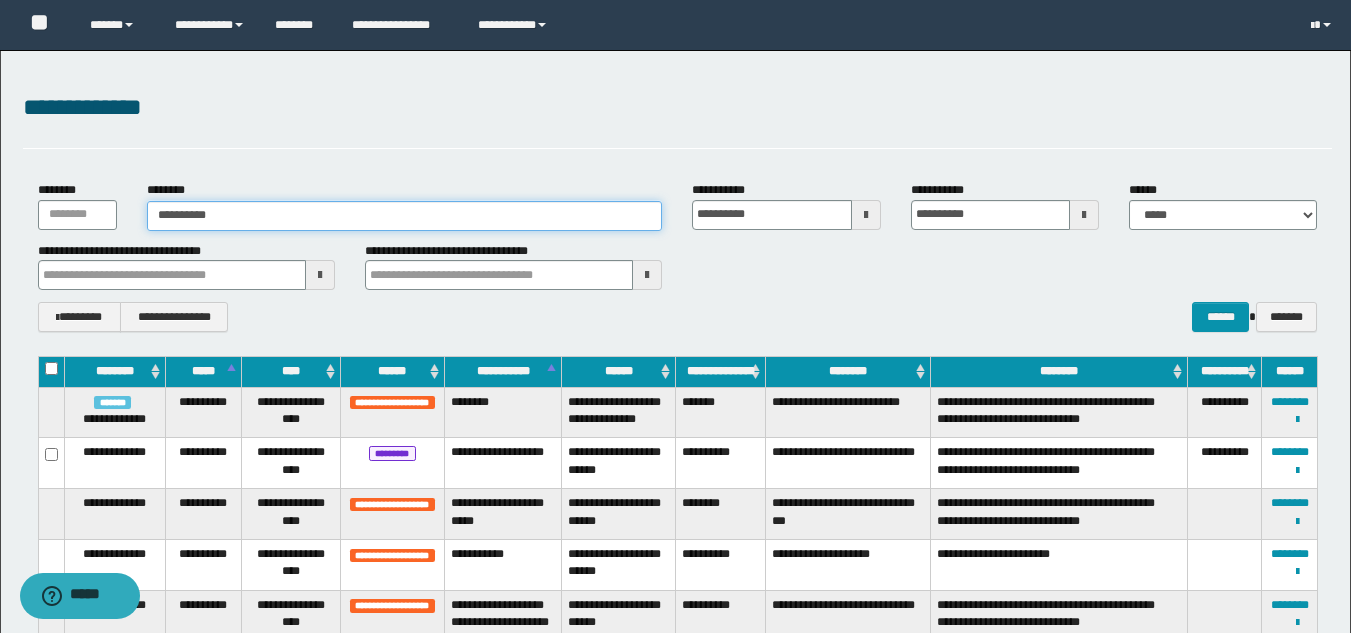 type on "**********" 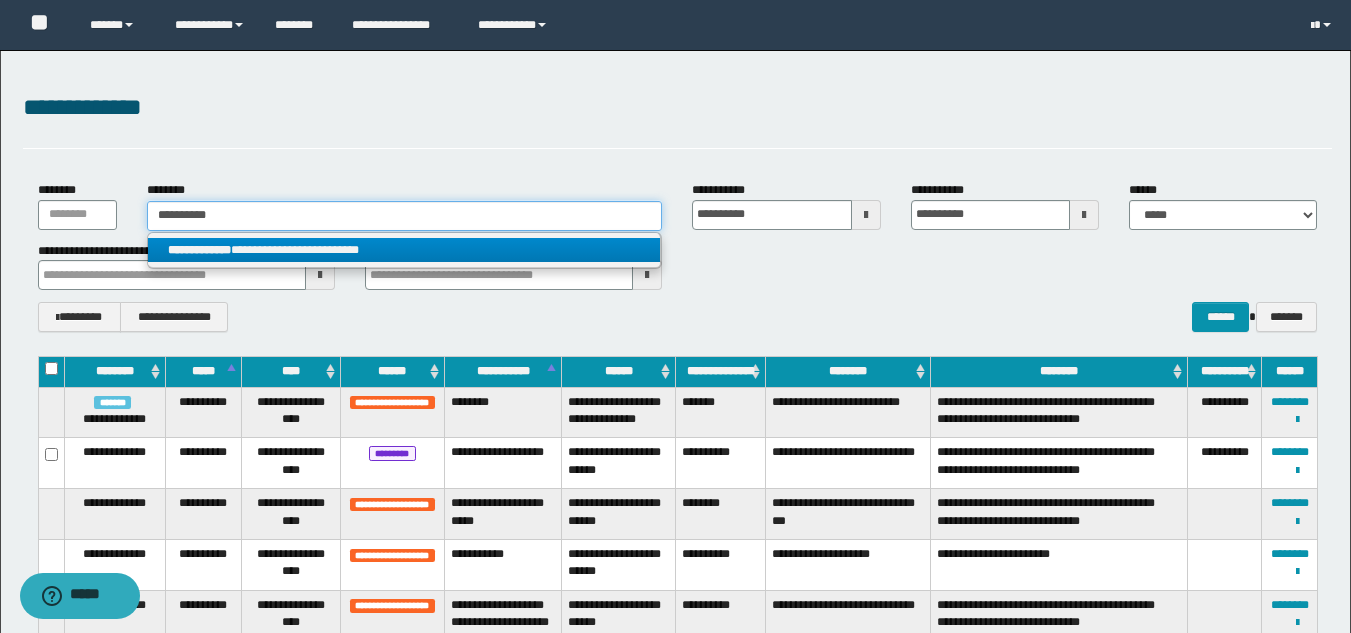 type on "**********" 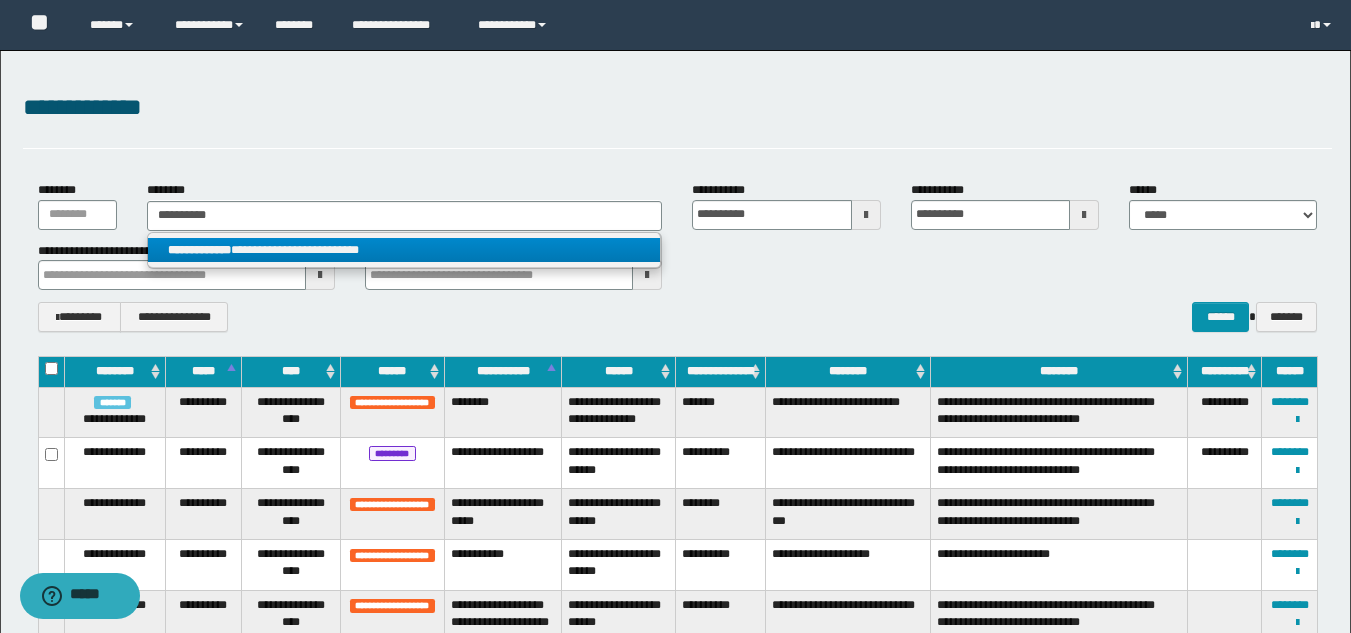 click on "**********" at bounding box center [404, 250] 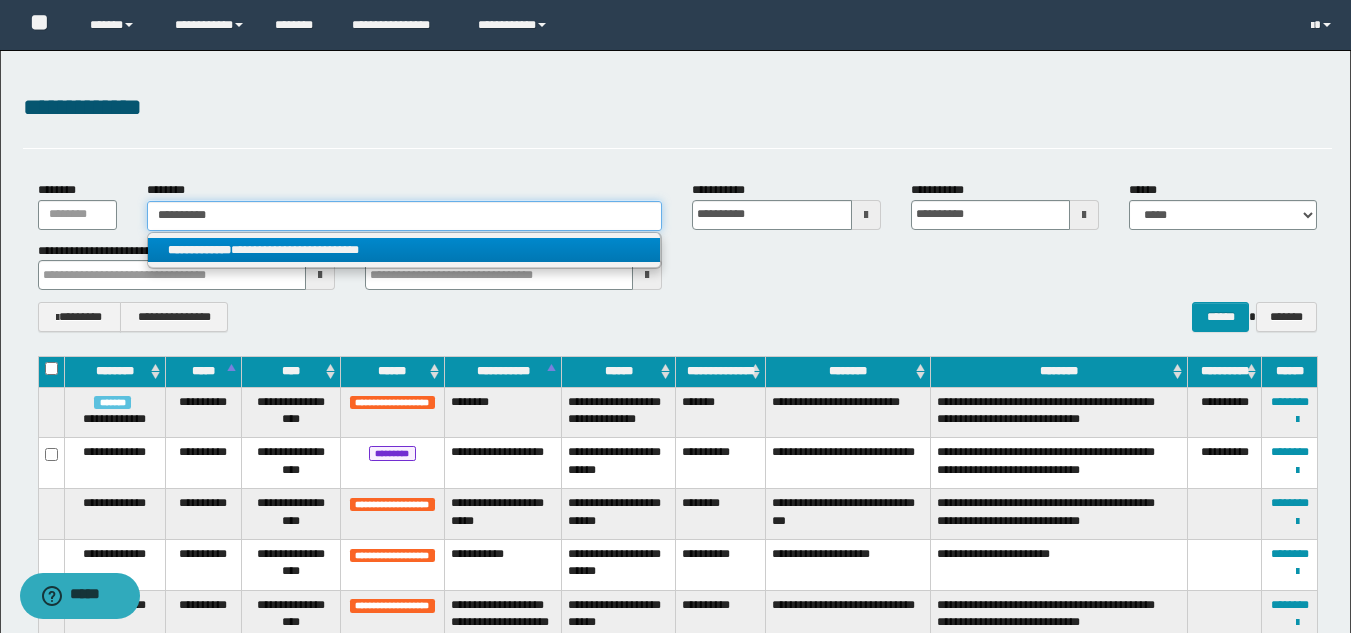 type 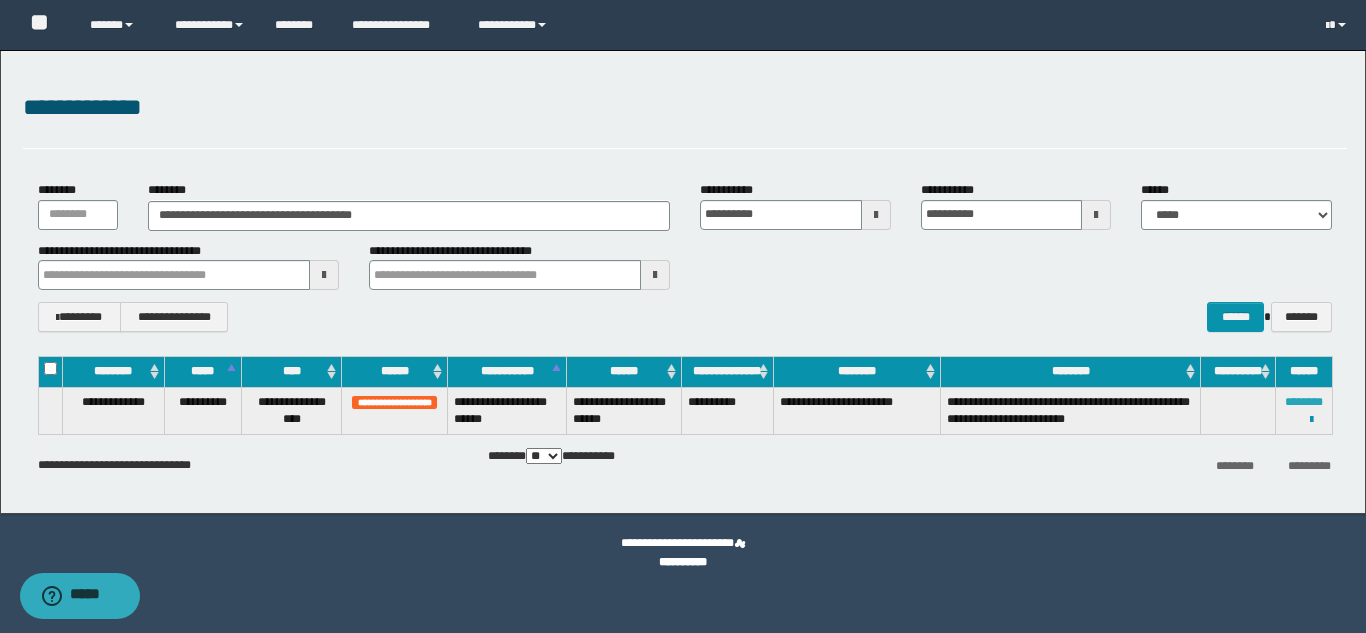 click on "********" at bounding box center [1304, 402] 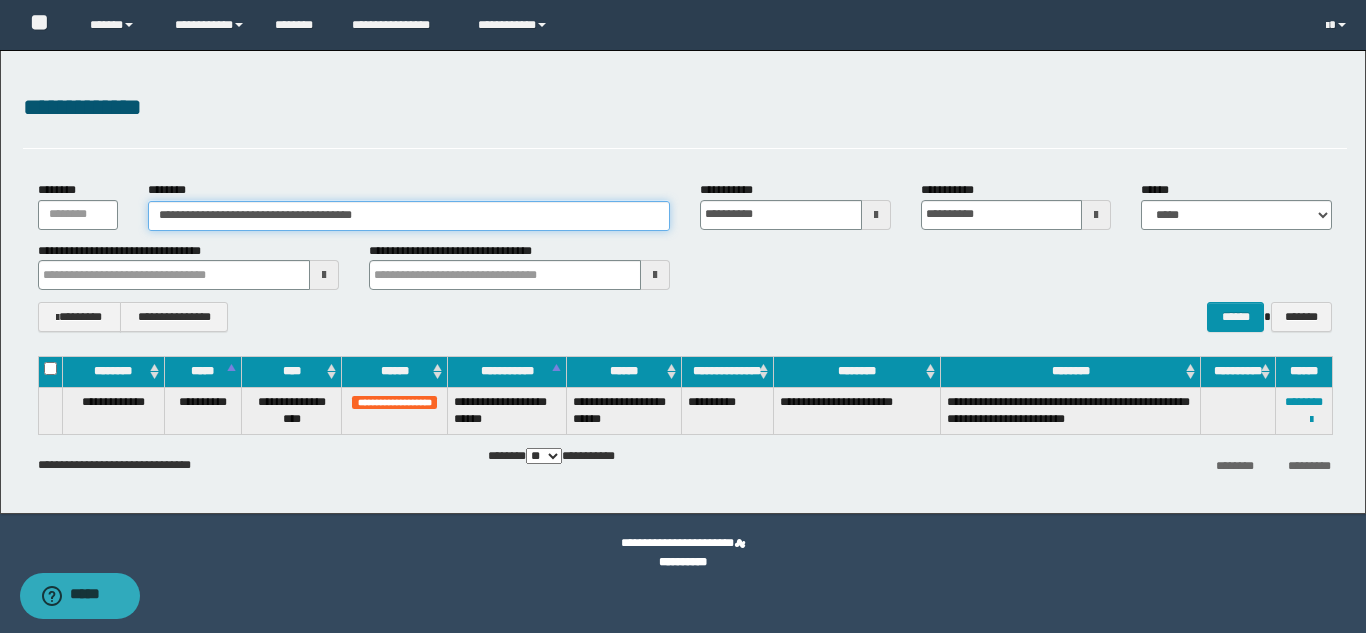 drag, startPoint x: 372, startPoint y: 220, endPoint x: 19, endPoint y: 183, distance: 354.9338 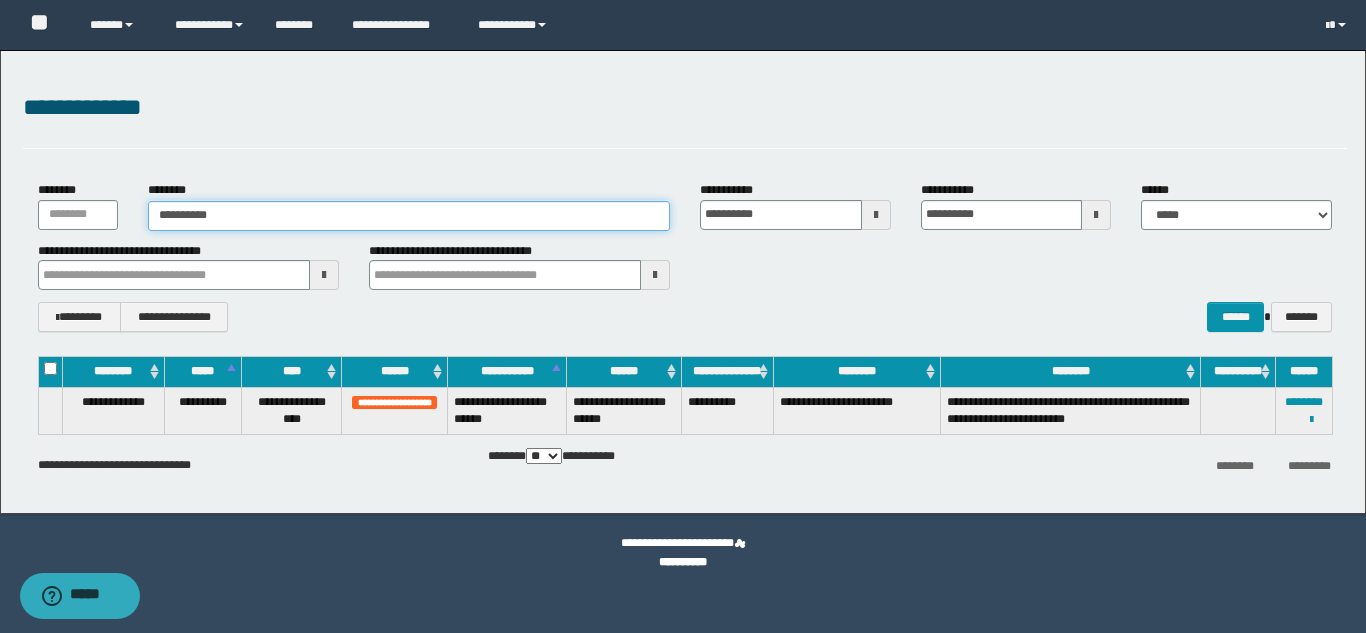 type on "**********" 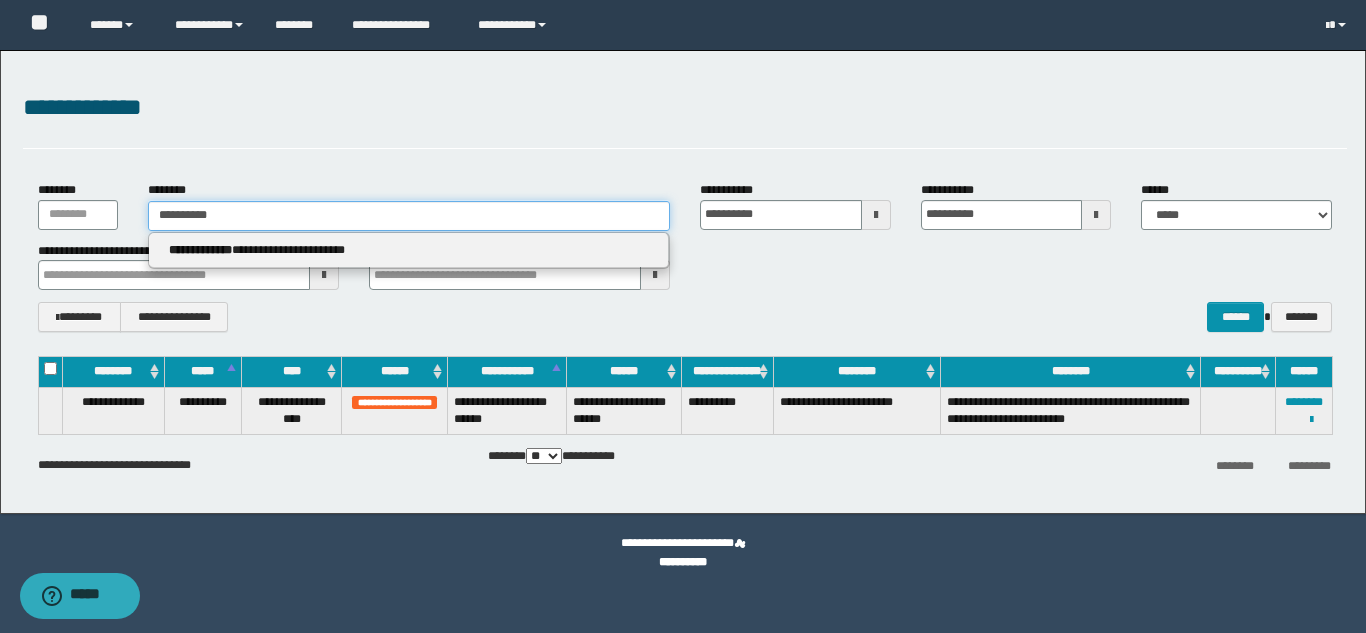 type on "**********" 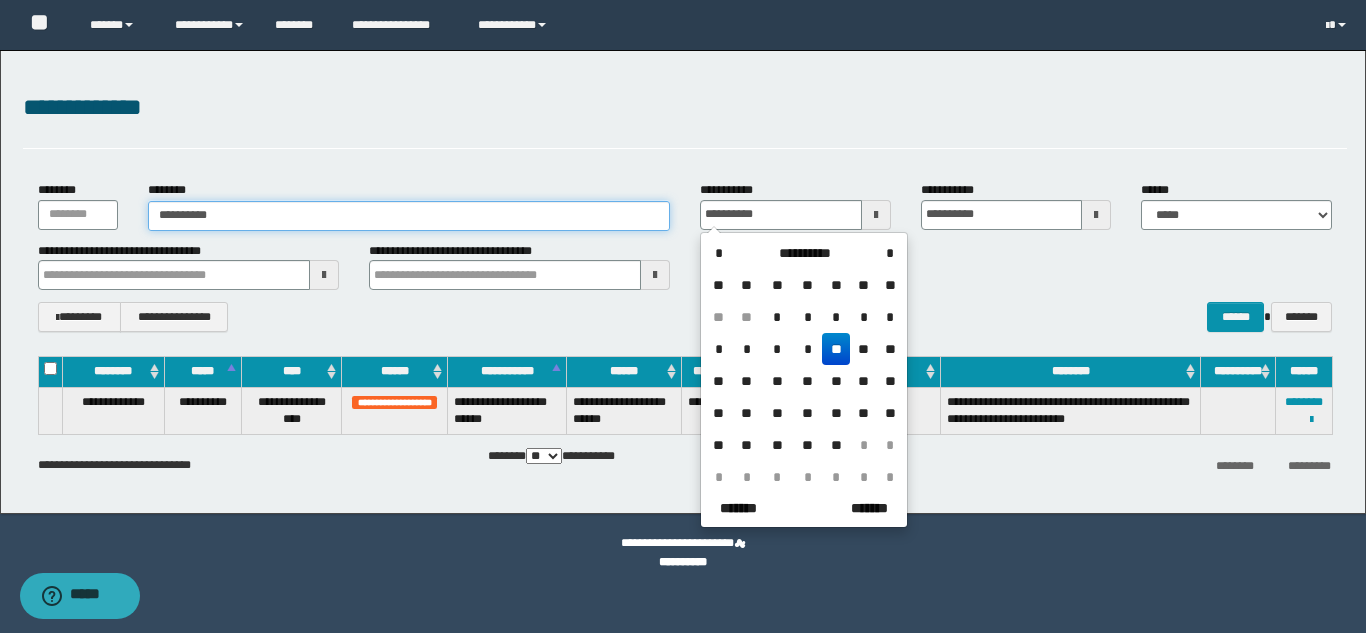 type on "**********" 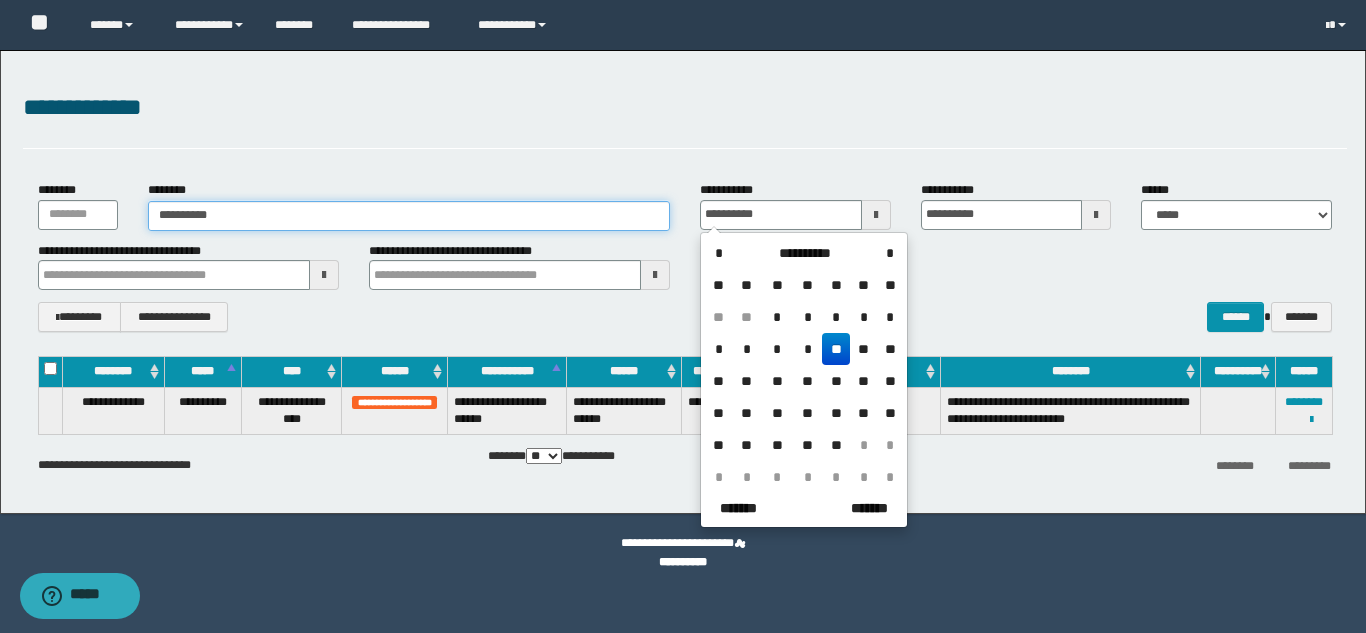 click on "**********" at bounding box center (409, 216) 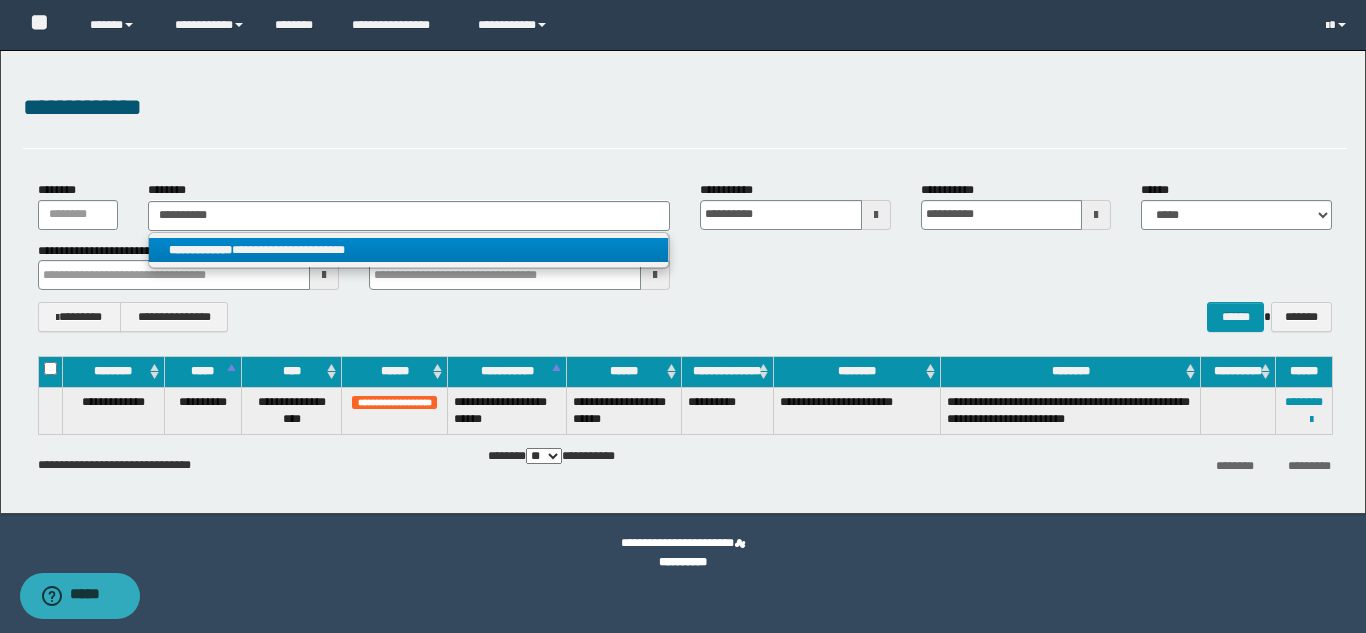 click on "**********" at bounding box center [408, 250] 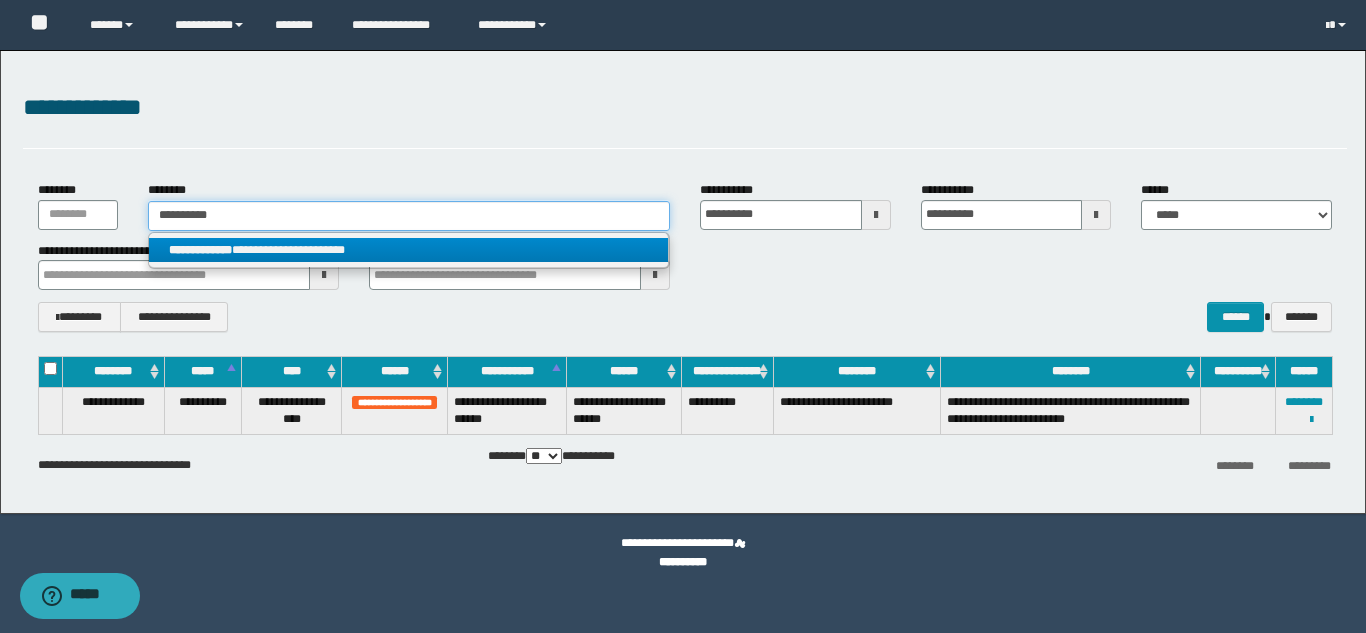 type 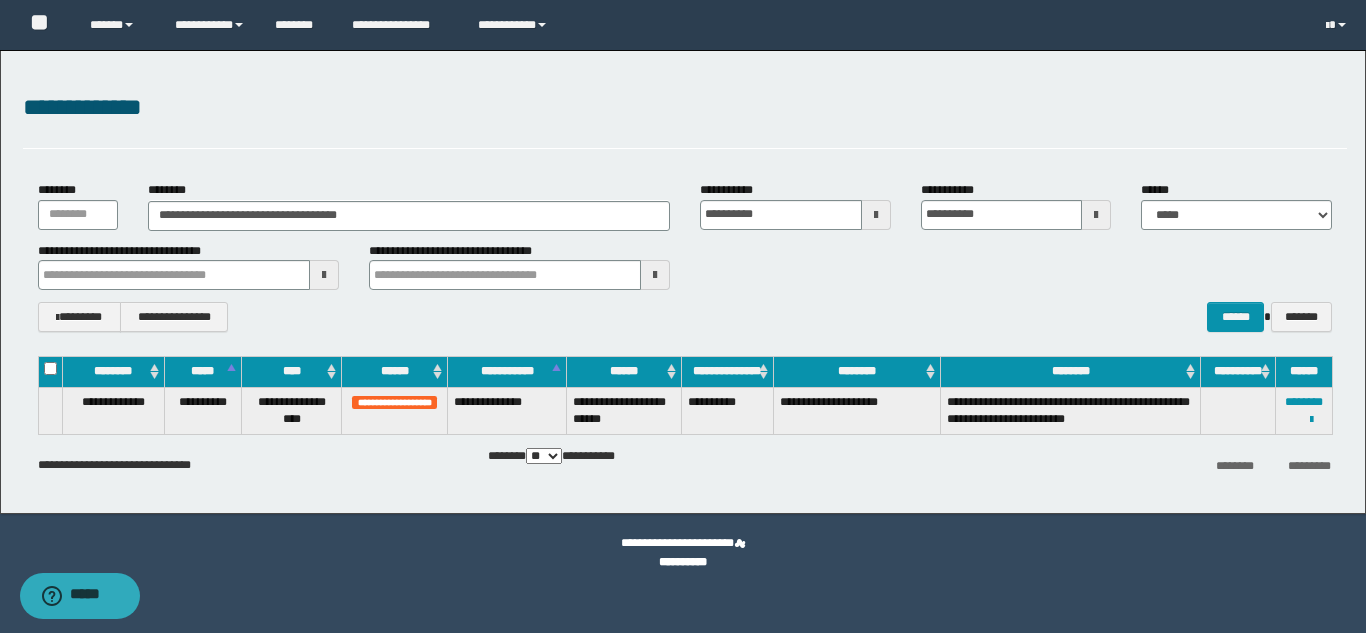 click on "**********" at bounding box center [1304, 410] 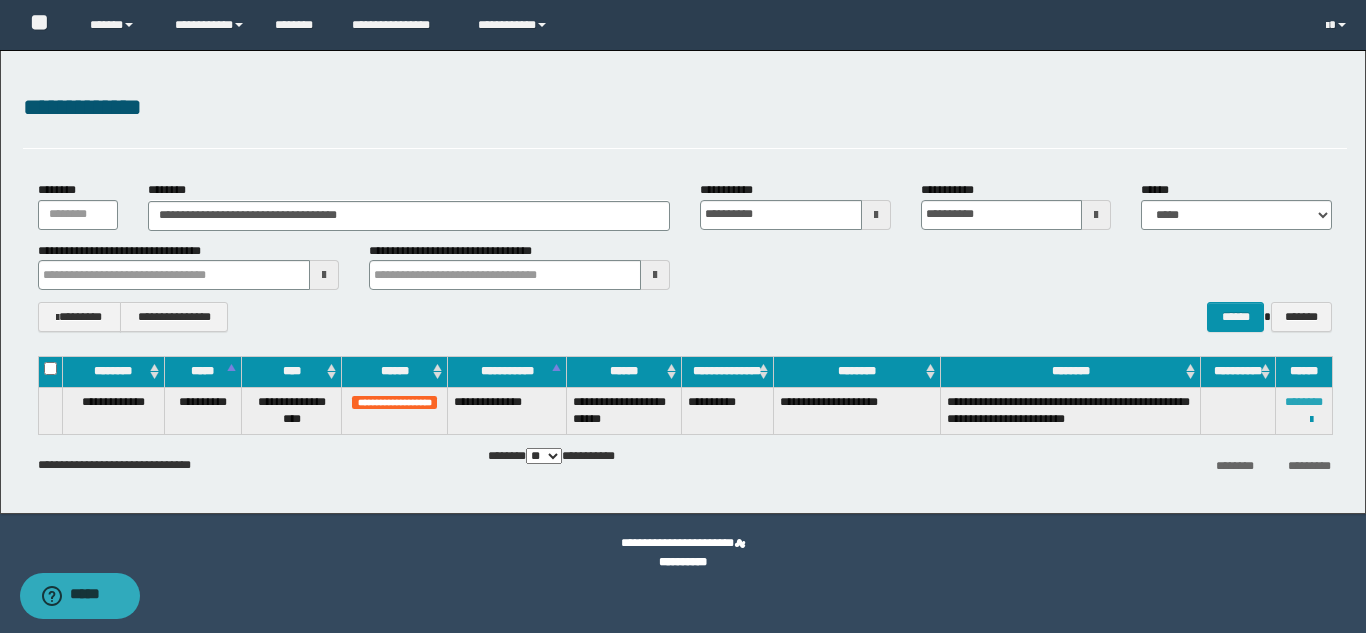 click on "********" at bounding box center [1304, 402] 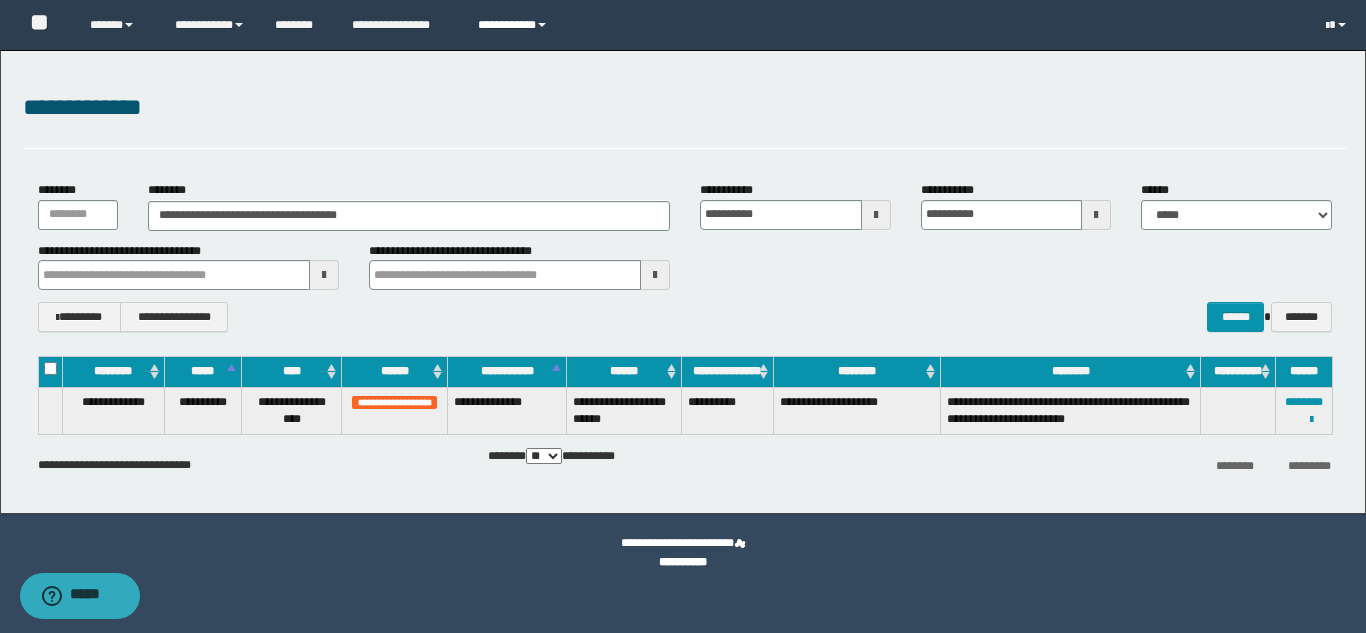 click on "**********" at bounding box center (515, 25) 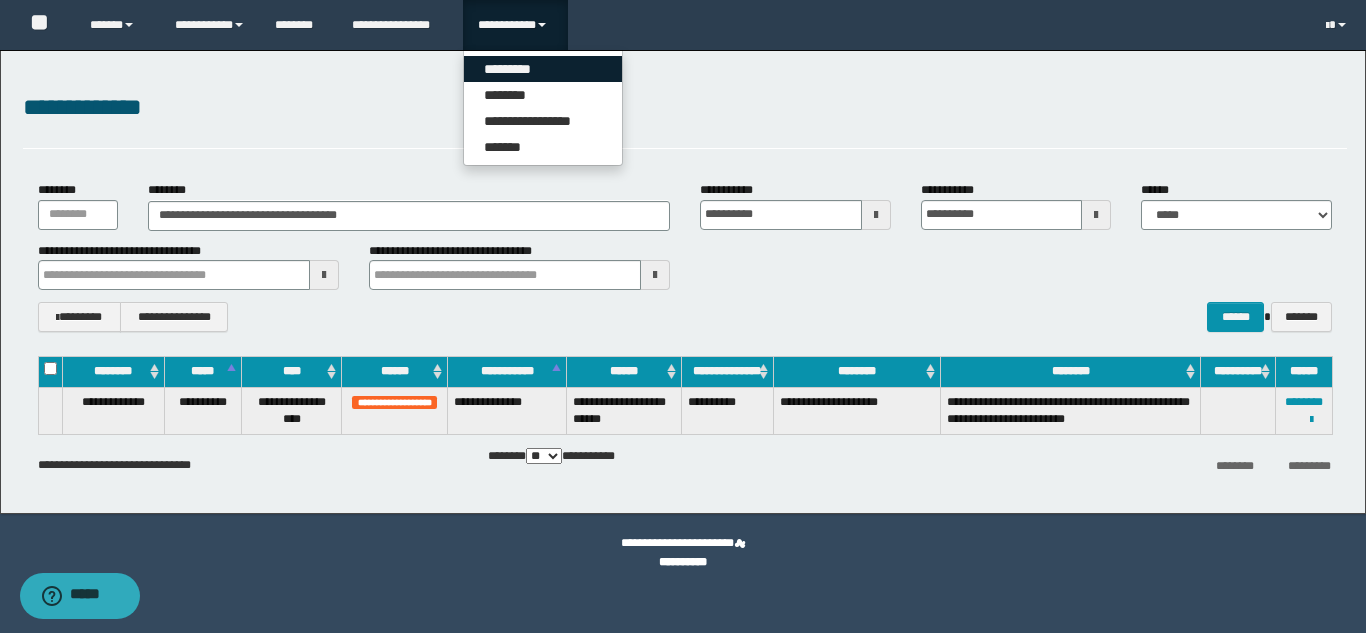 click on "*********" at bounding box center (543, 69) 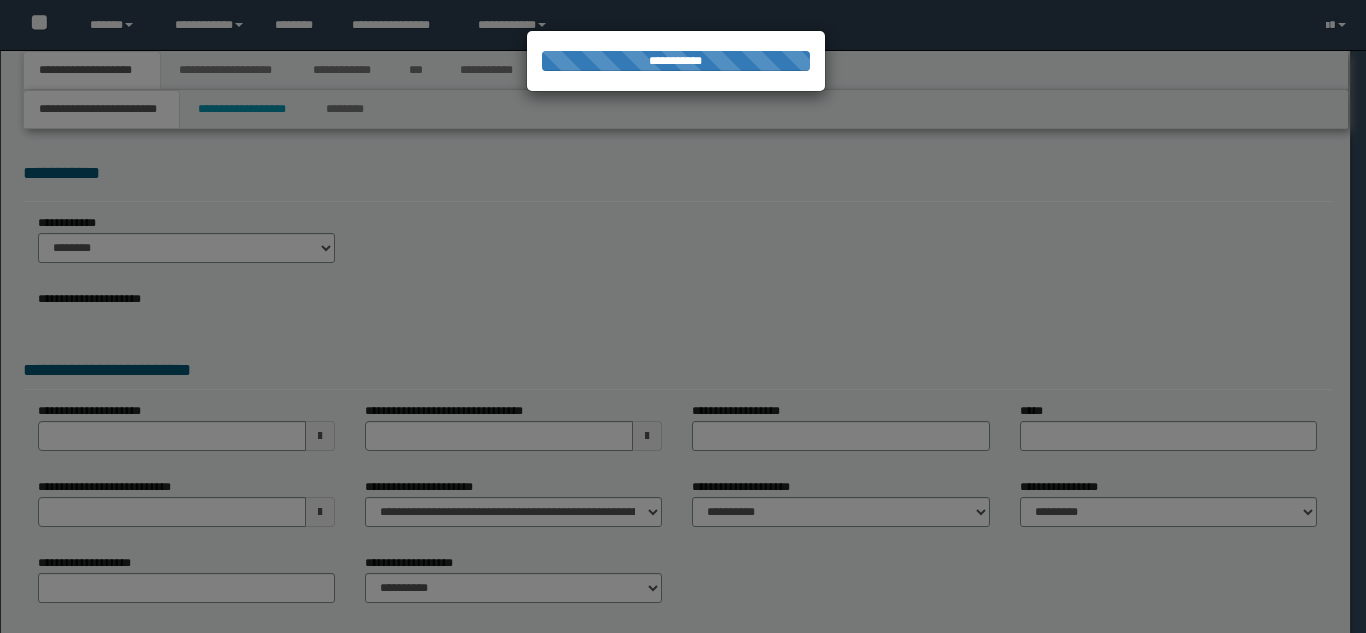 scroll, scrollTop: 0, scrollLeft: 0, axis: both 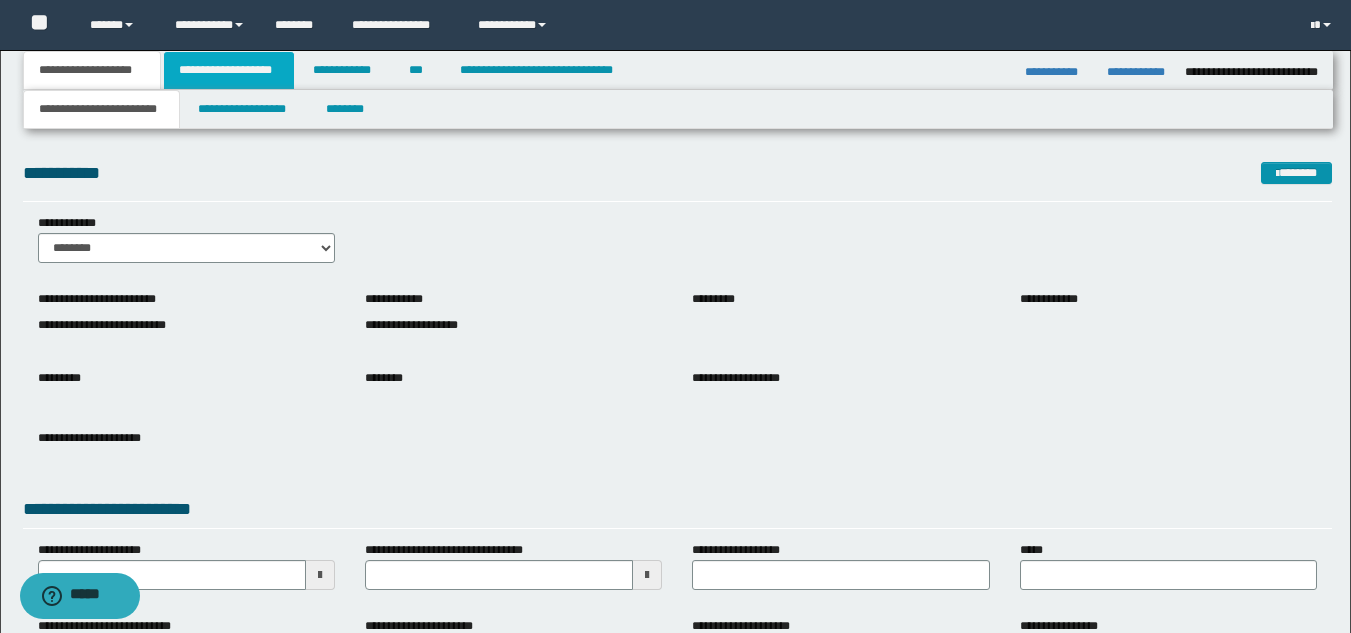 click on "**********" at bounding box center [229, 70] 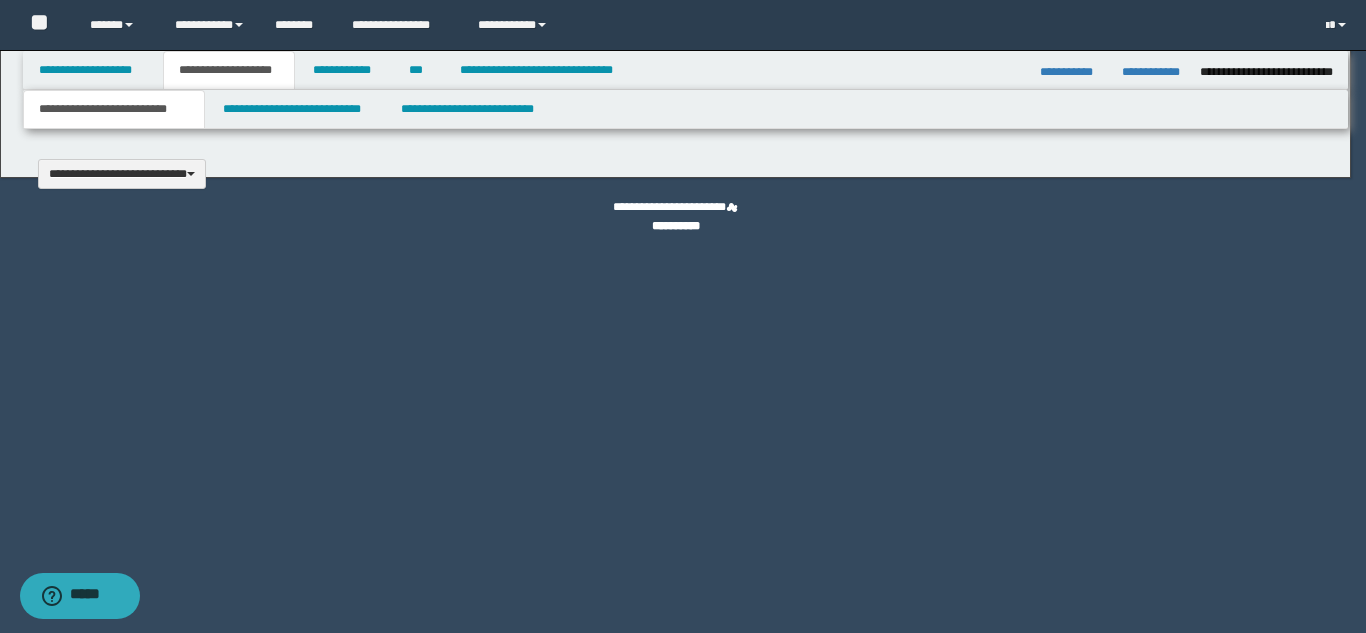 click at bounding box center (683, 316) 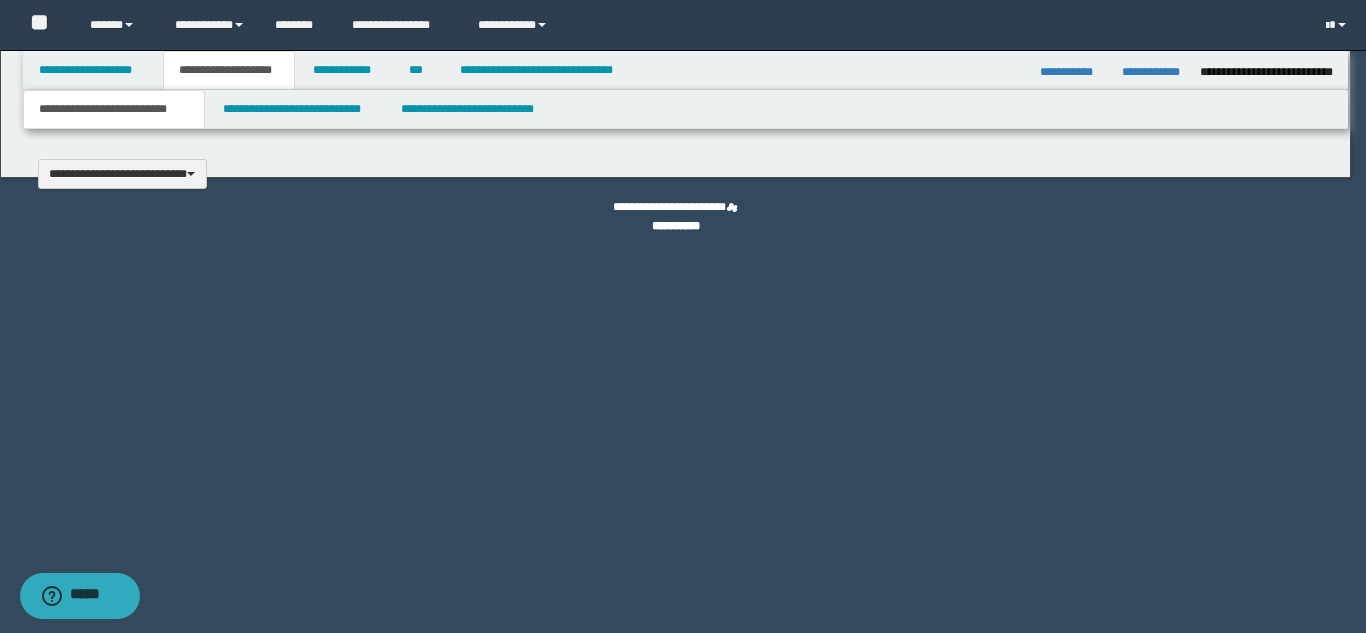 type 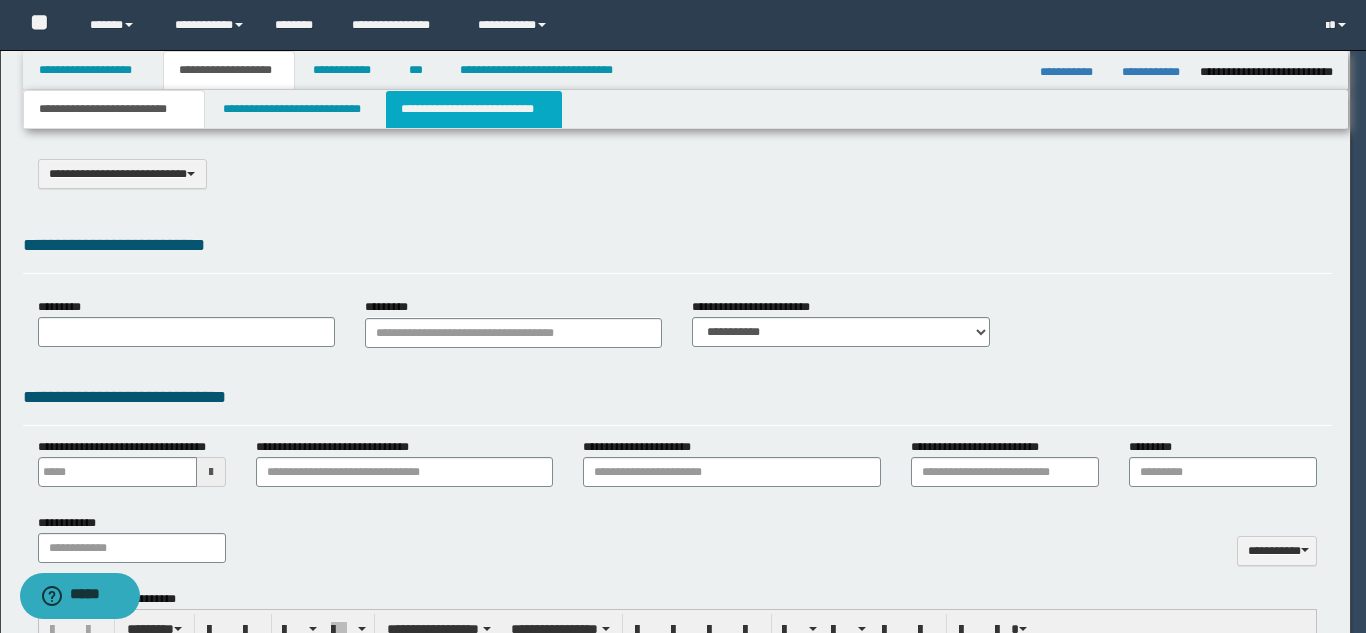 select on "*" 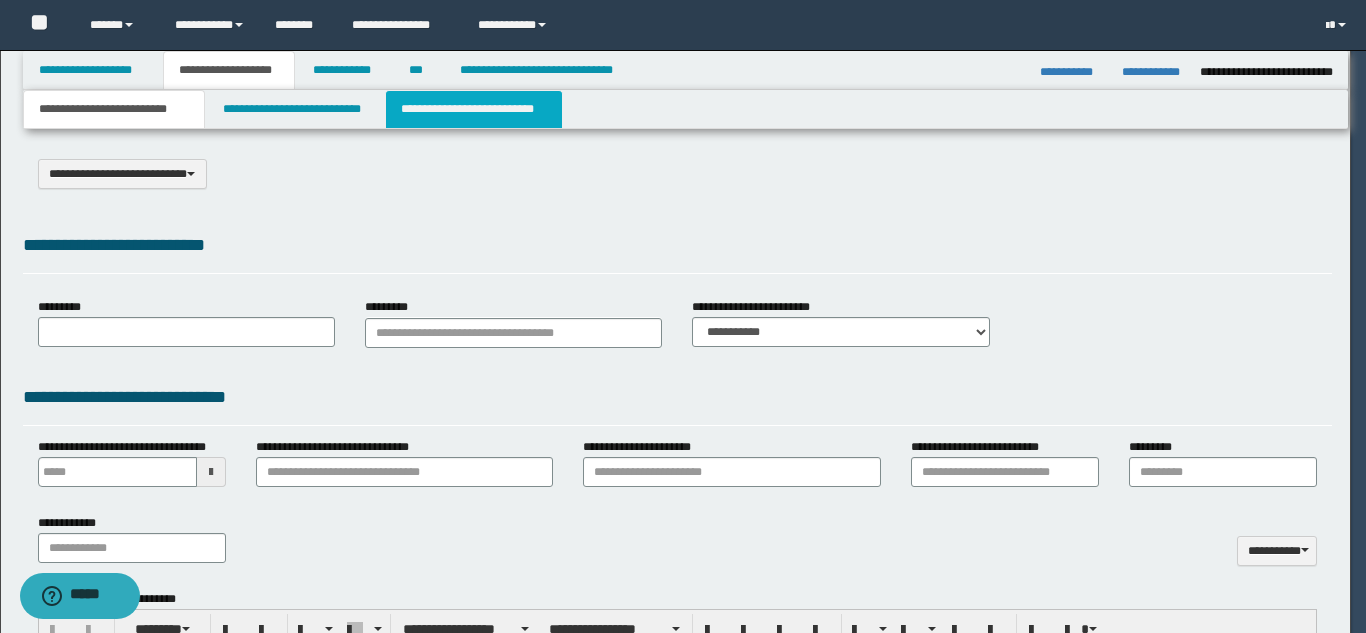 scroll, scrollTop: 0, scrollLeft: 0, axis: both 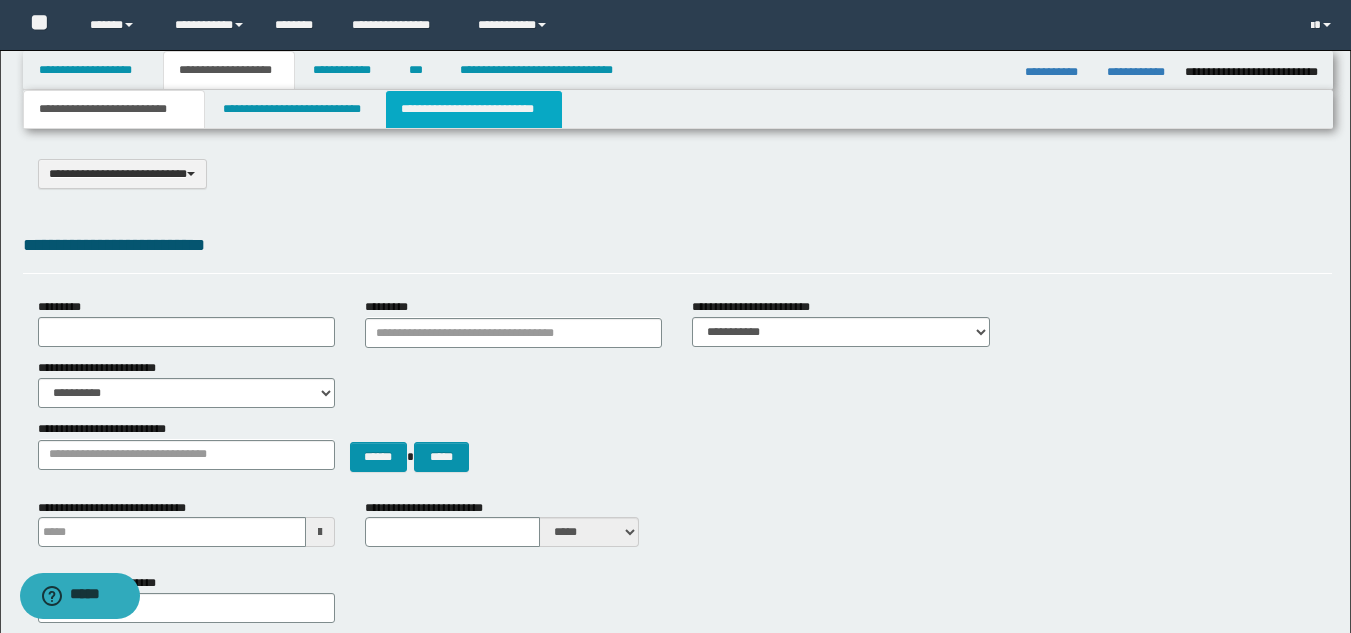 click on "**********" at bounding box center (474, 109) 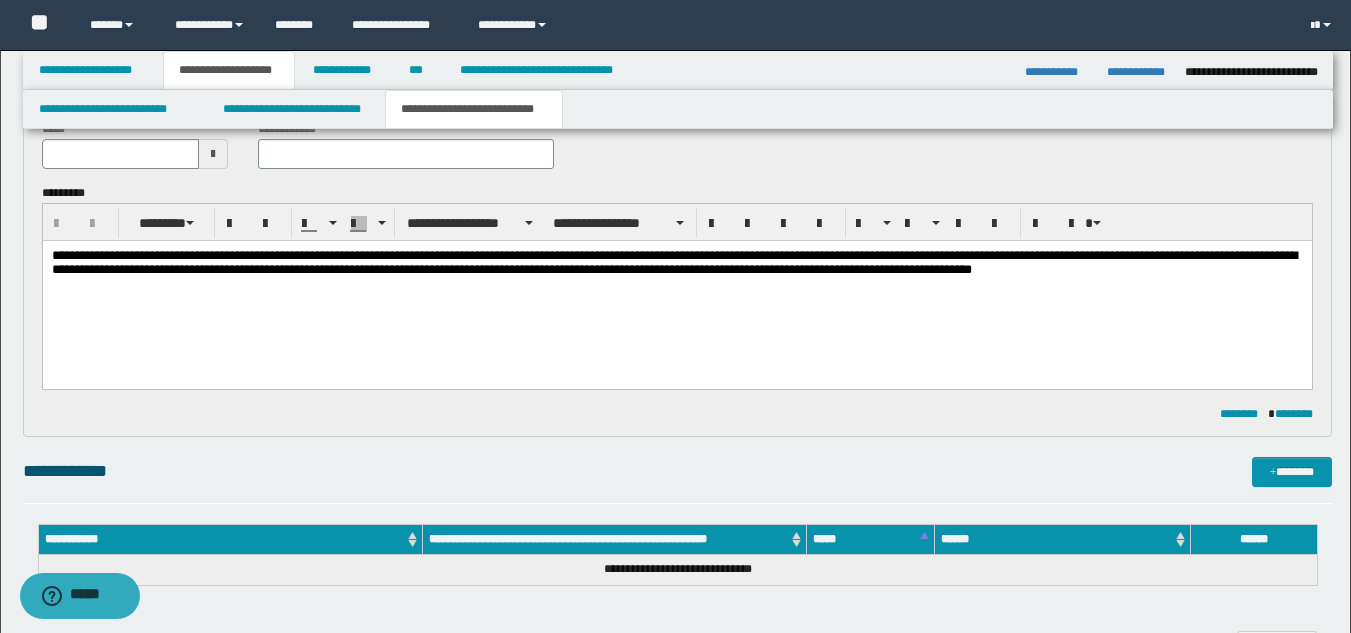 scroll, scrollTop: 0, scrollLeft: 0, axis: both 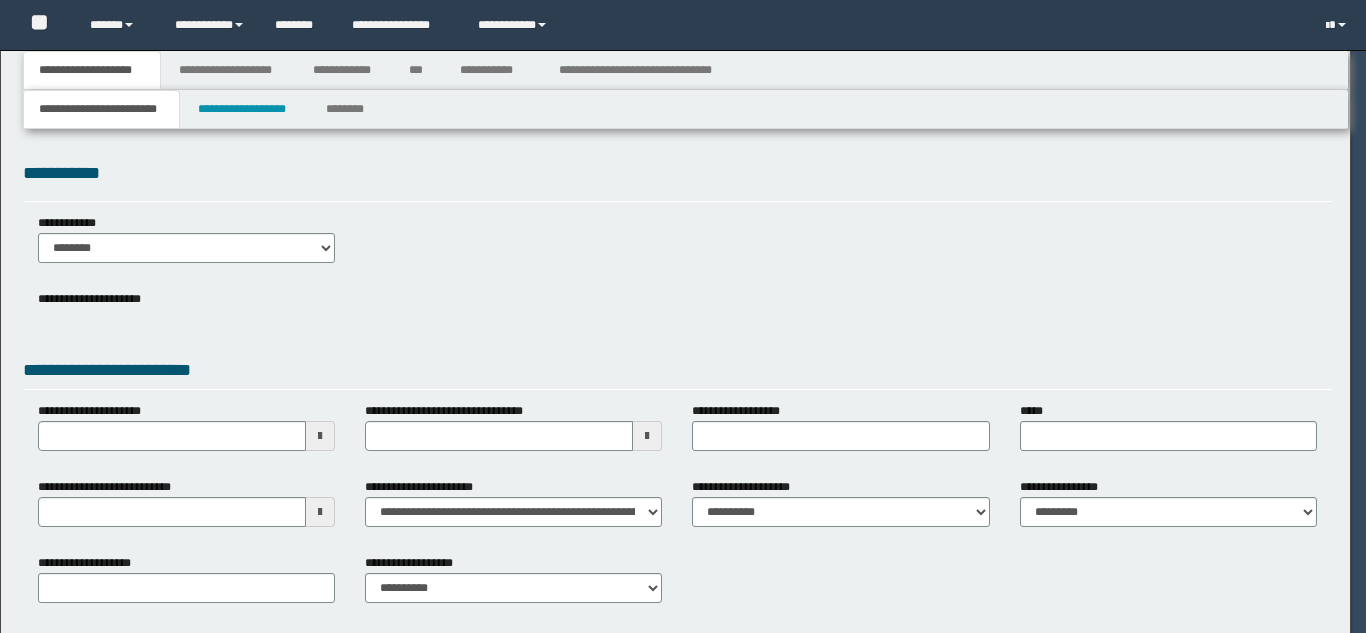 select on "*" 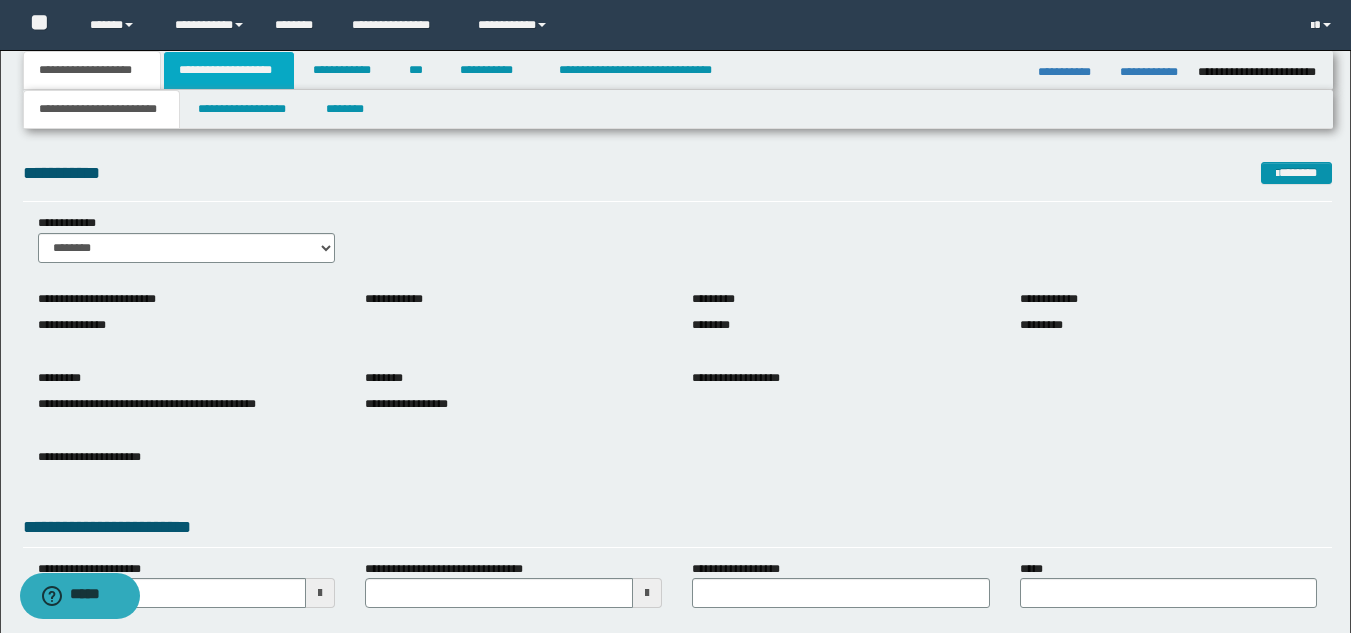 click on "**********" at bounding box center (229, 70) 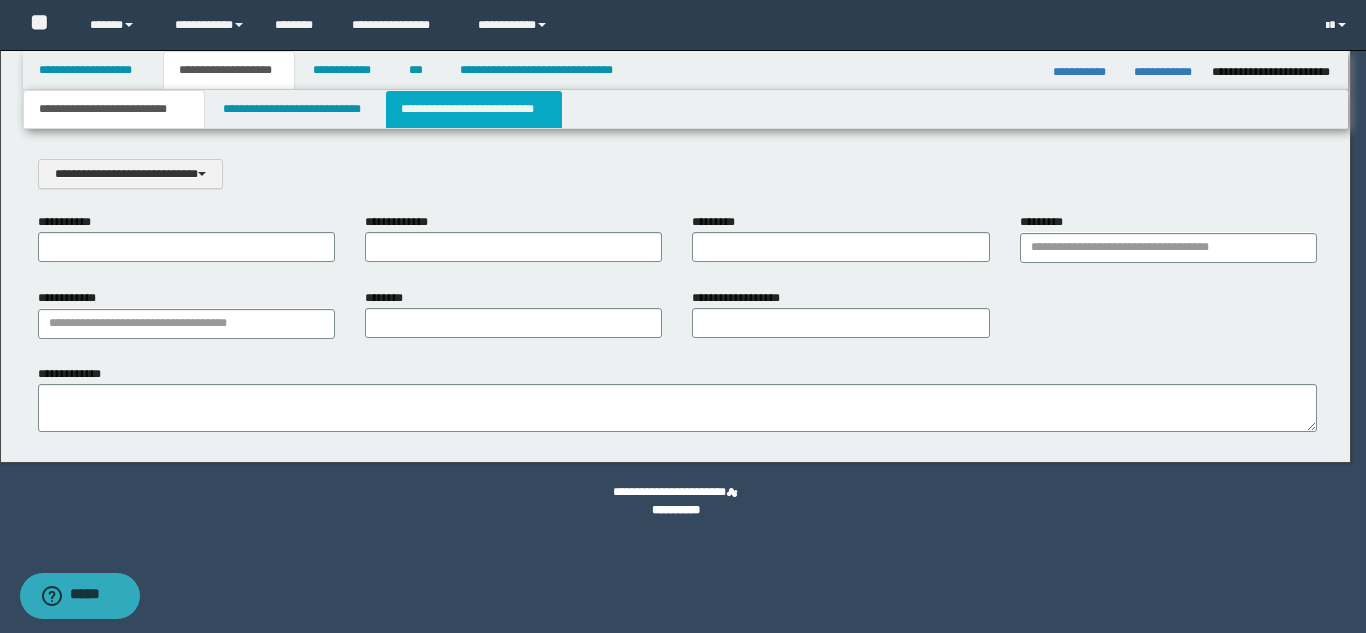 scroll, scrollTop: 0, scrollLeft: 0, axis: both 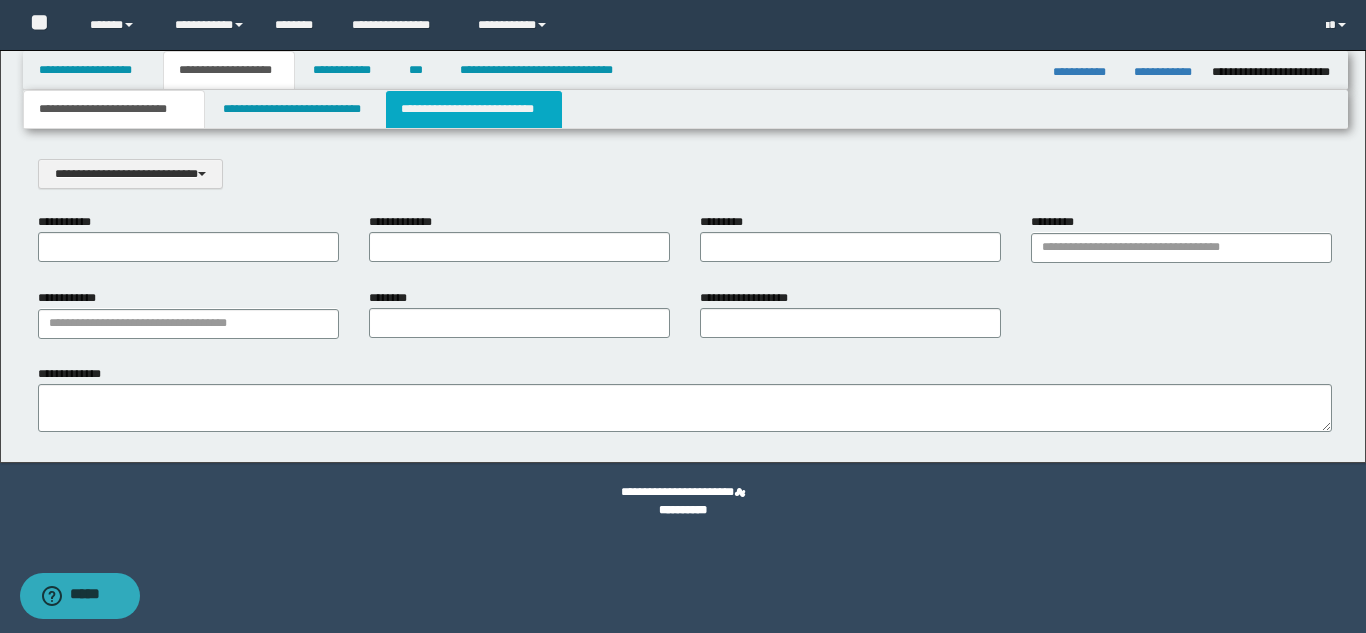 click on "**********" at bounding box center [474, 109] 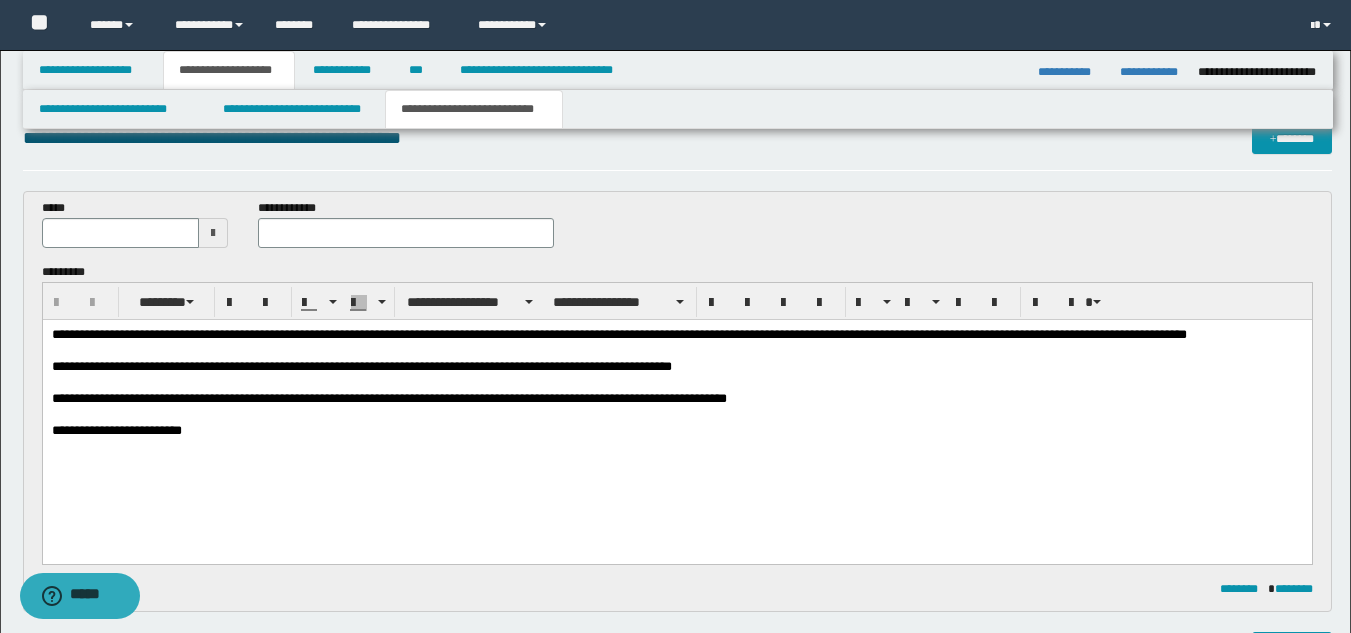 scroll, scrollTop: 0, scrollLeft: 0, axis: both 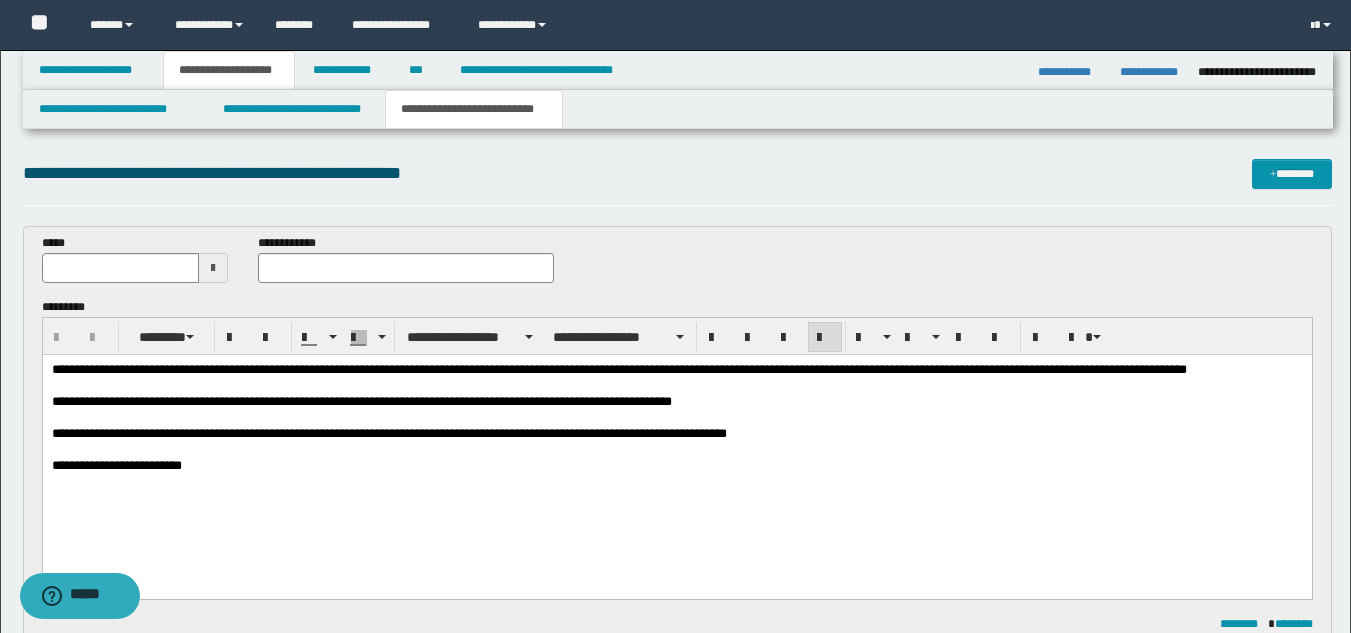 click on "**********" at bounding box center [676, 467] 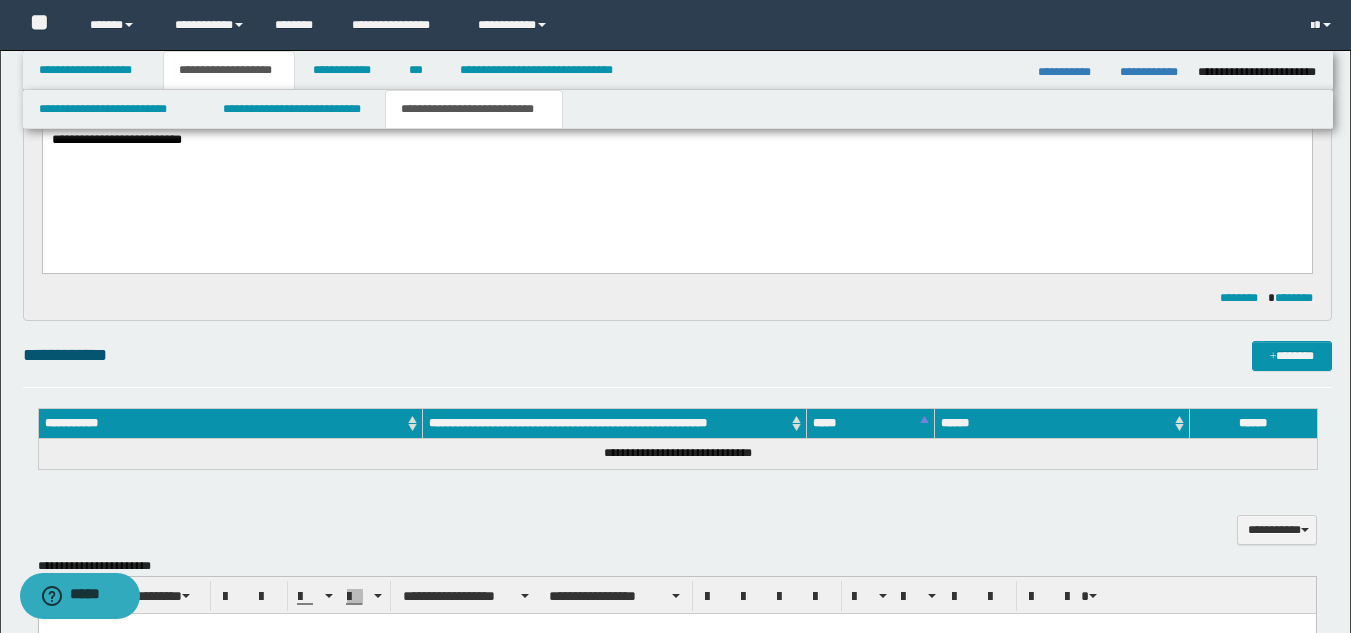 scroll, scrollTop: 0, scrollLeft: 0, axis: both 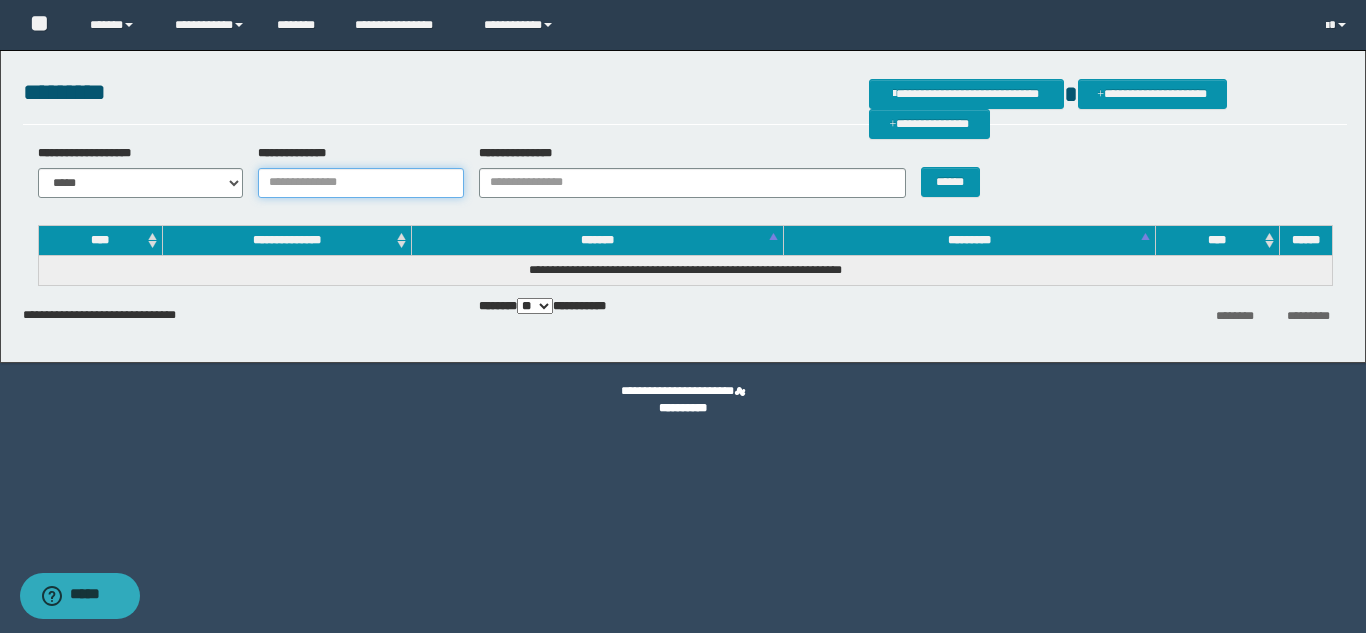 click on "**********" at bounding box center [361, 183] 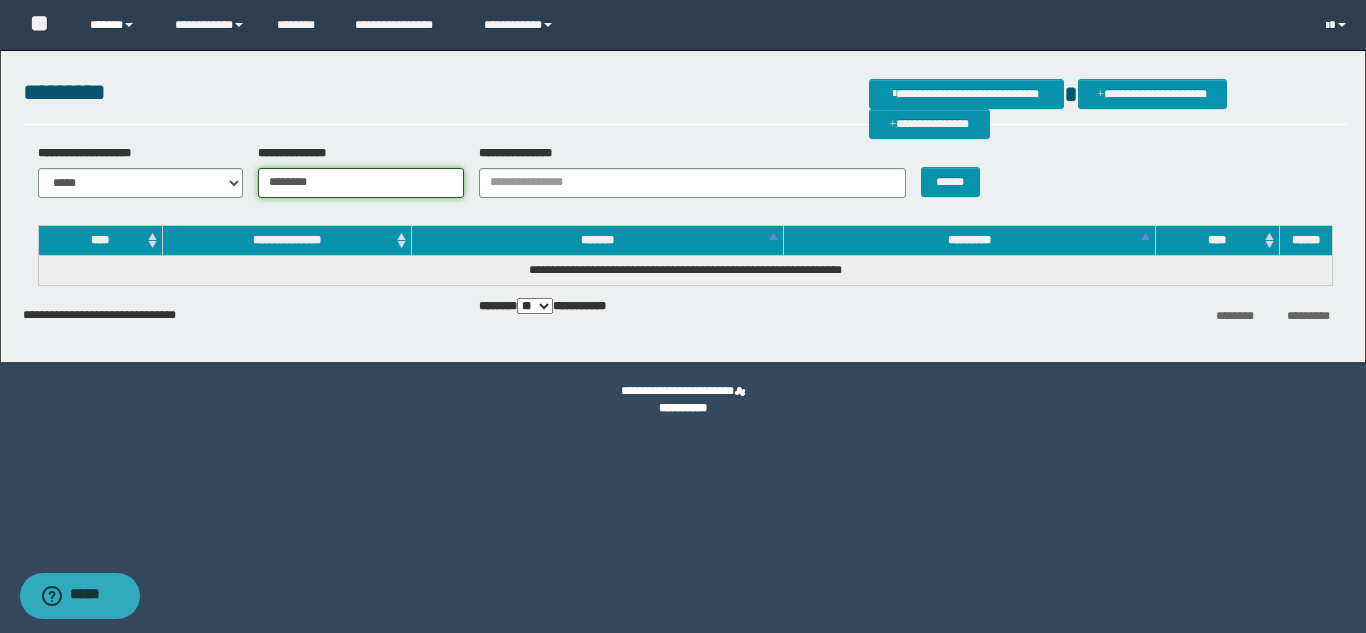 type on "********" 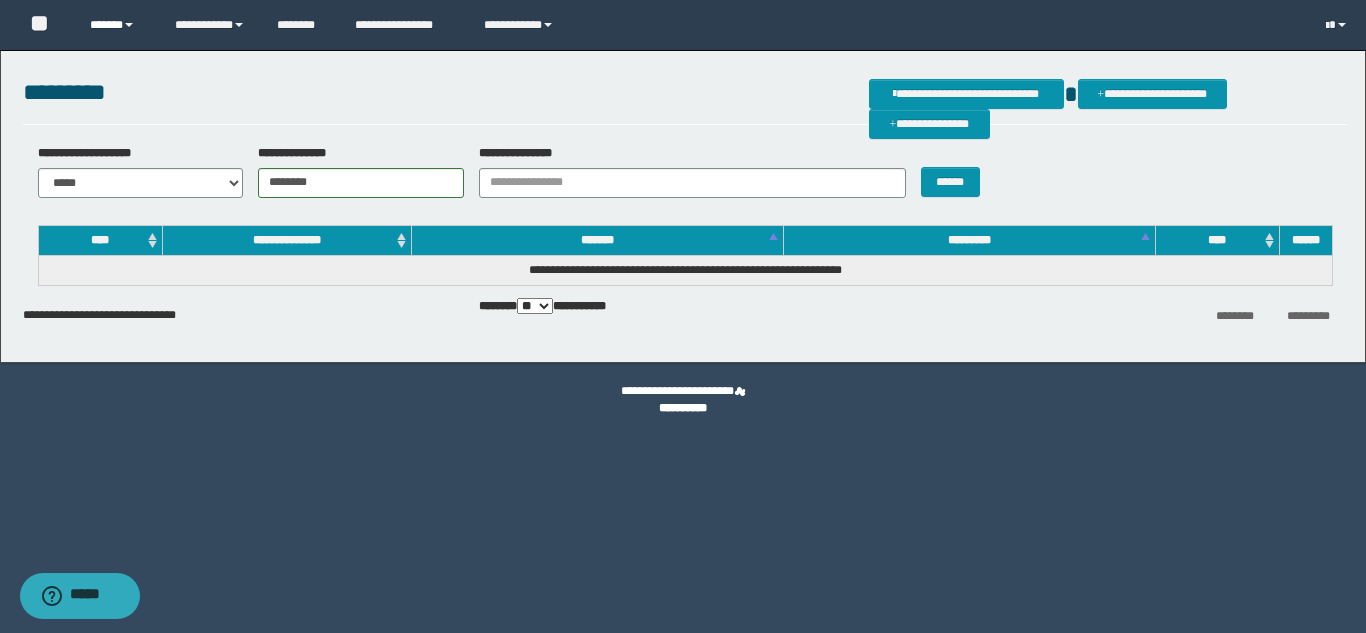 click on "******" at bounding box center (117, 25) 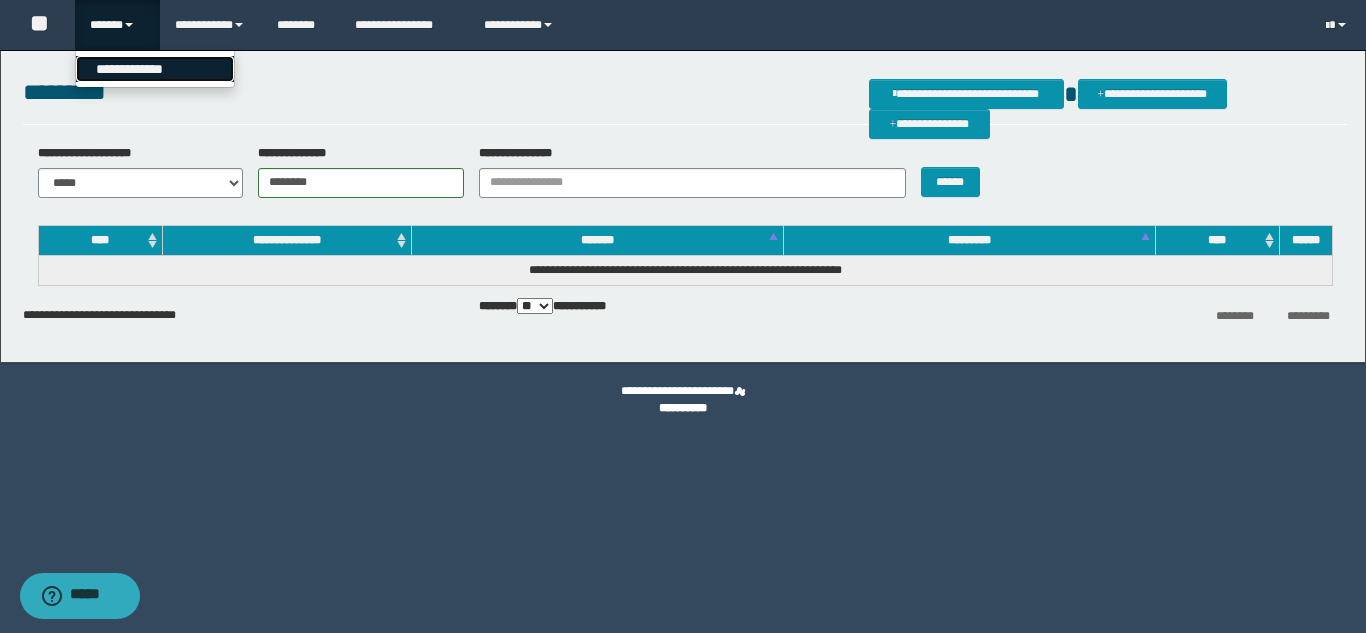 click on "**********" at bounding box center [155, 69] 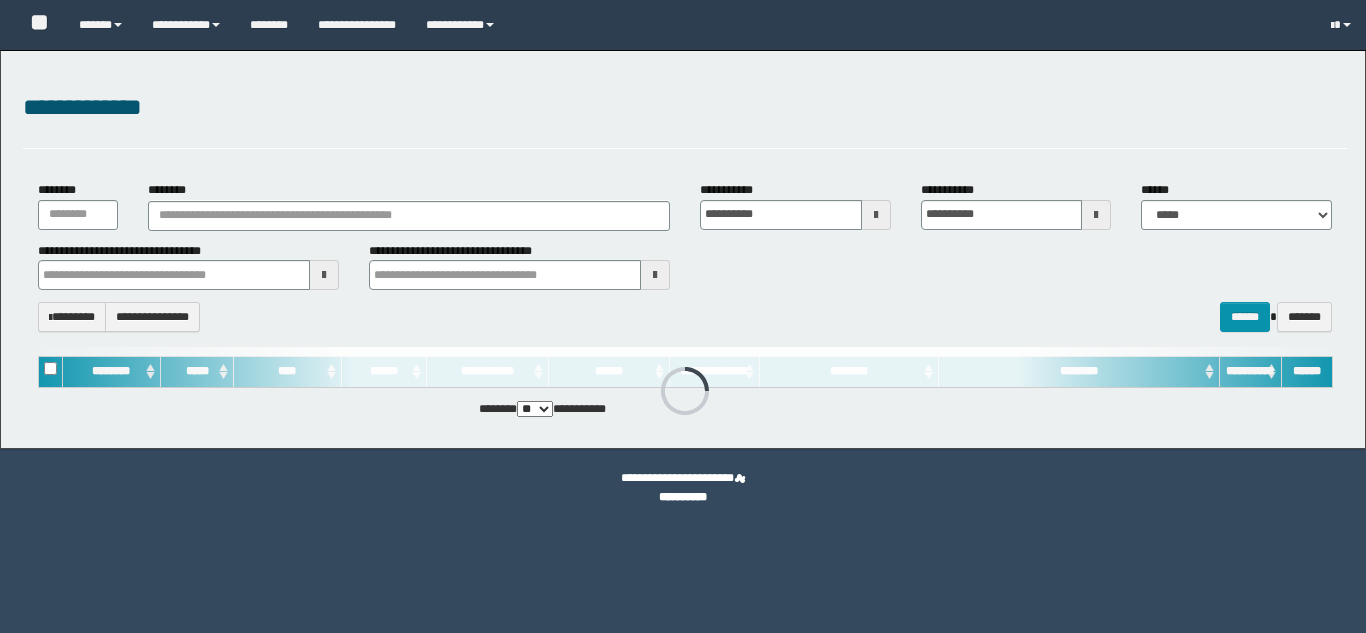 scroll, scrollTop: 0, scrollLeft: 0, axis: both 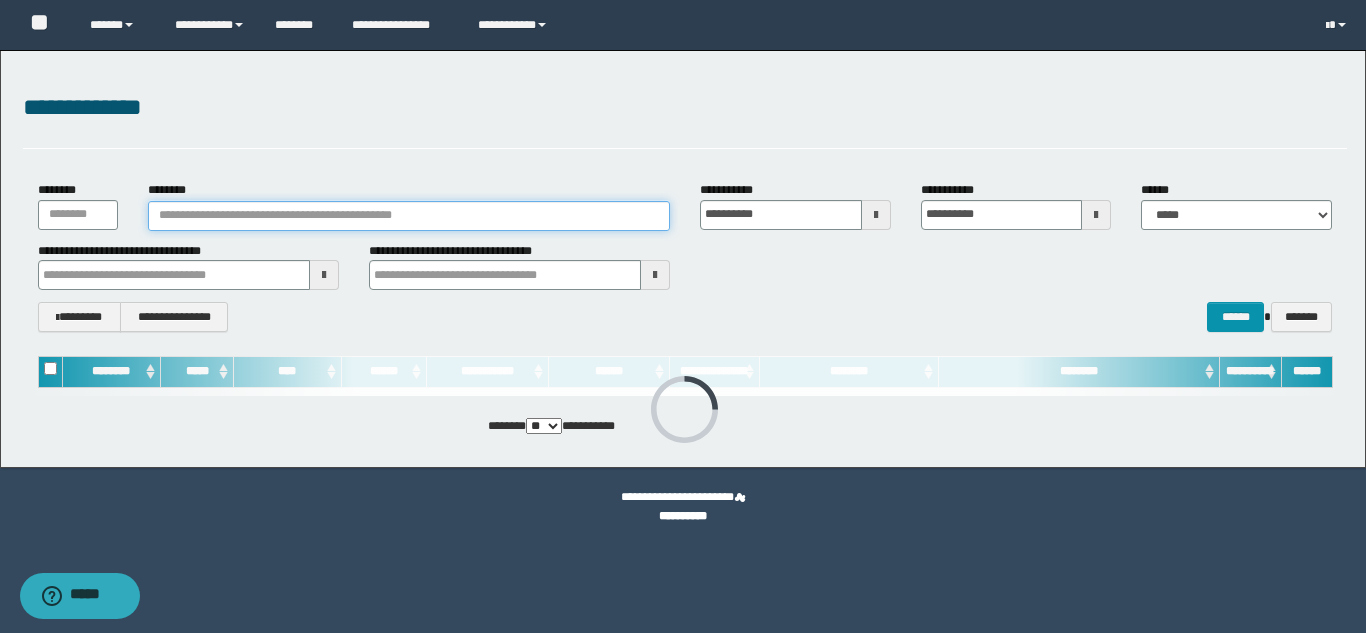 click on "********" at bounding box center (409, 216) 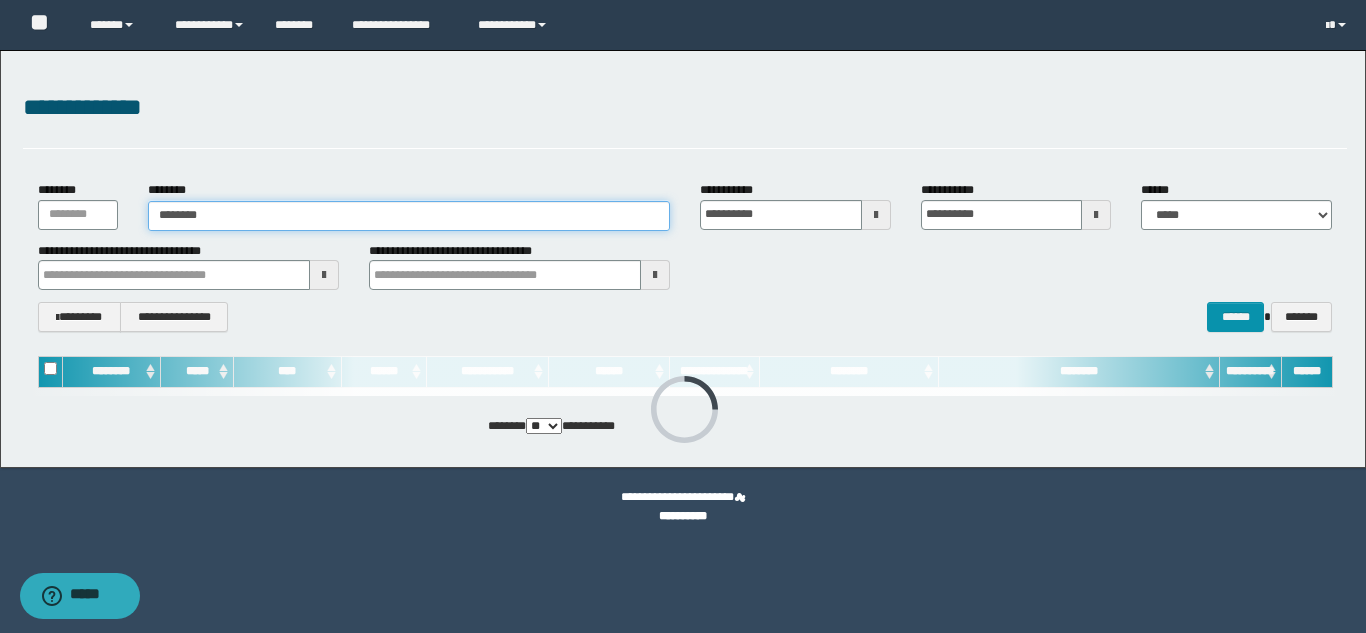 click on "********" at bounding box center [409, 216] 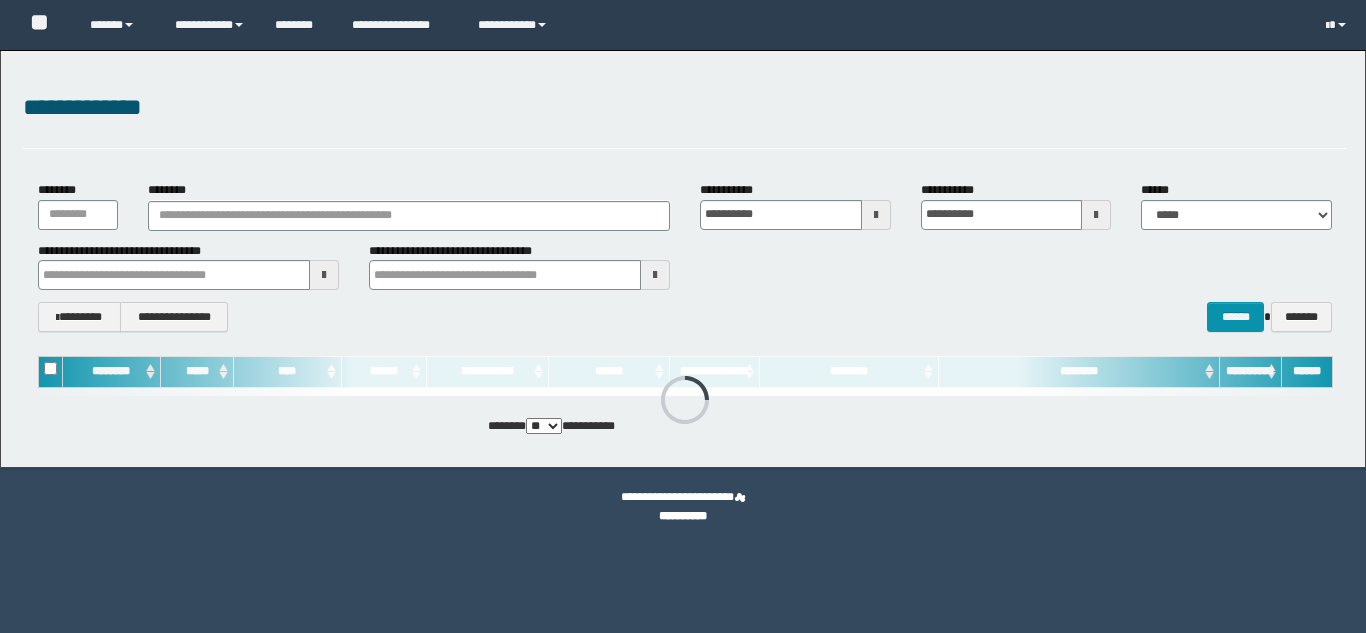 scroll, scrollTop: 0, scrollLeft: 0, axis: both 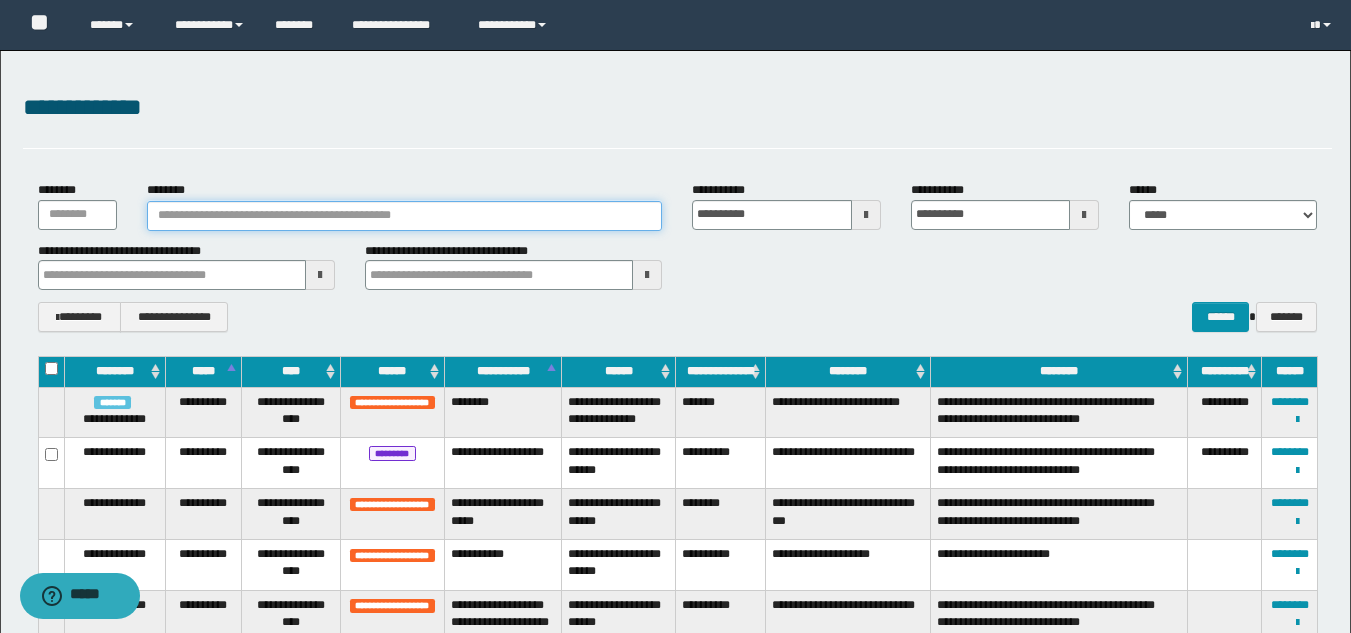 click on "********" at bounding box center [405, 216] 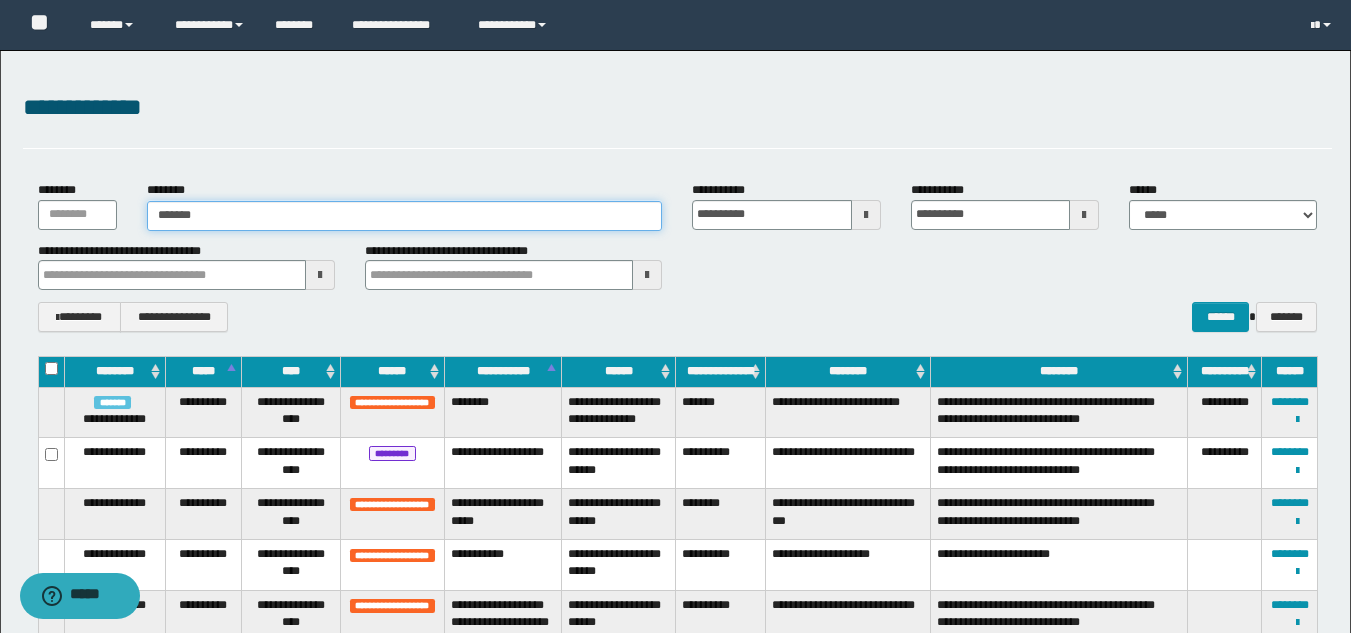 type on "*******" 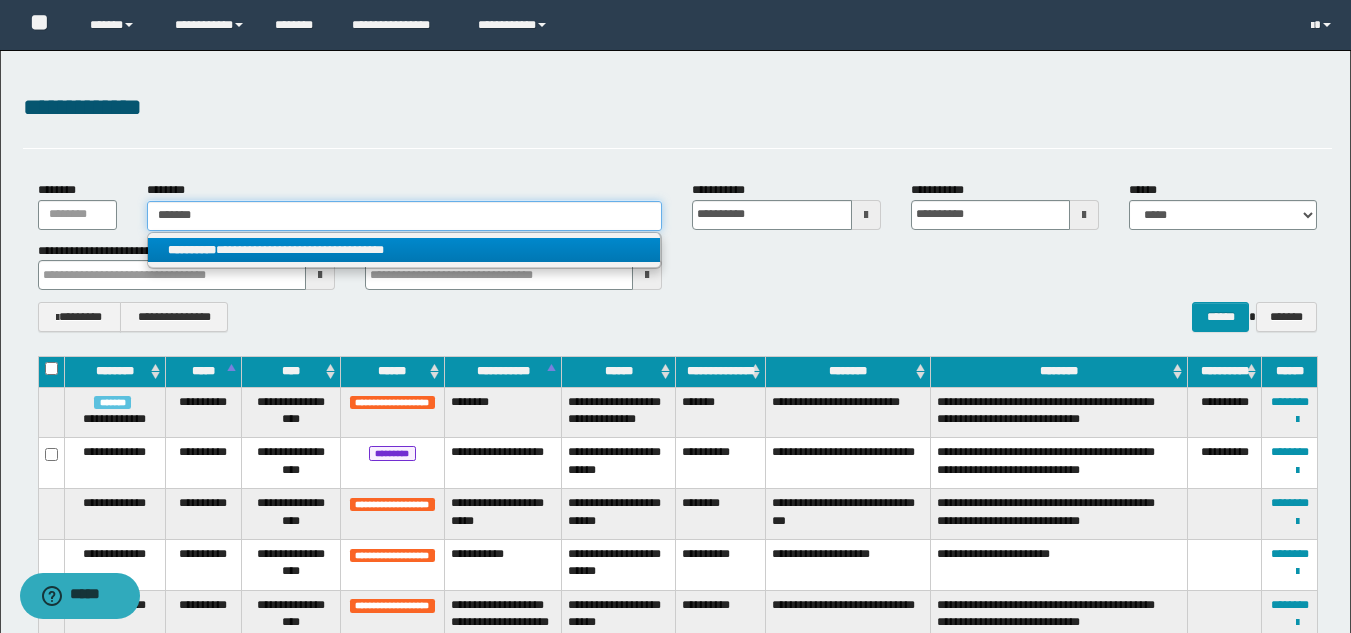 type on "*******" 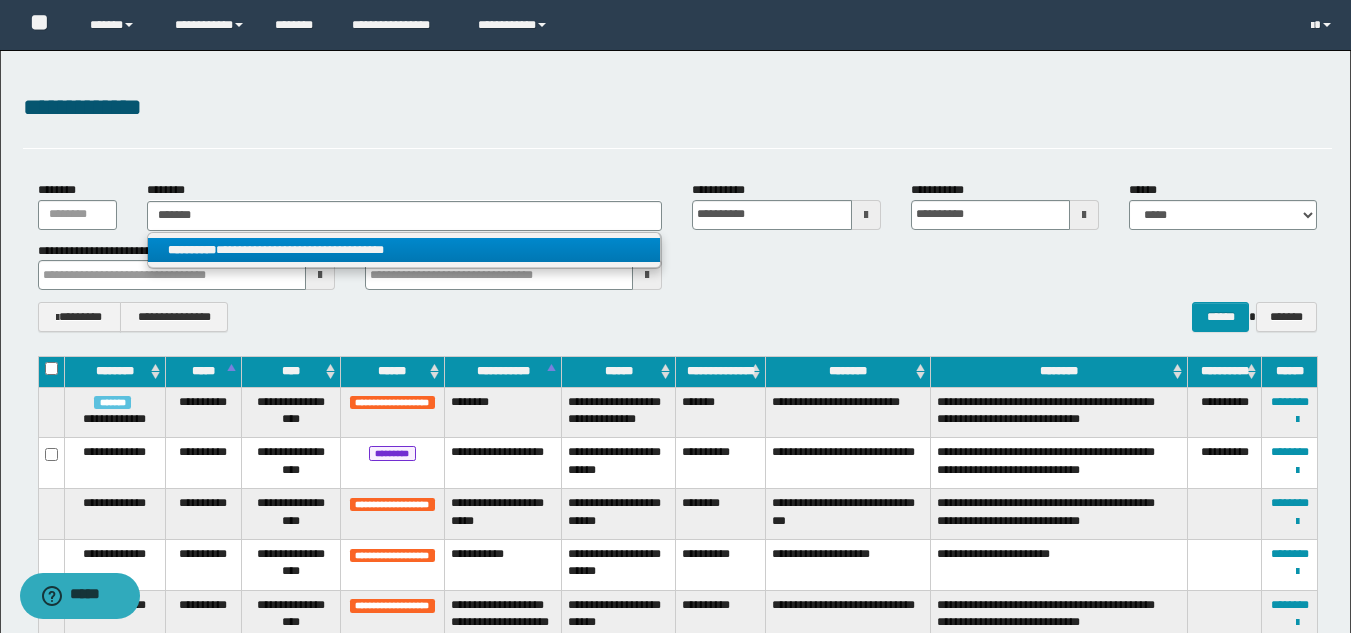 click on "**********" at bounding box center (404, 250) 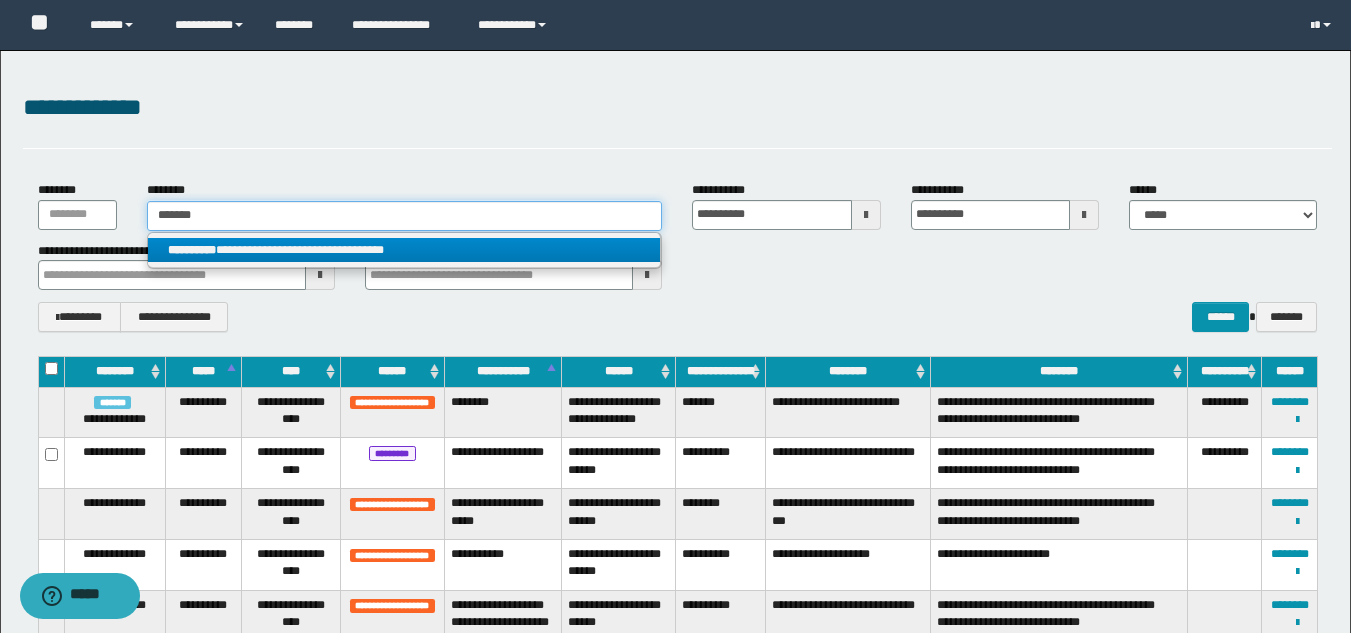 type 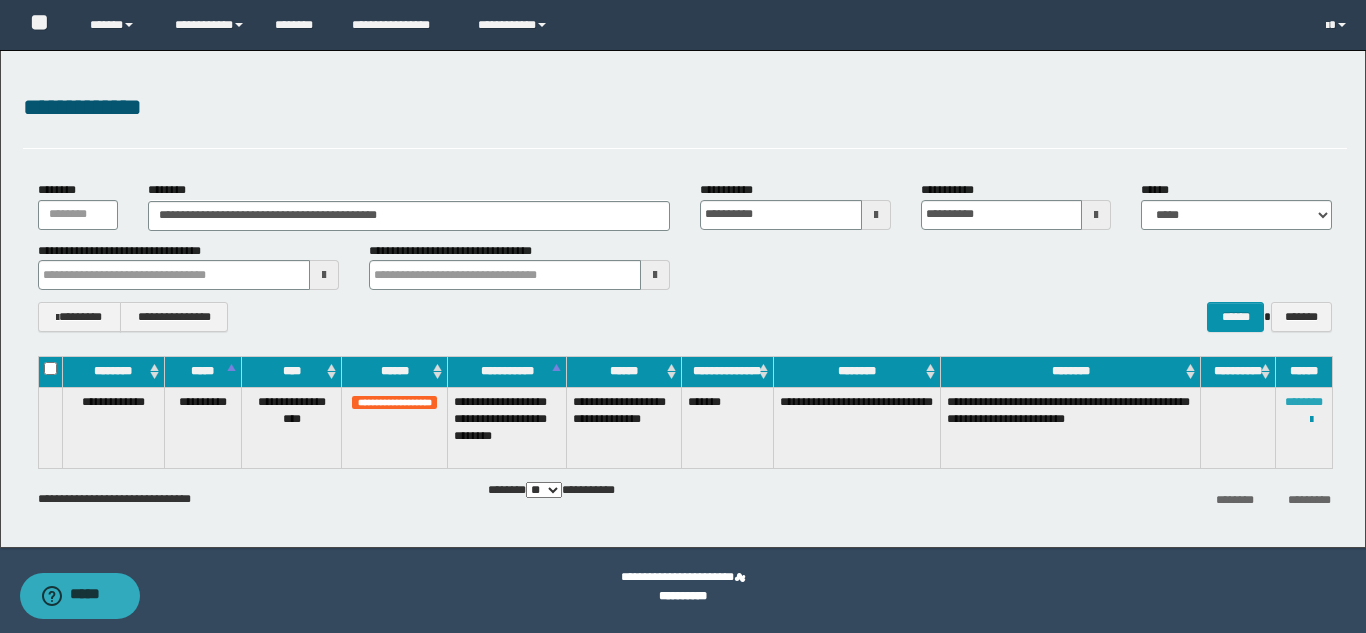 click on "********" at bounding box center [1304, 402] 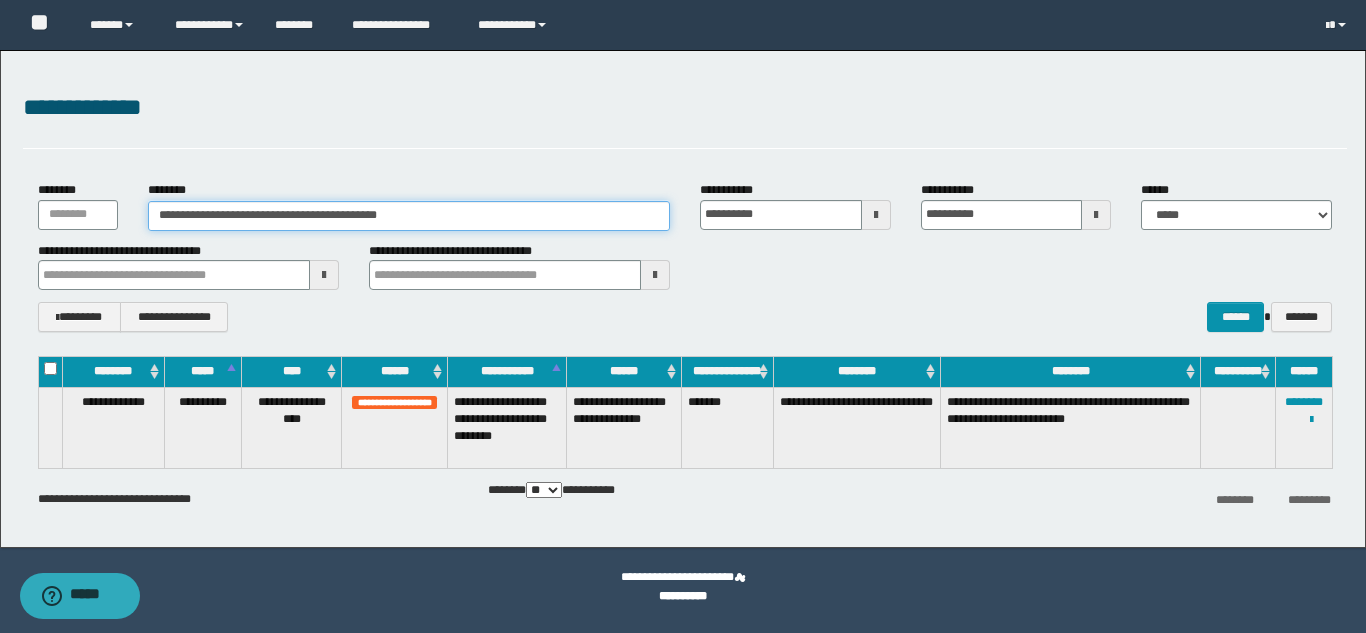 drag, startPoint x: 436, startPoint y: 211, endPoint x: 0, endPoint y: 196, distance: 436.25797 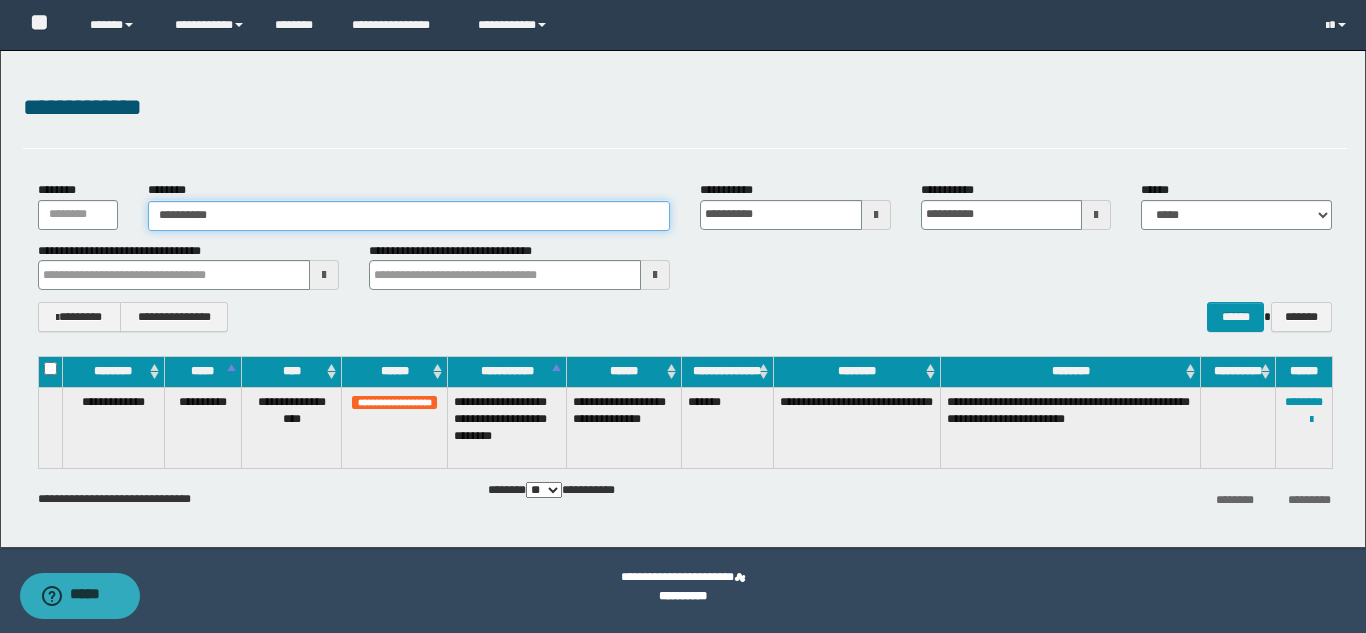 type on "**********" 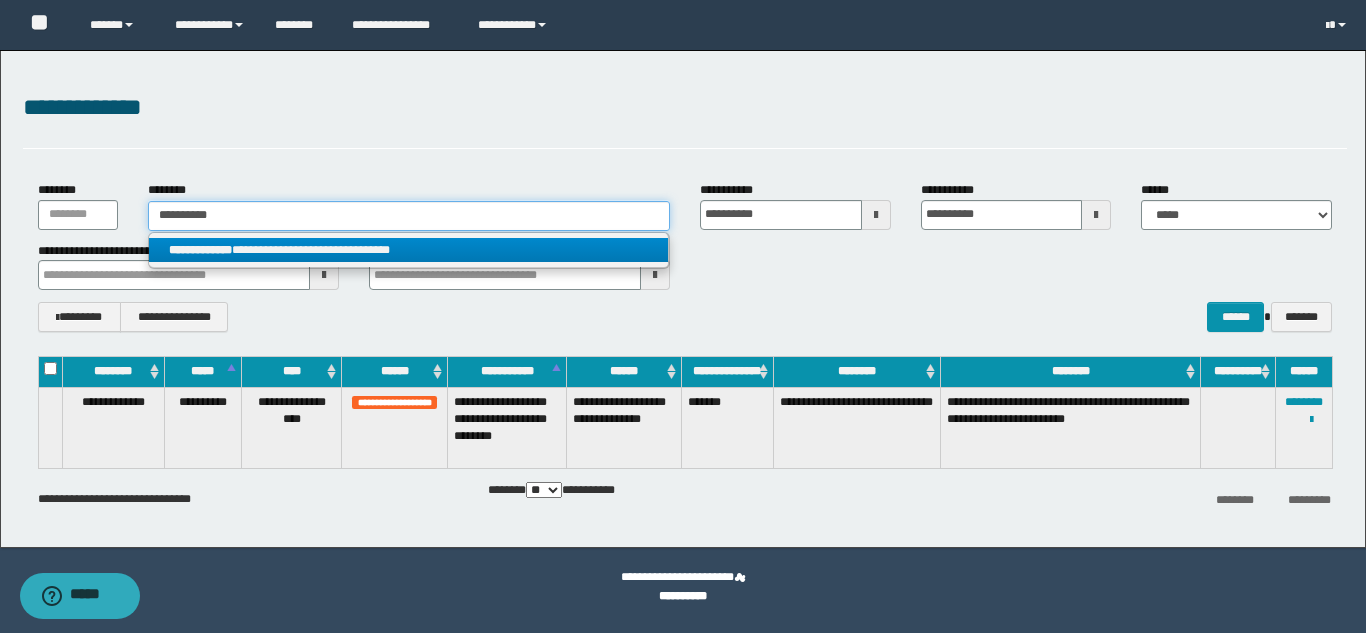 type on "**********" 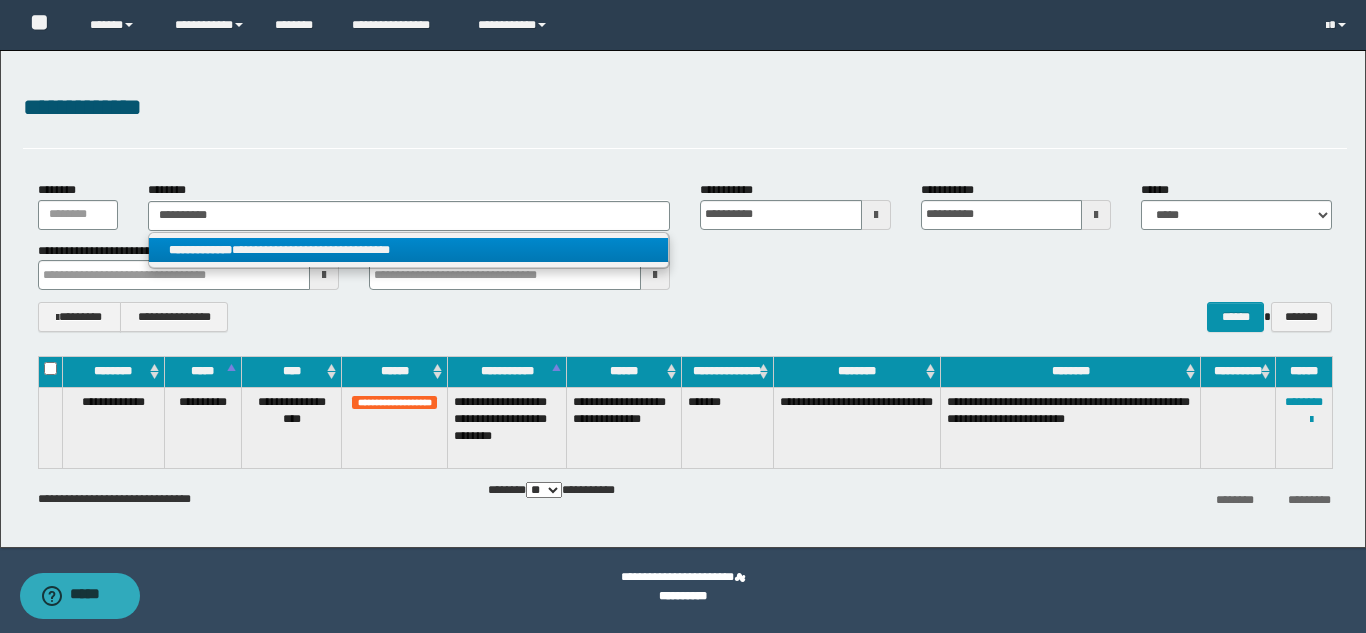 click on "**********" at bounding box center (408, 250) 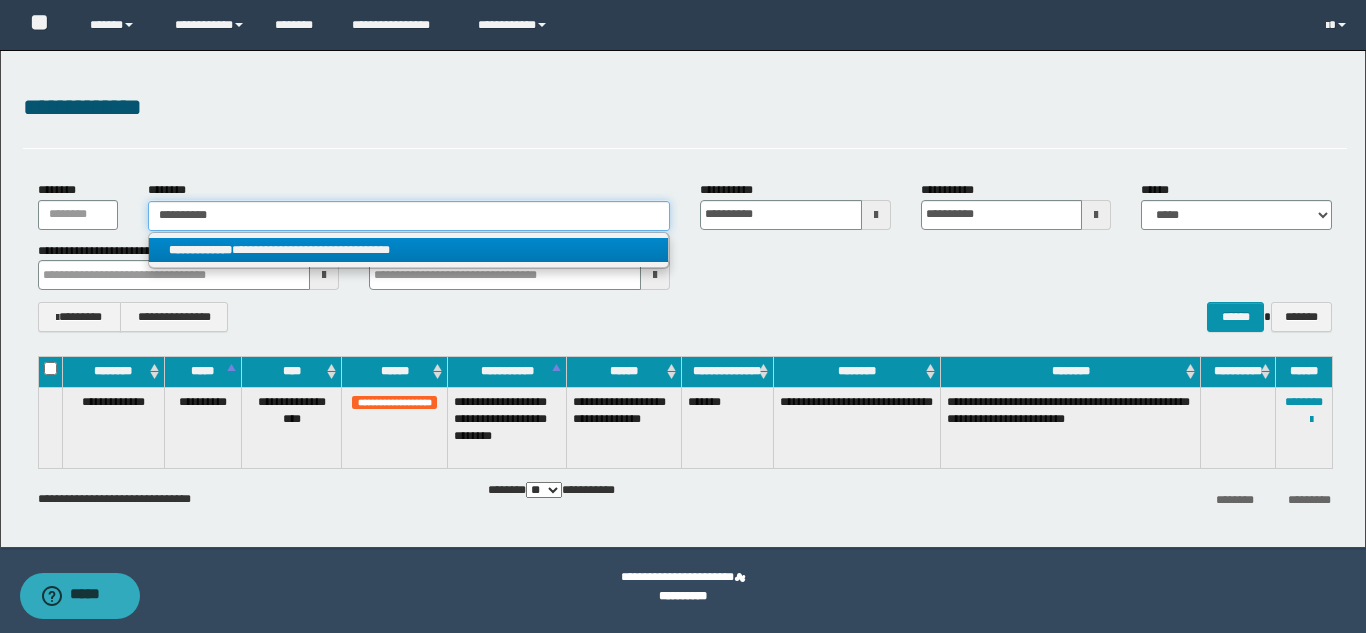 type 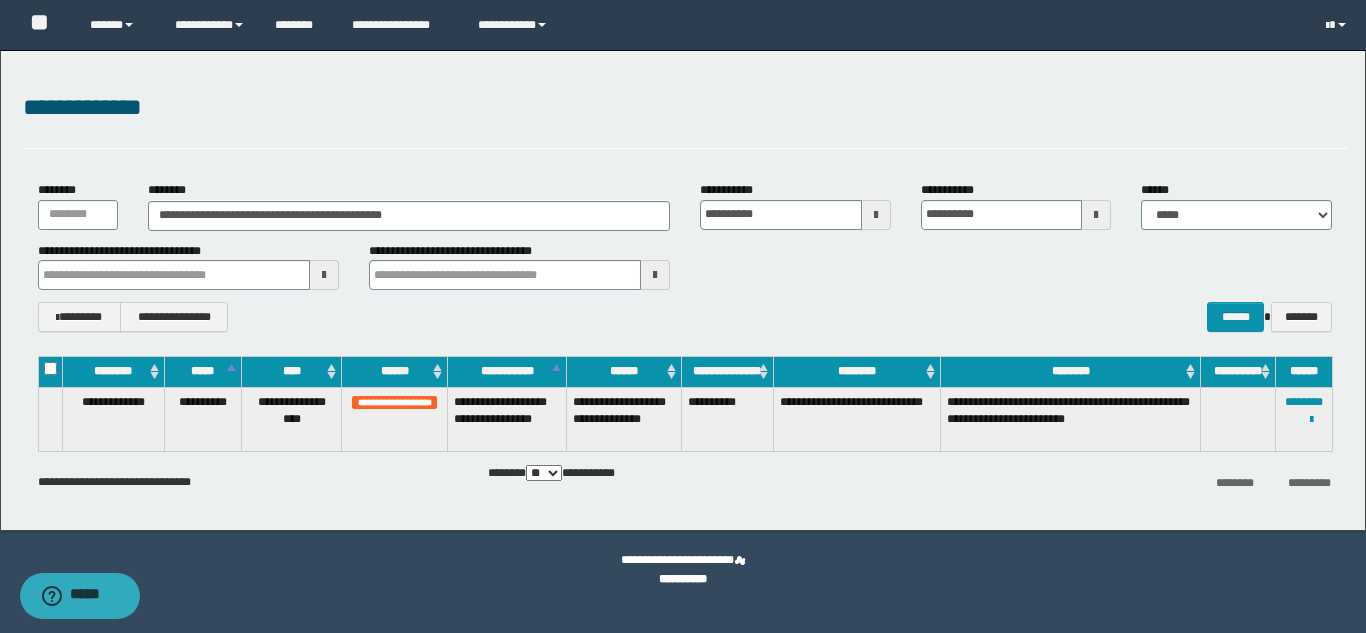 click on "**********" at bounding box center (1304, 419) 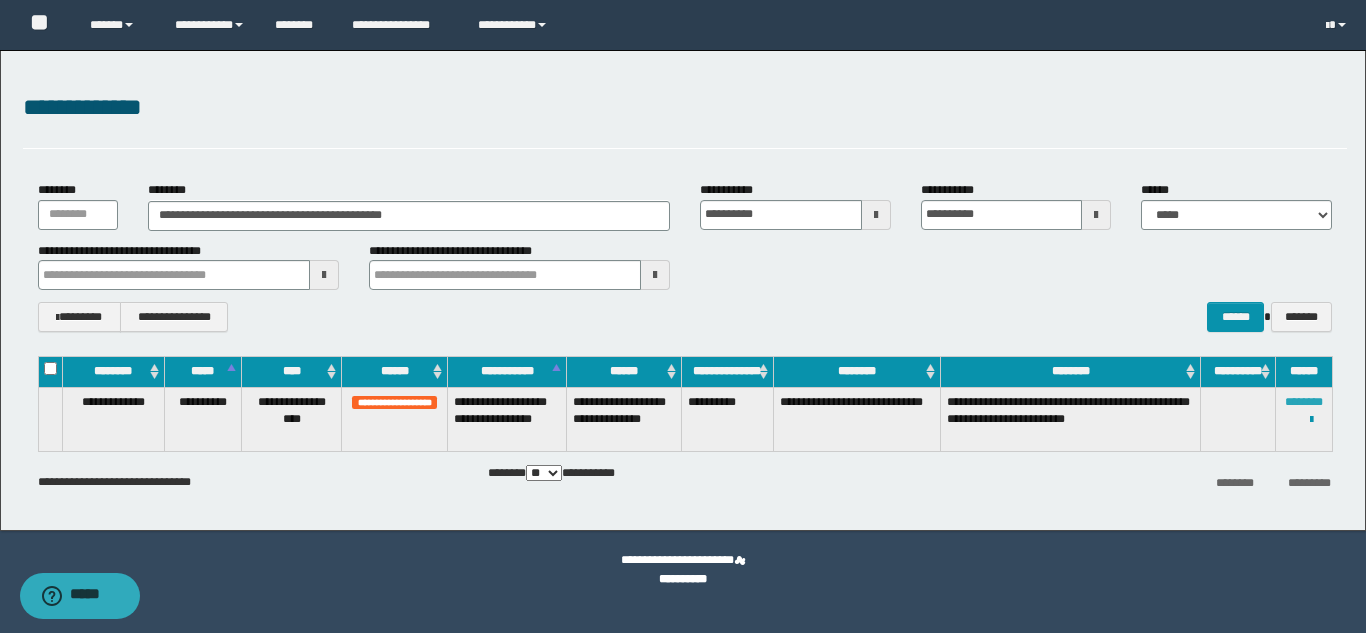 click on "********" at bounding box center [1304, 402] 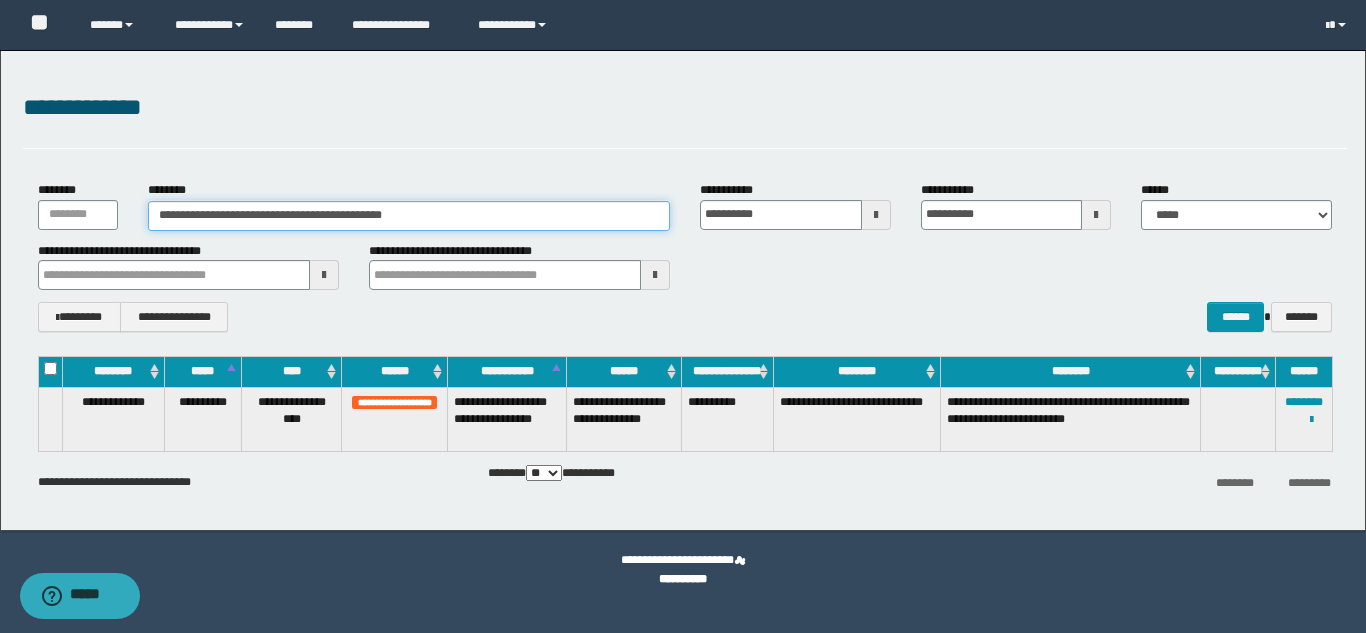 drag, startPoint x: 381, startPoint y: 215, endPoint x: 76, endPoint y: 211, distance: 305.0262 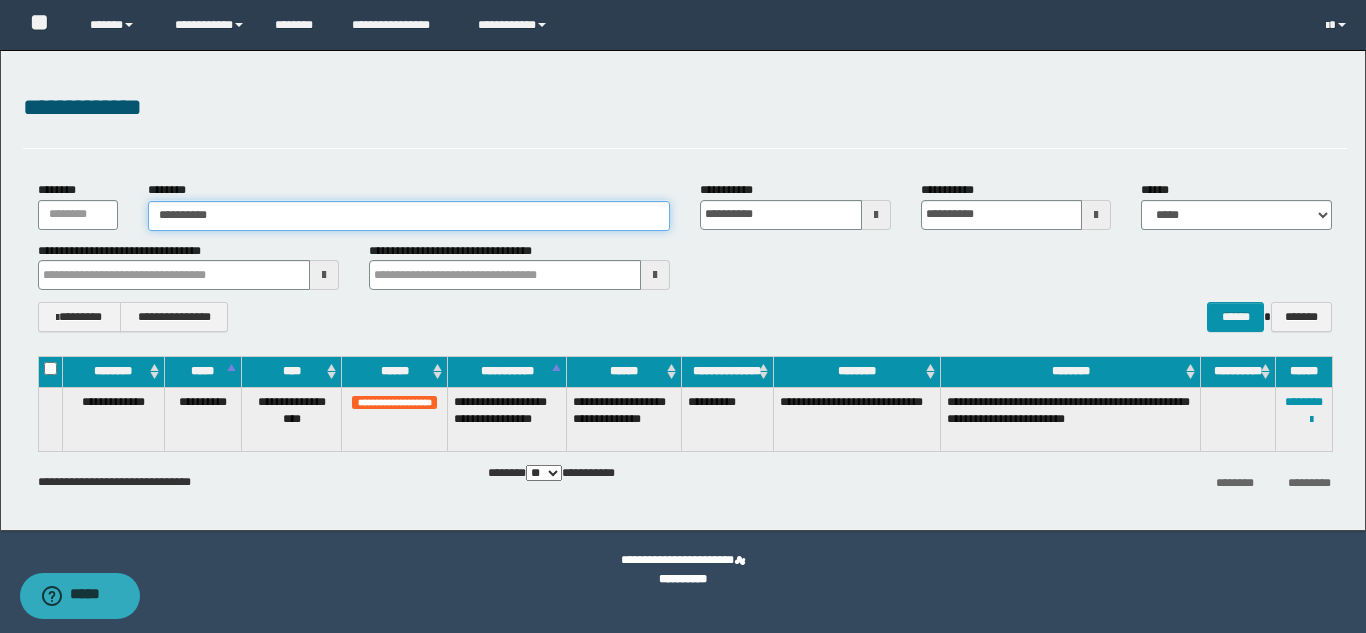 type on "**********" 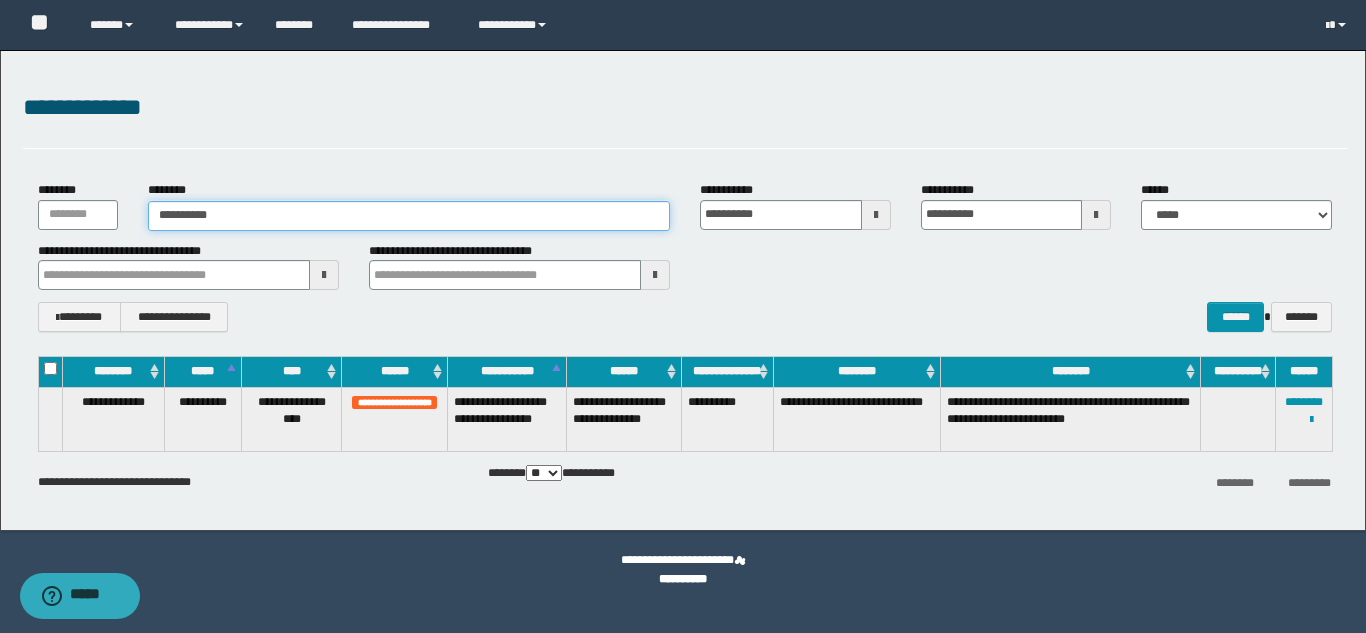 type on "**********" 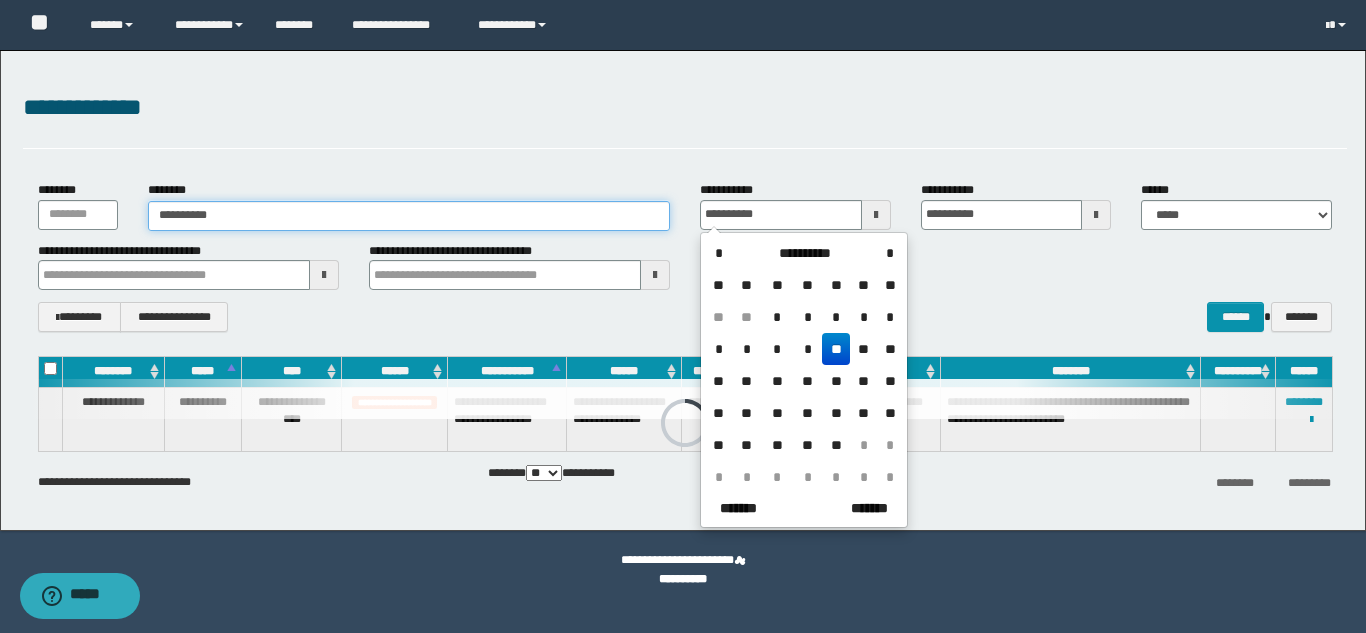 type on "**********" 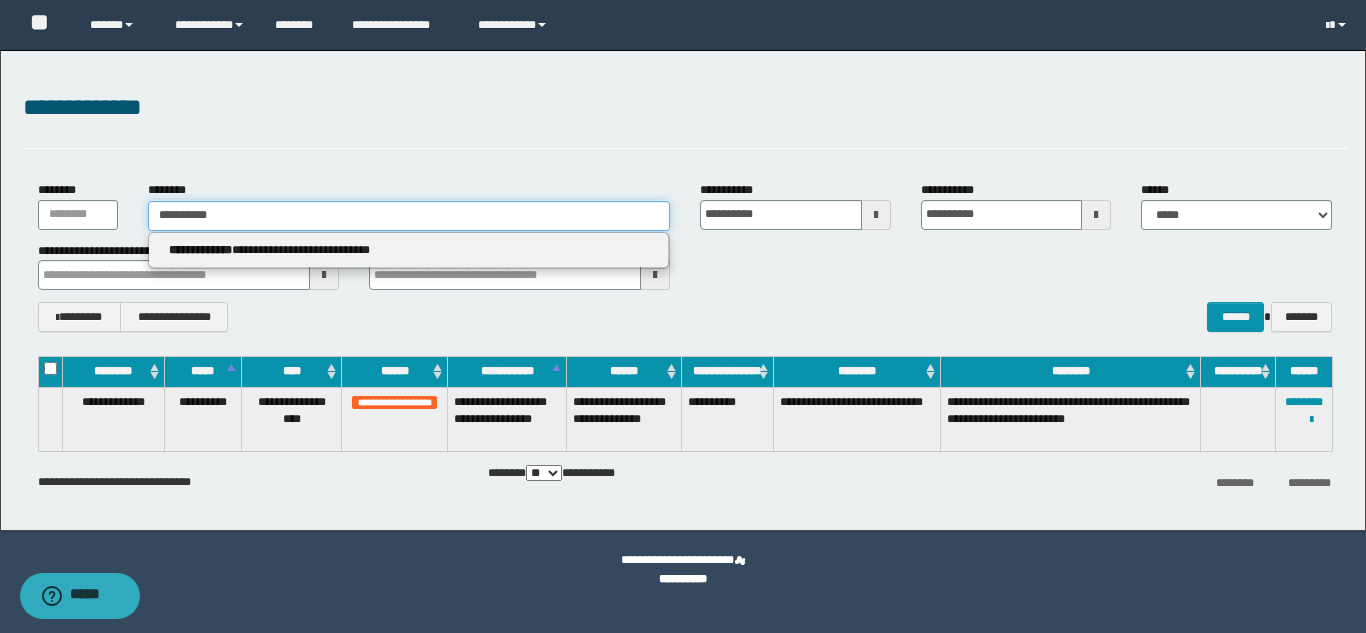 click on "**********" at bounding box center (409, 216) 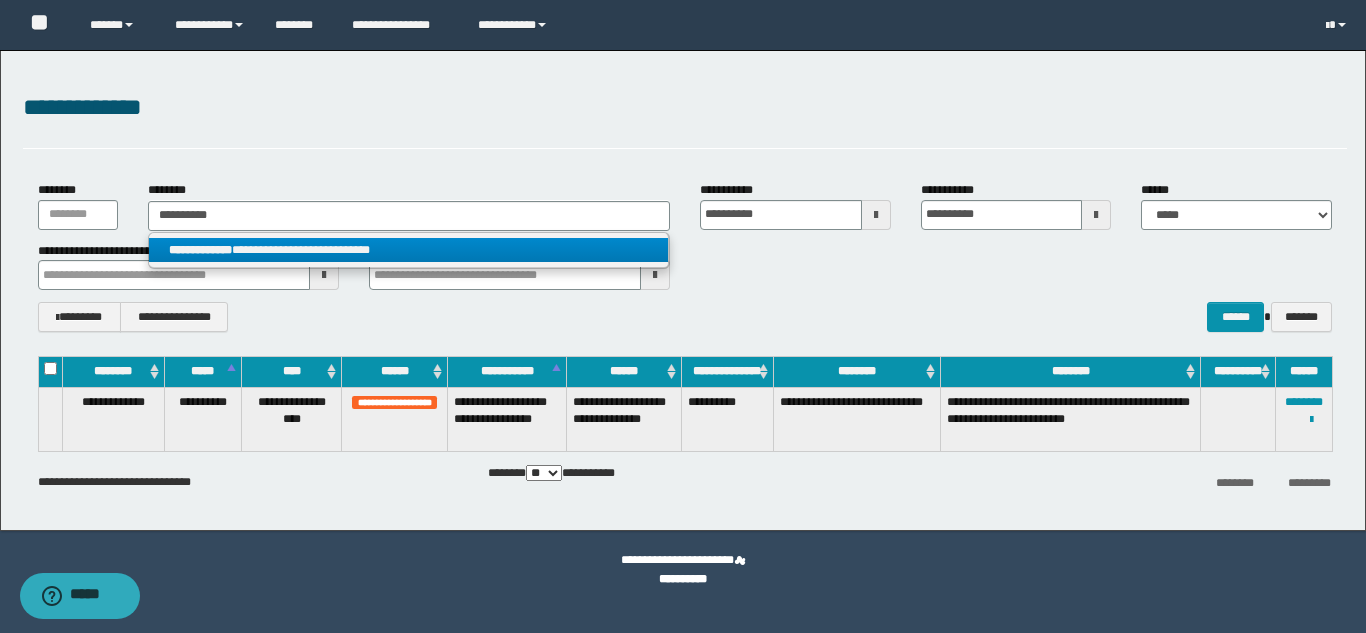 click on "**********" at bounding box center (408, 250) 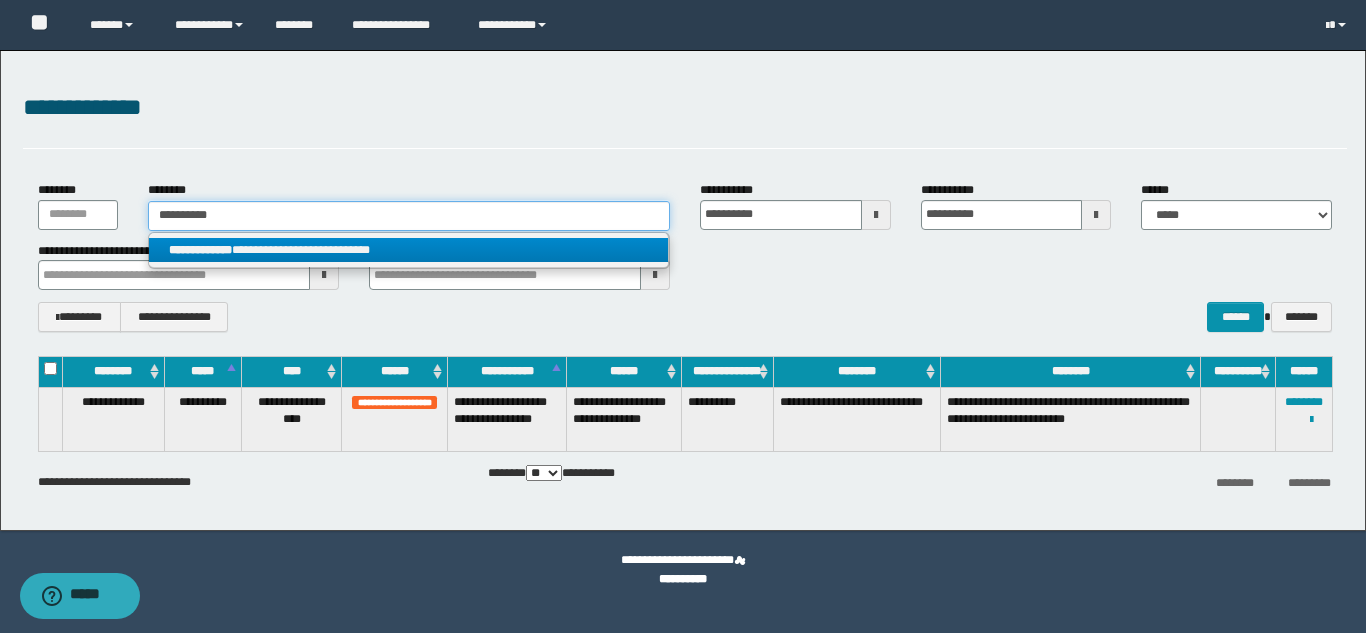 type 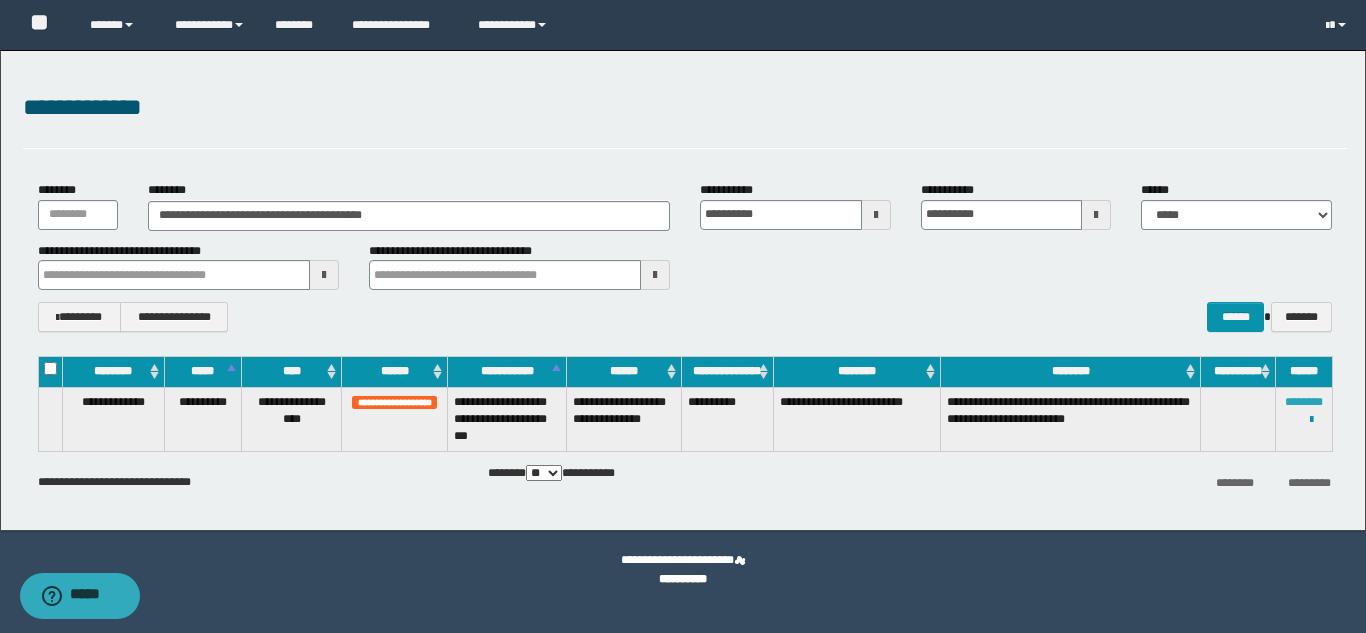 click on "********" at bounding box center (1304, 402) 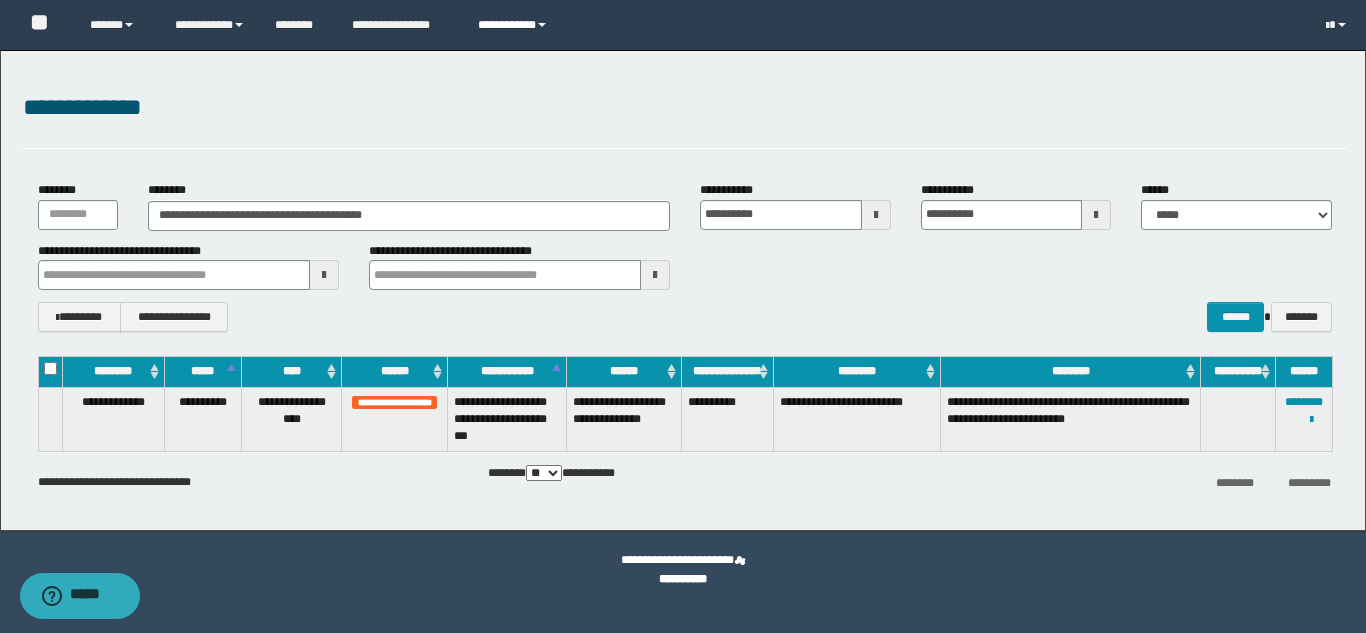 click on "**********" at bounding box center (515, 25) 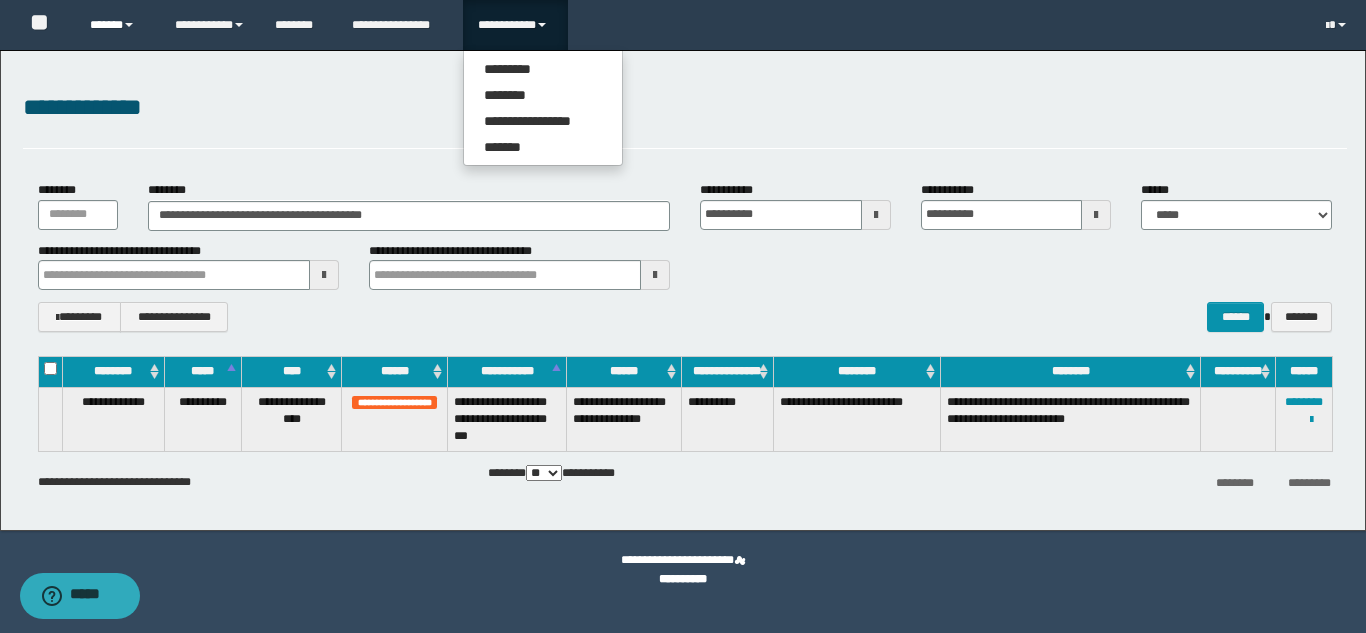 click on "******" at bounding box center [117, 25] 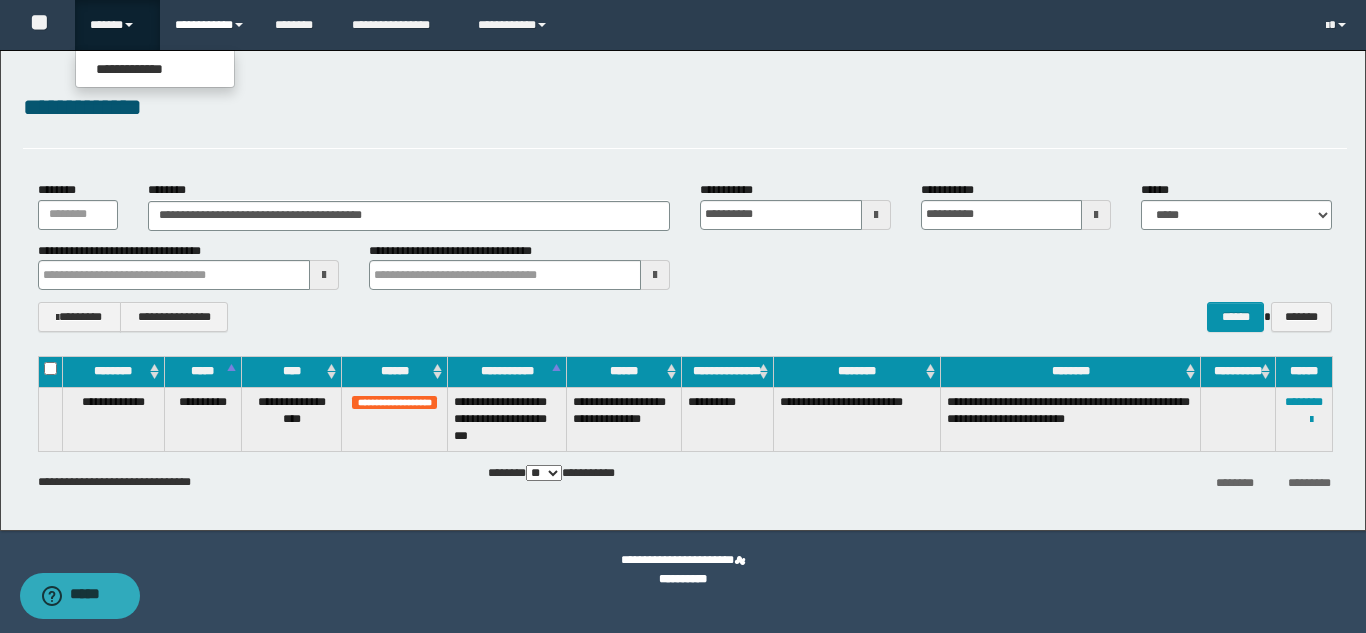 click on "**********" at bounding box center [210, 25] 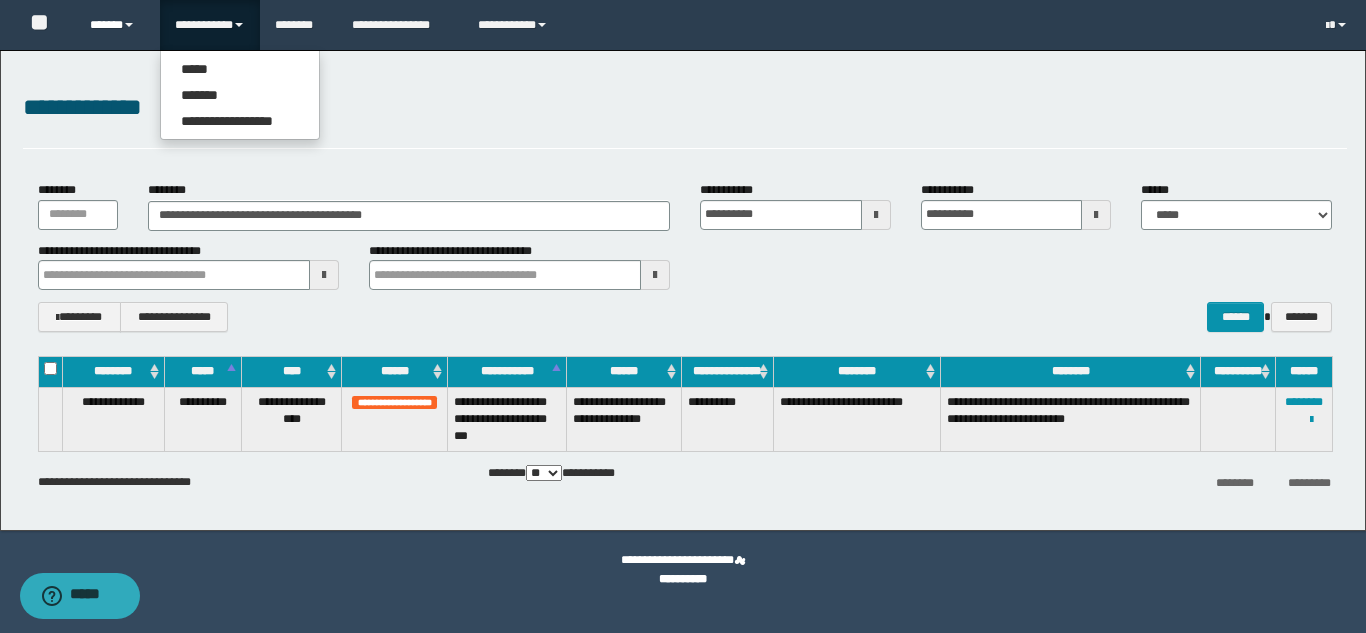 click on "******" at bounding box center [117, 25] 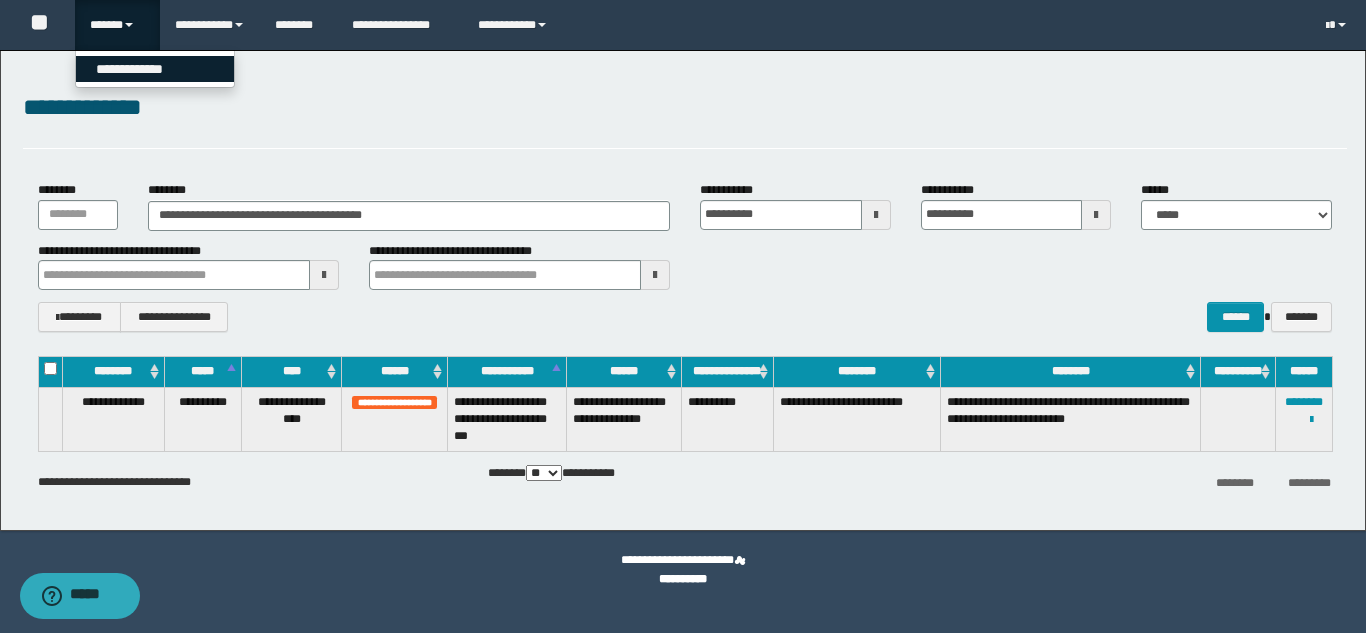 click on "**********" at bounding box center [155, 69] 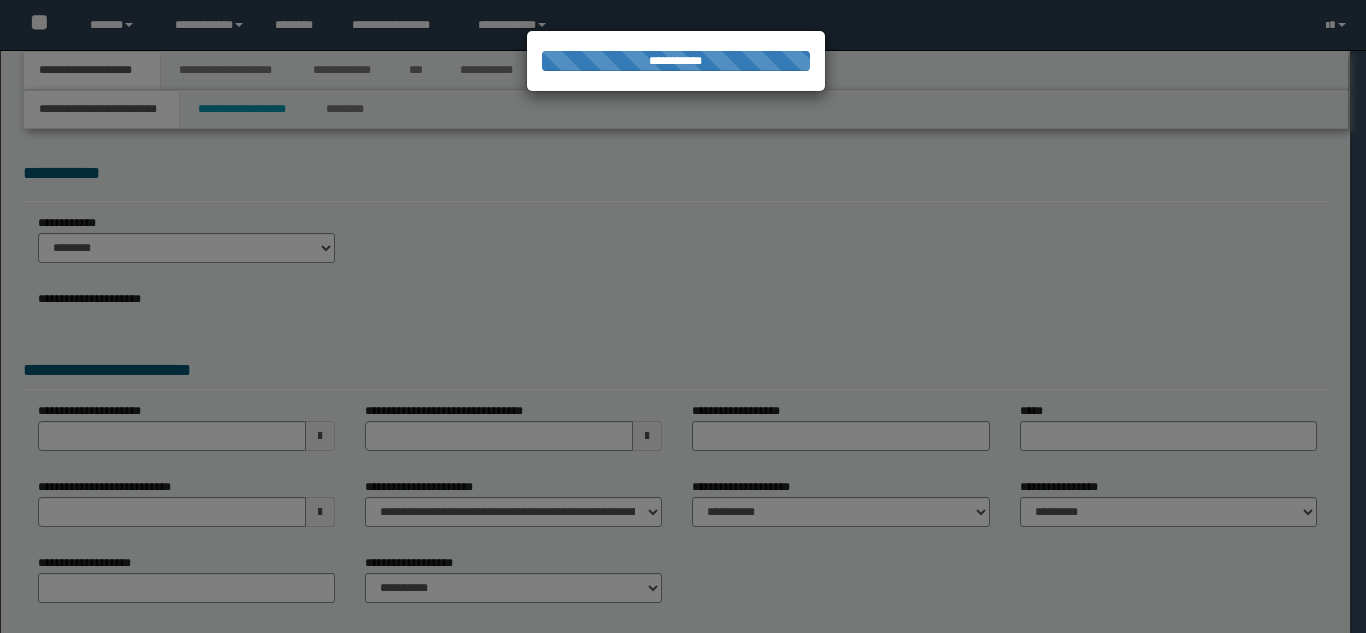 scroll, scrollTop: 0, scrollLeft: 0, axis: both 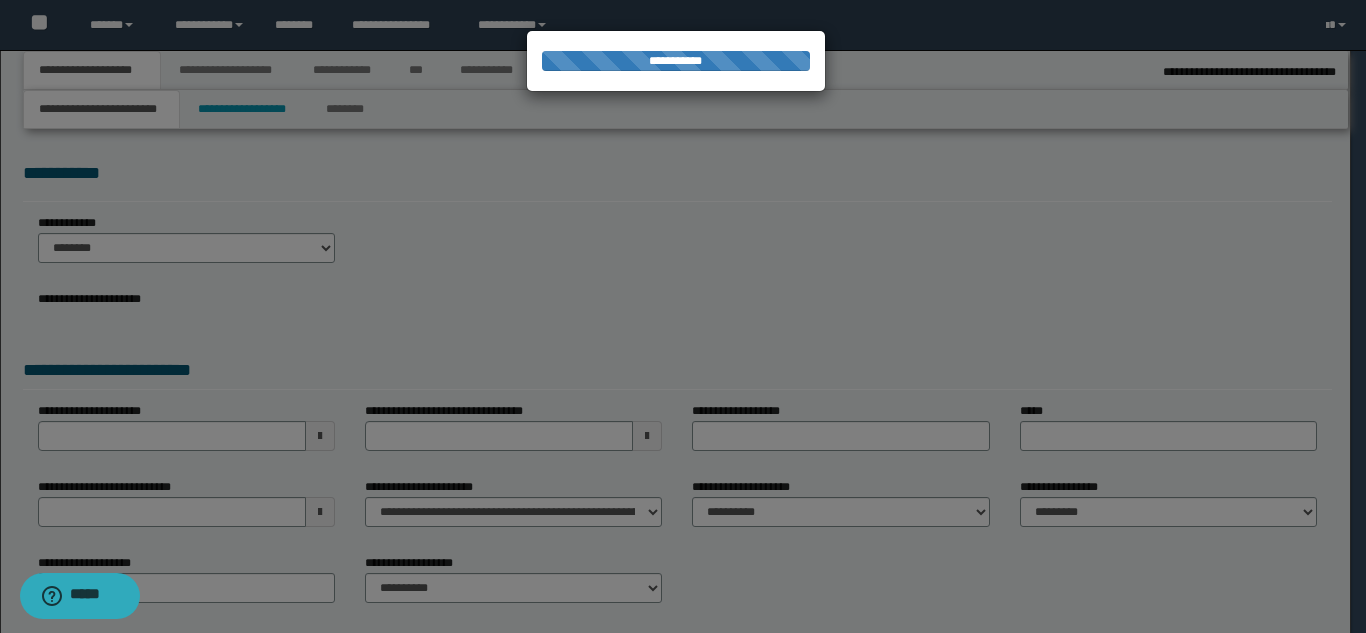 select on "*" 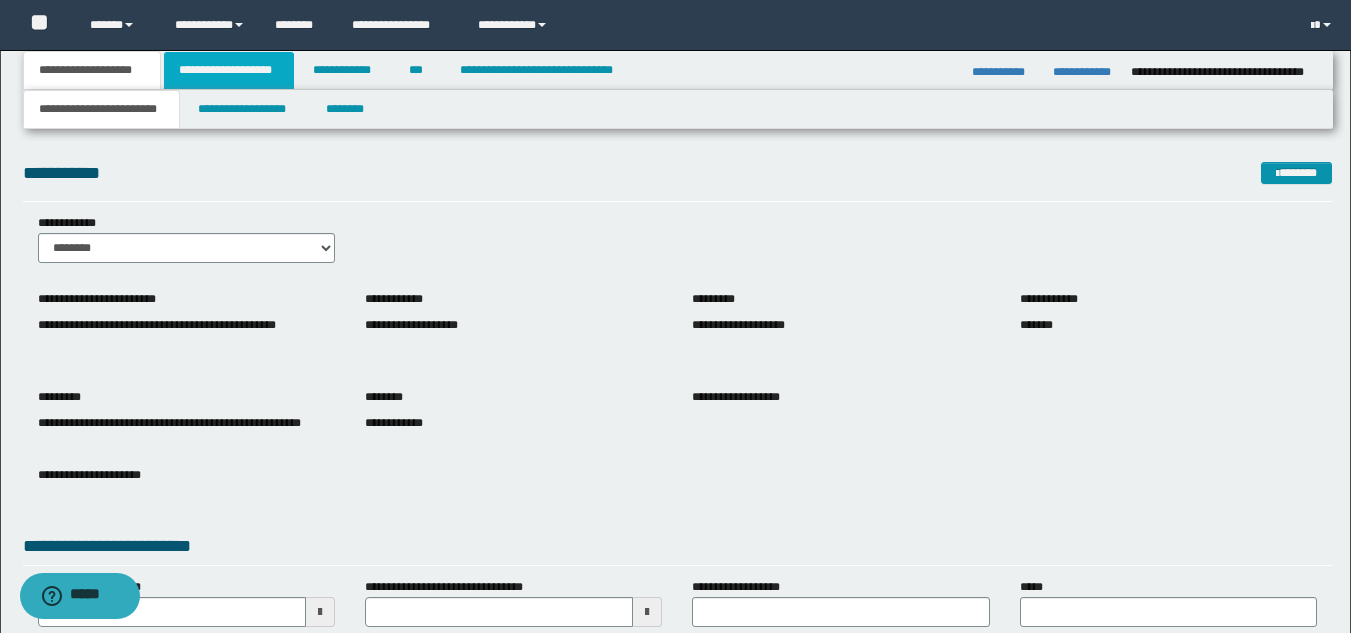 click on "**********" at bounding box center (229, 70) 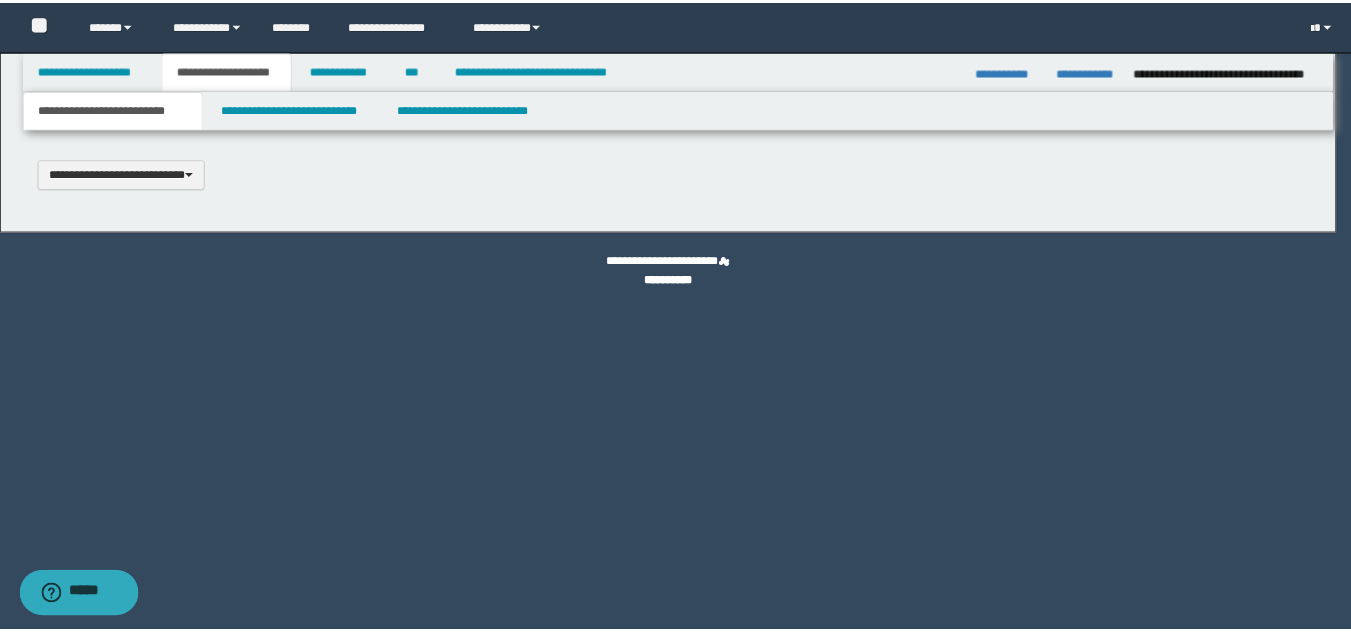 scroll, scrollTop: 0, scrollLeft: 0, axis: both 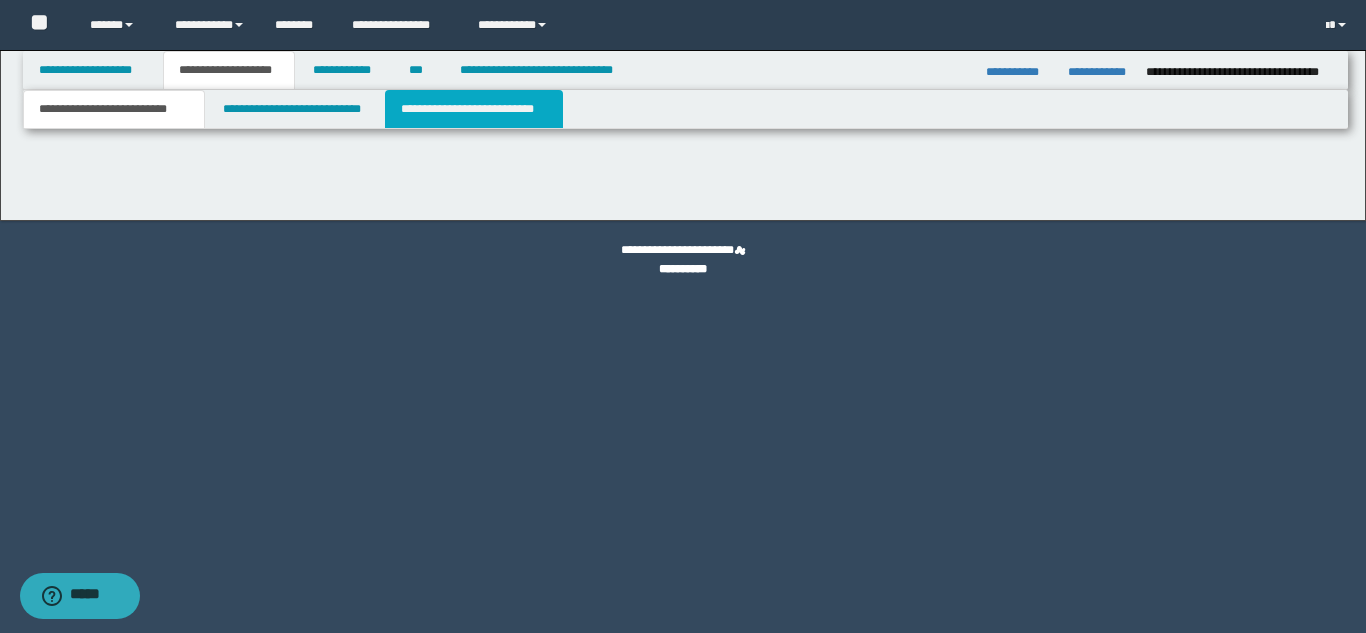 click on "**********" at bounding box center (474, 109) 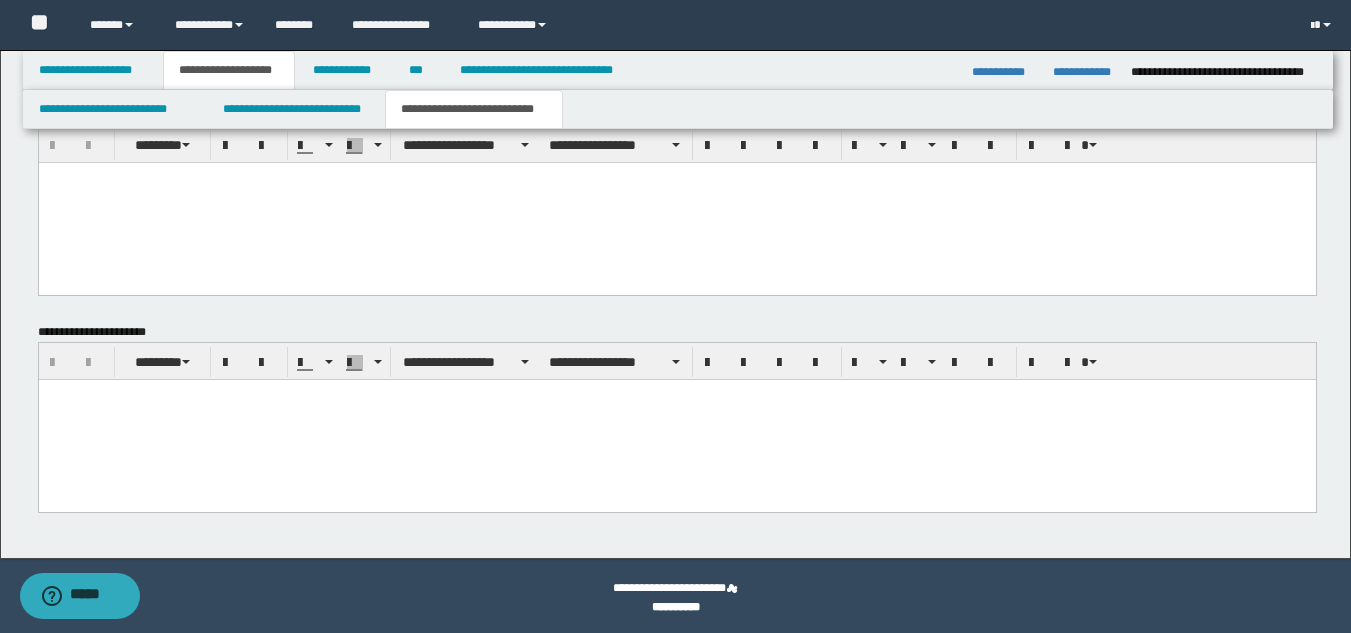 scroll, scrollTop: 901, scrollLeft: 0, axis: vertical 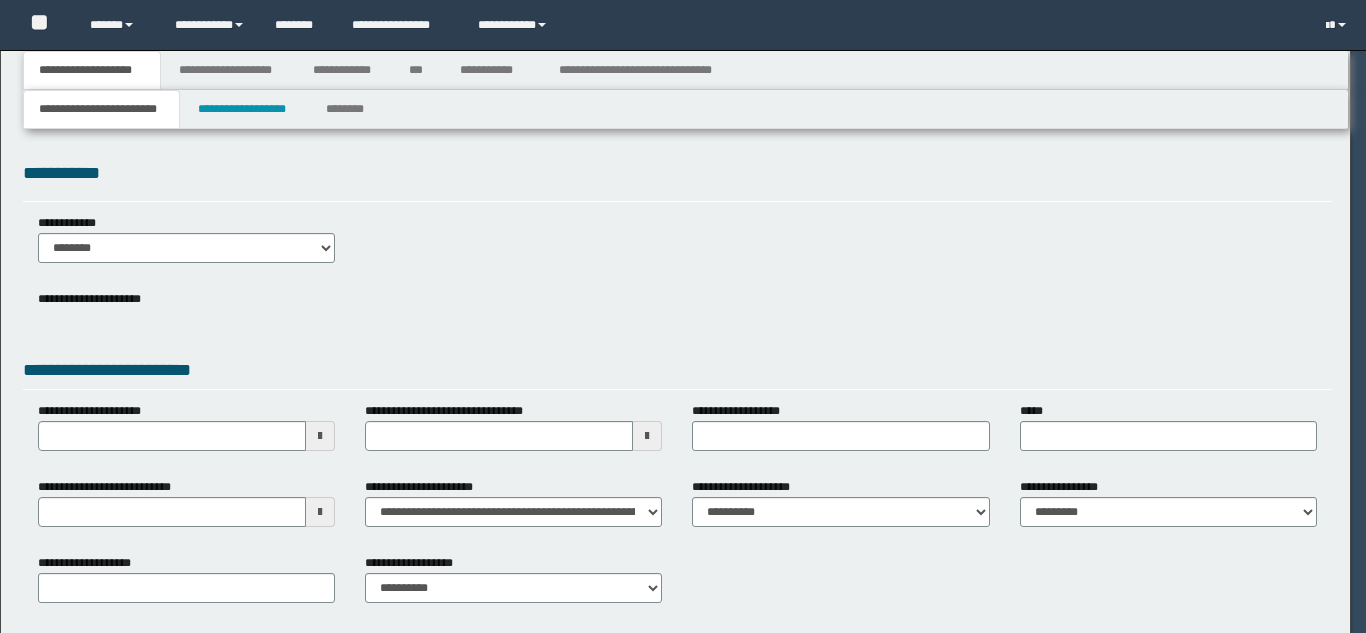 select on "**" 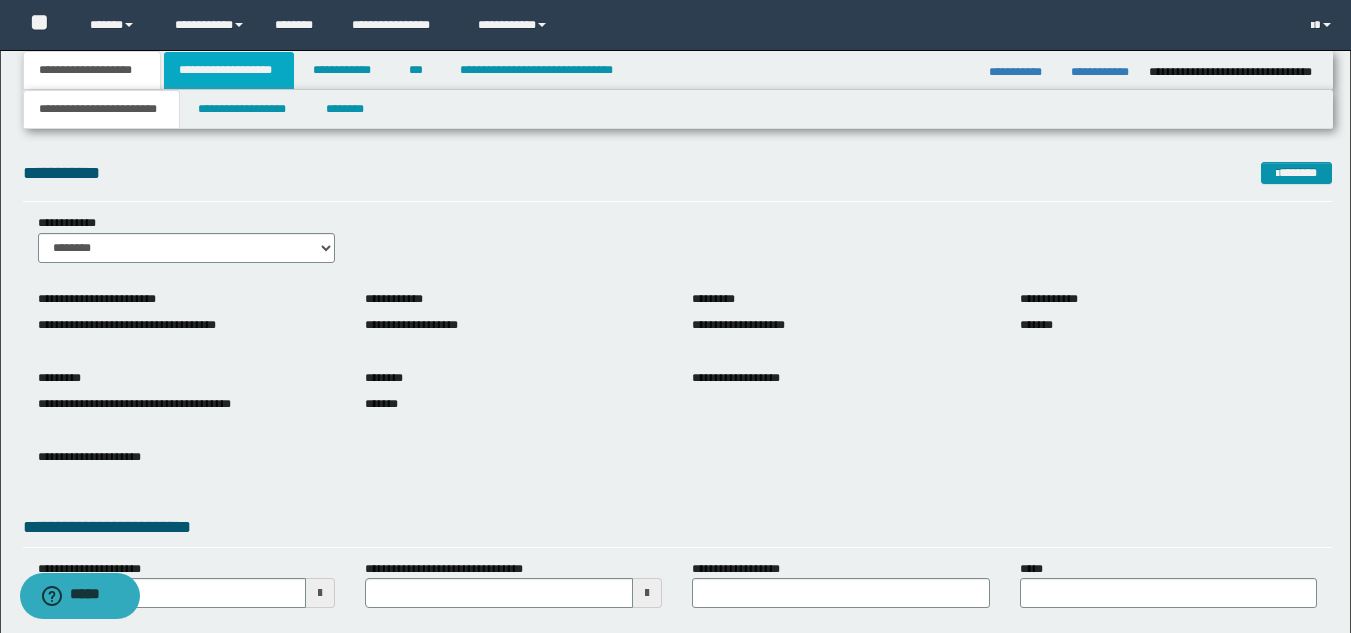 click on "**********" at bounding box center (229, 70) 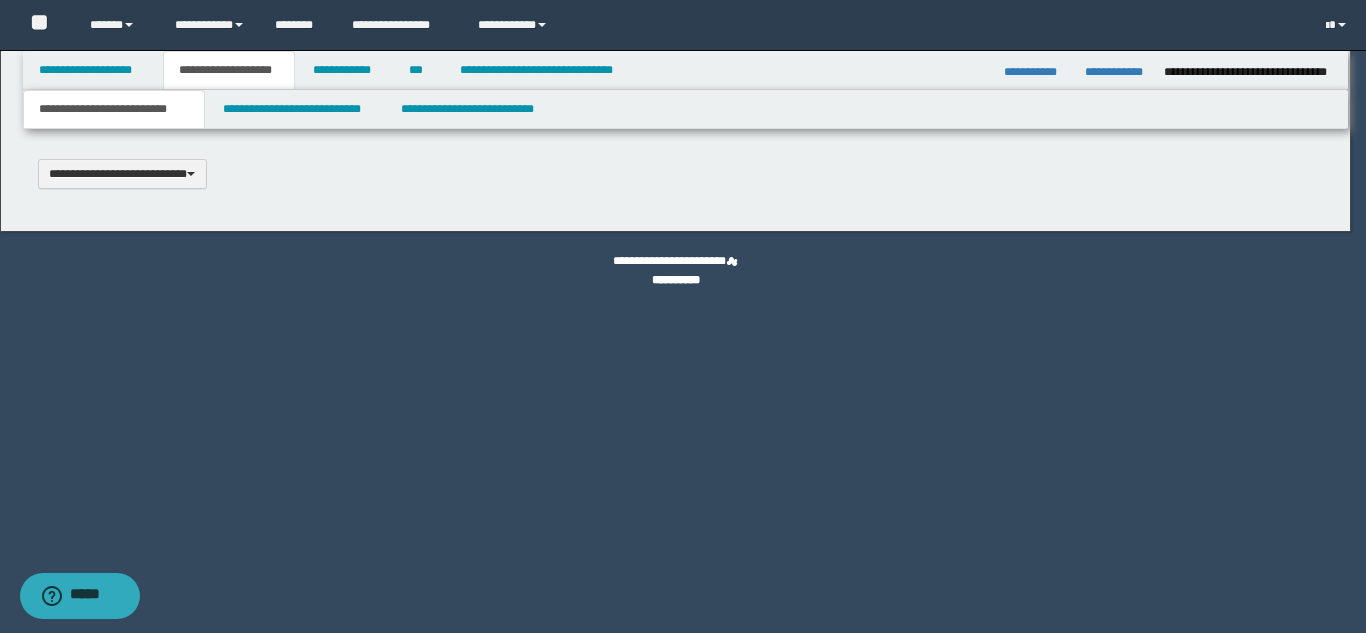 type 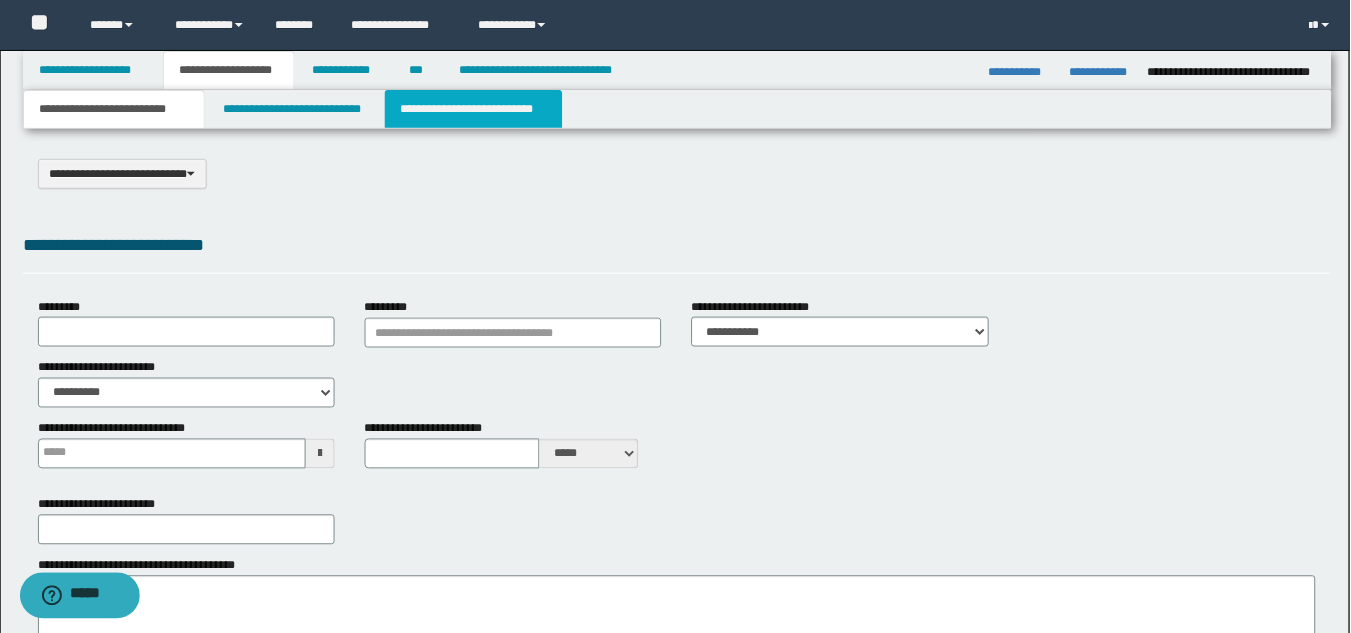 click on "**********" at bounding box center (474, 109) 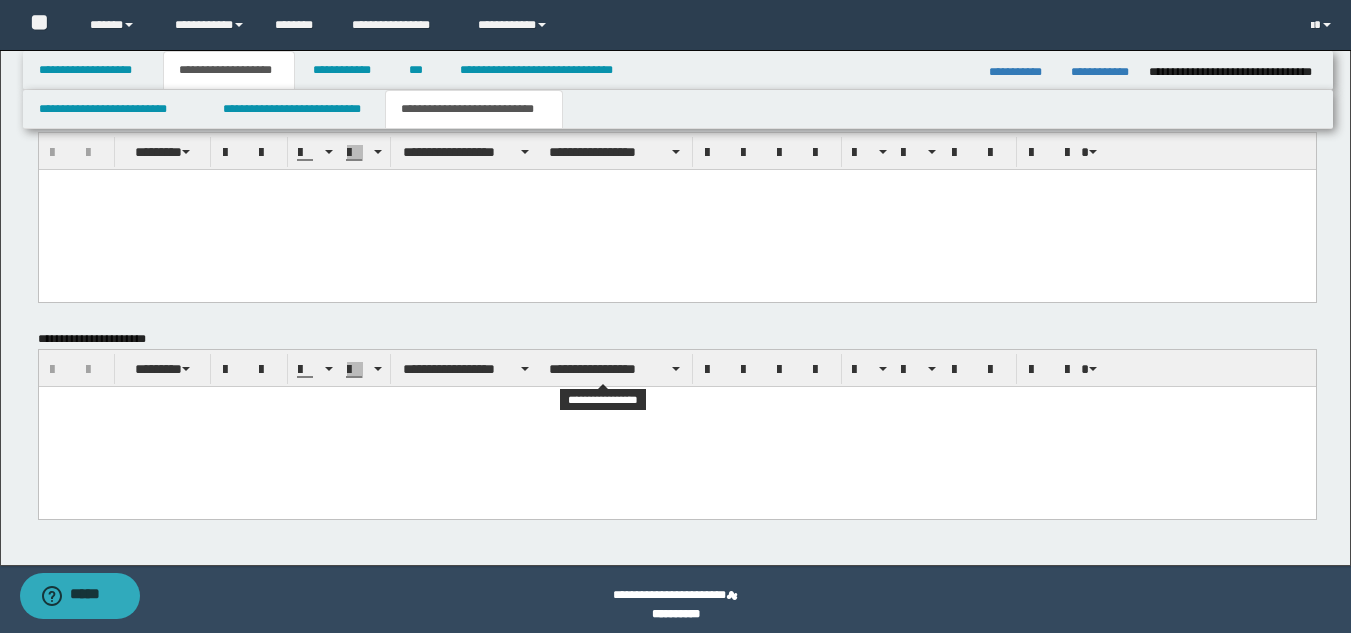 scroll, scrollTop: 901, scrollLeft: 0, axis: vertical 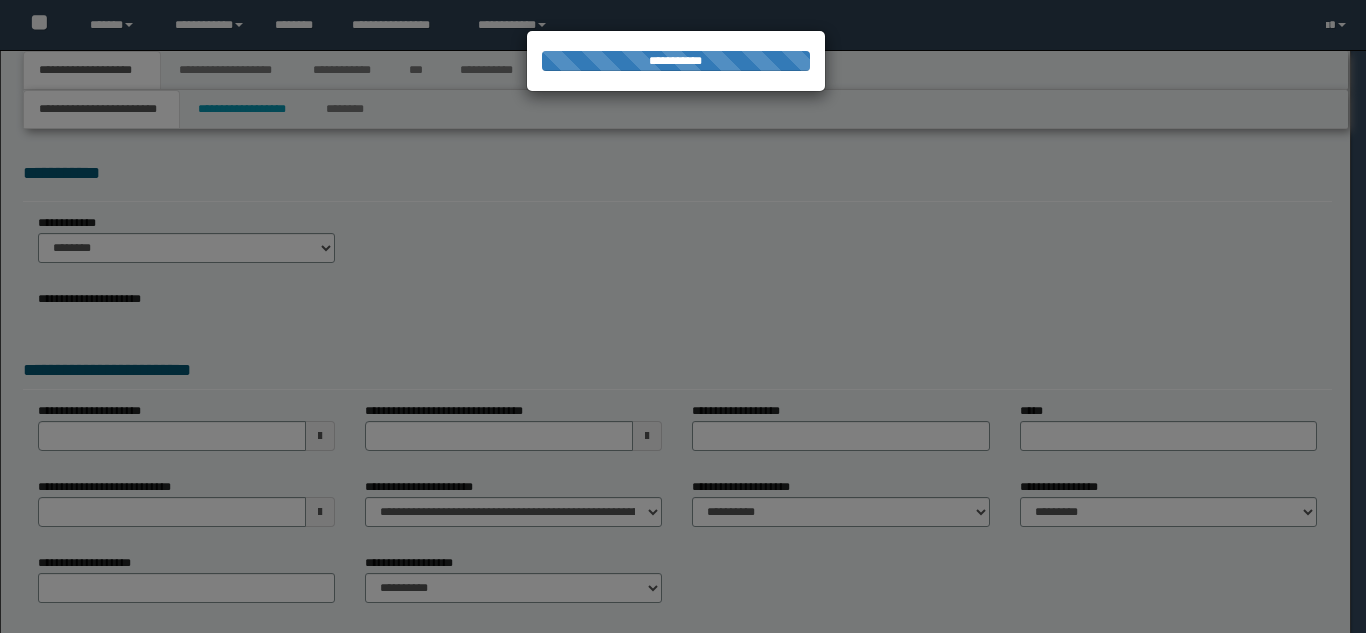 select on "**" 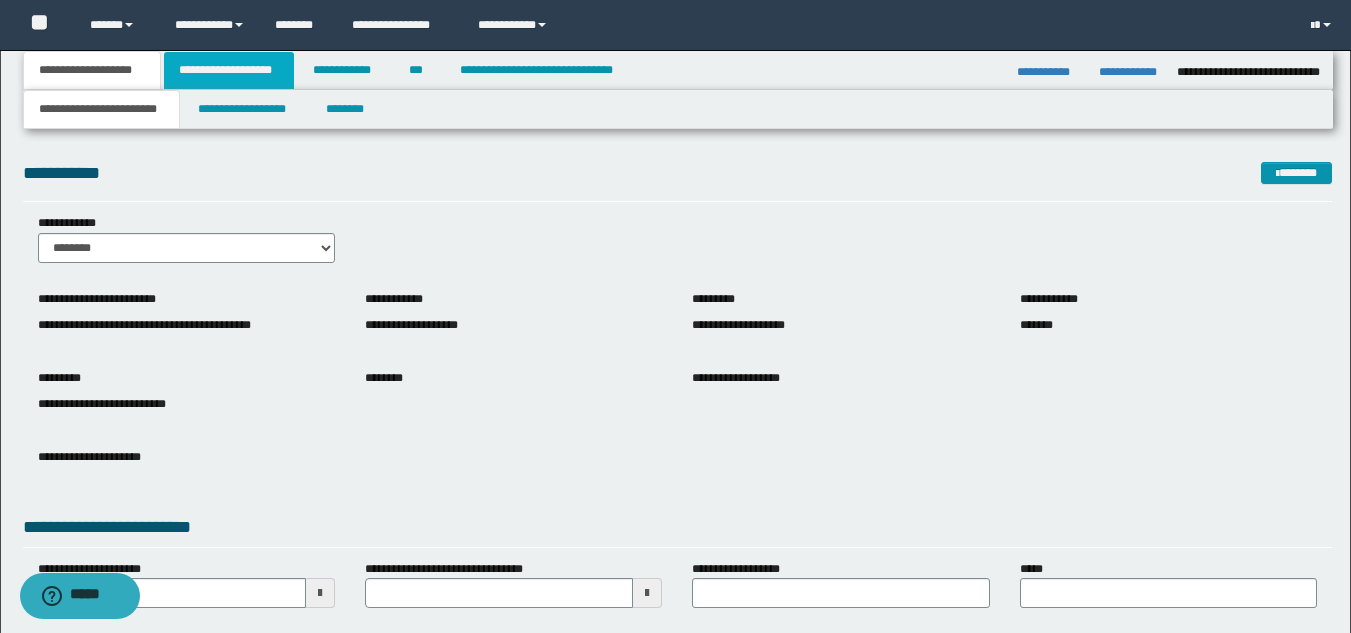 click on "**********" at bounding box center [229, 70] 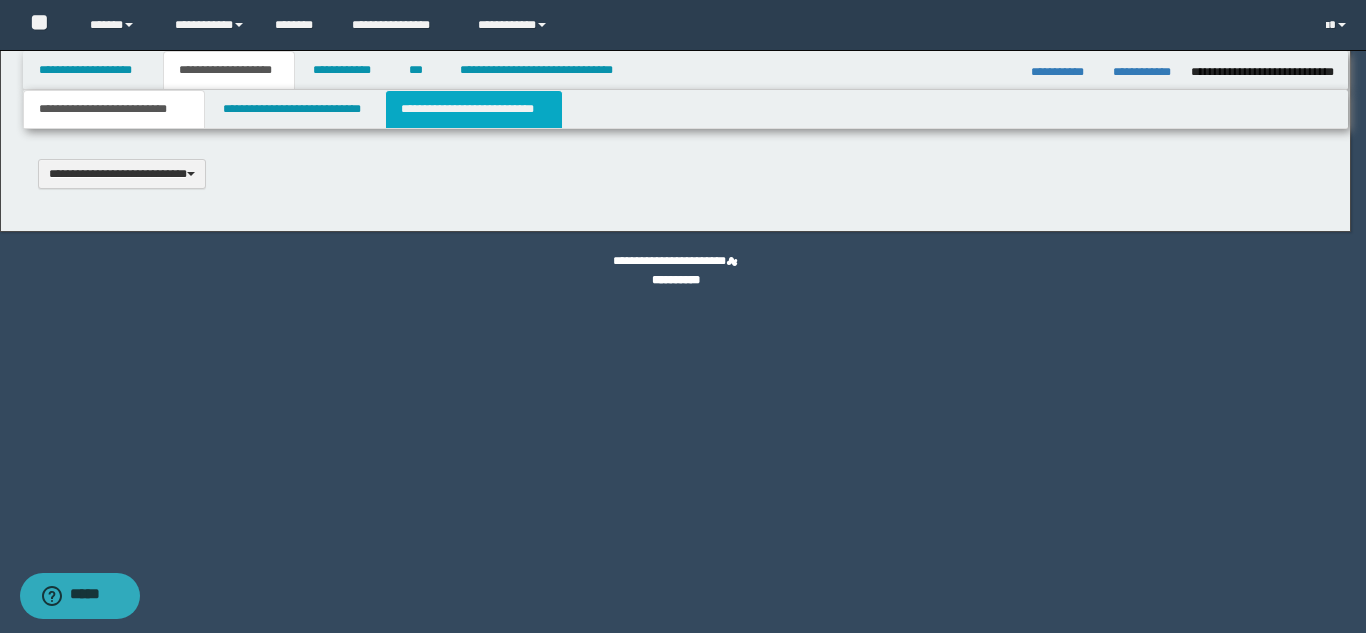 type 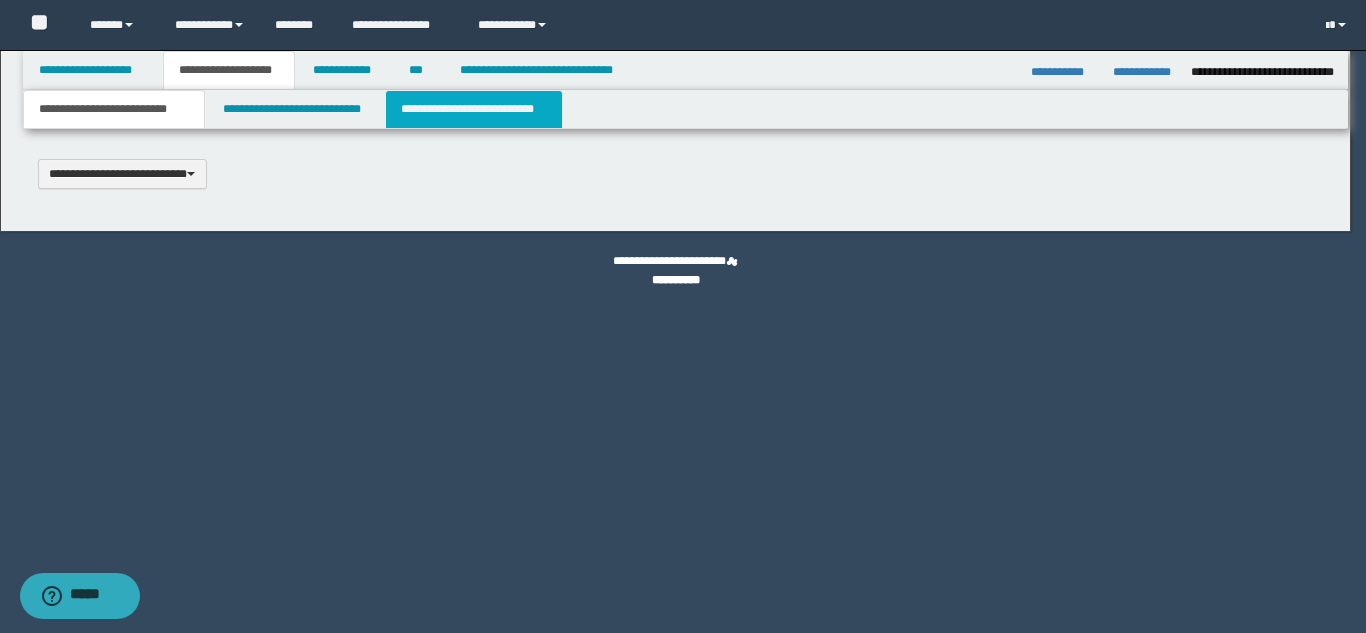 scroll, scrollTop: 0, scrollLeft: 0, axis: both 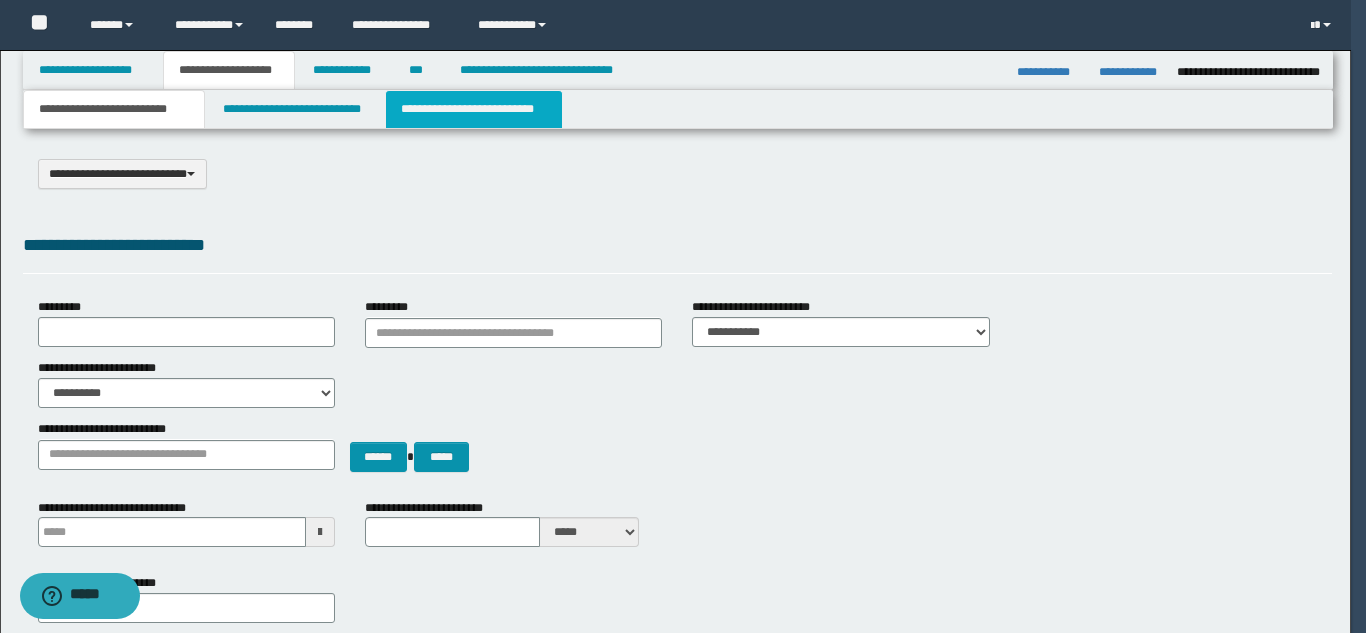 click on "**********" at bounding box center [474, 109] 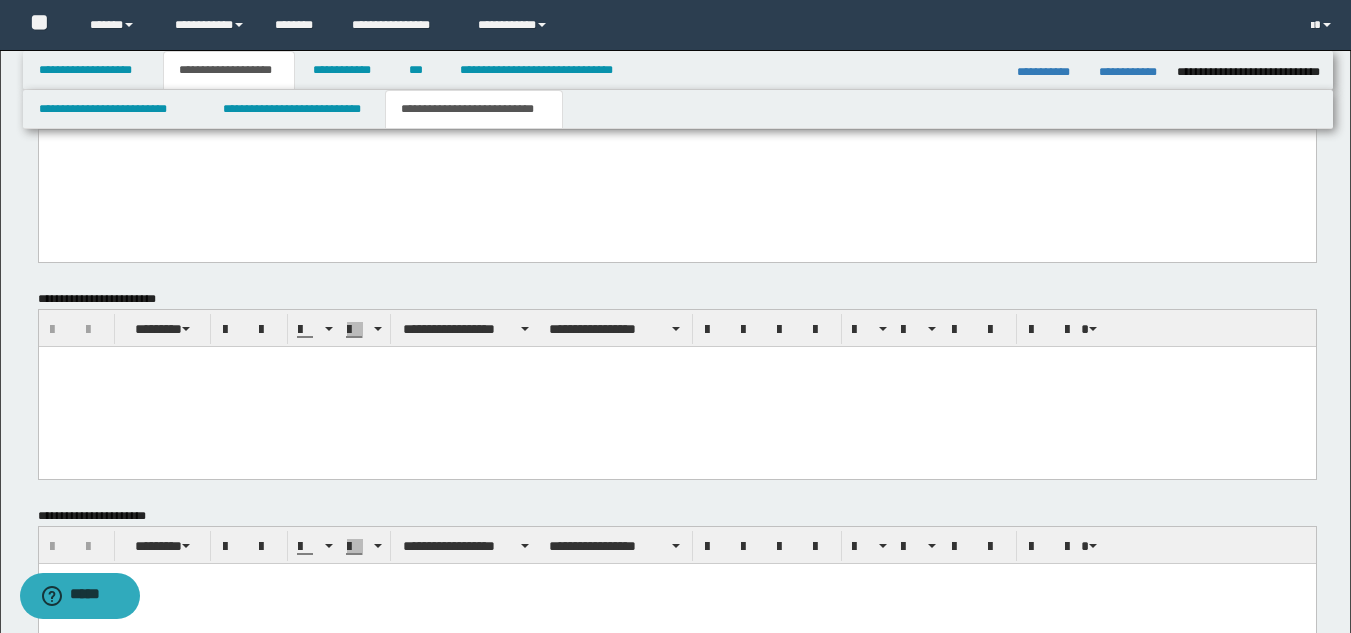 scroll, scrollTop: 901, scrollLeft: 0, axis: vertical 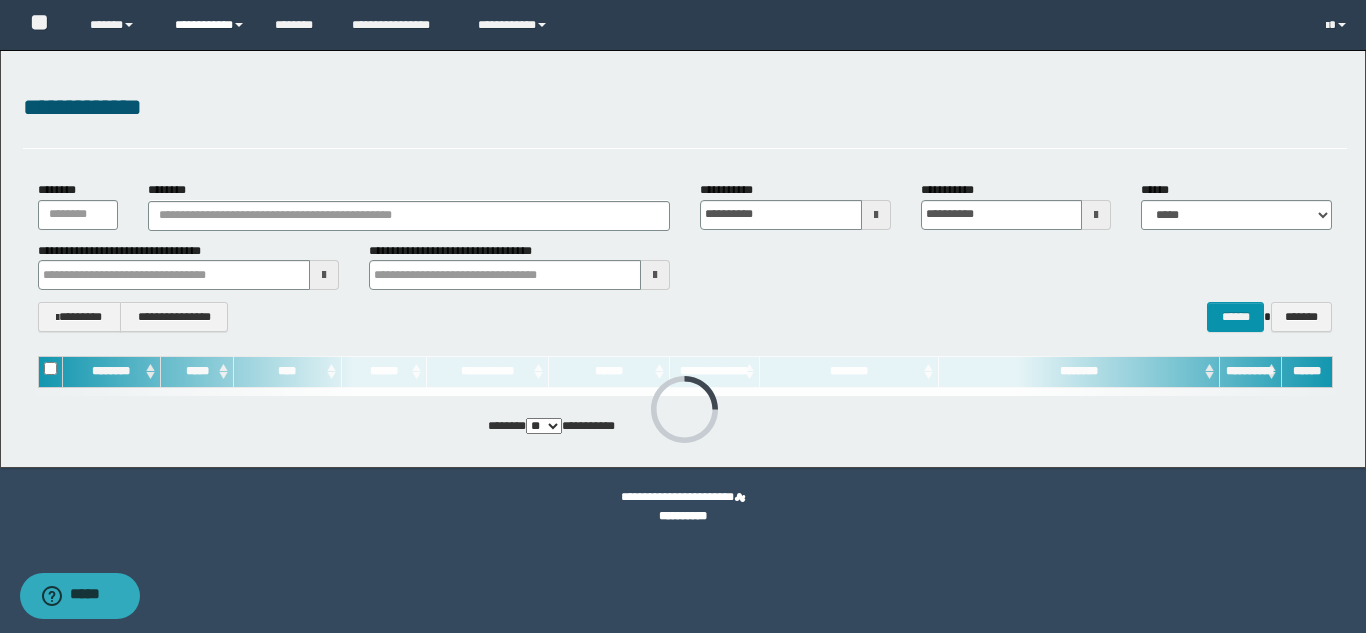 click on "**********" at bounding box center (210, 25) 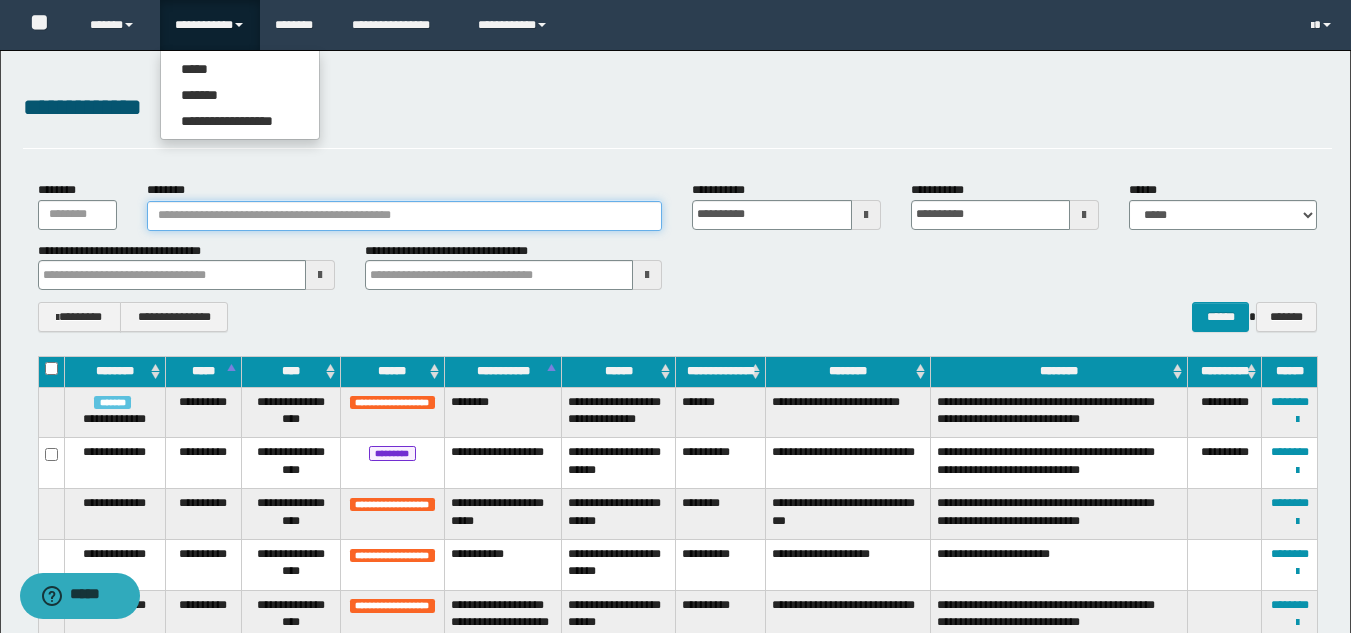 click on "********" at bounding box center (405, 216) 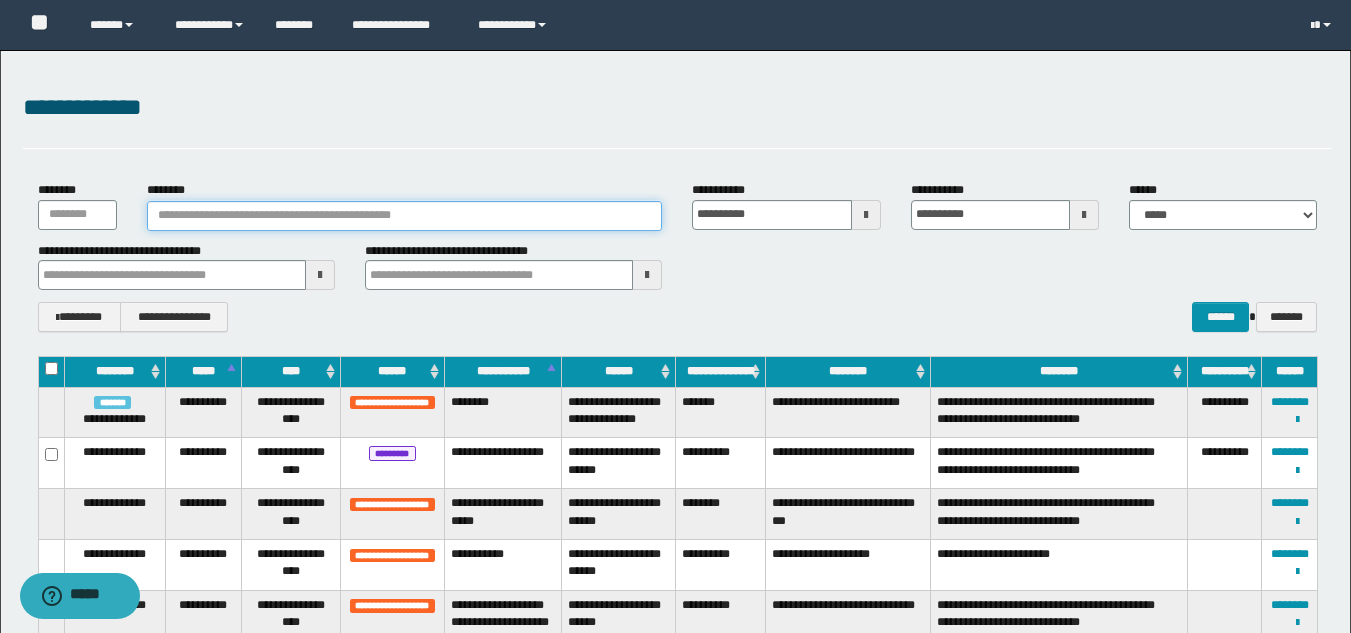 paste on "********" 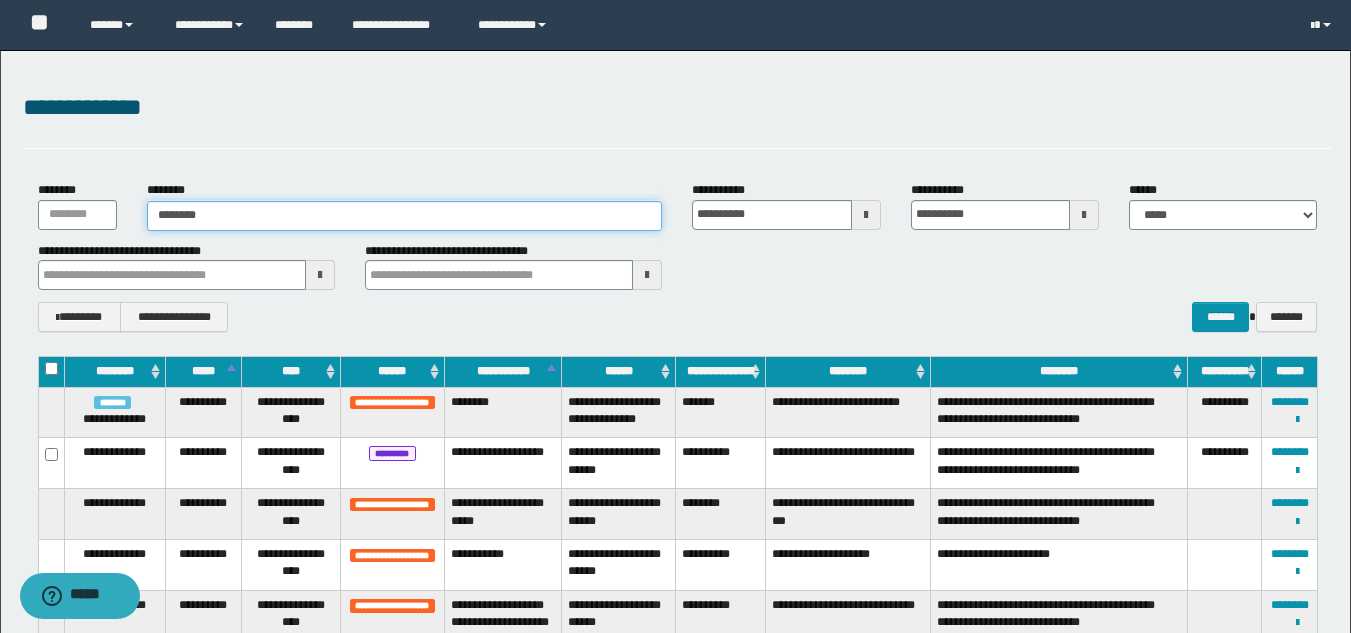 type on "********" 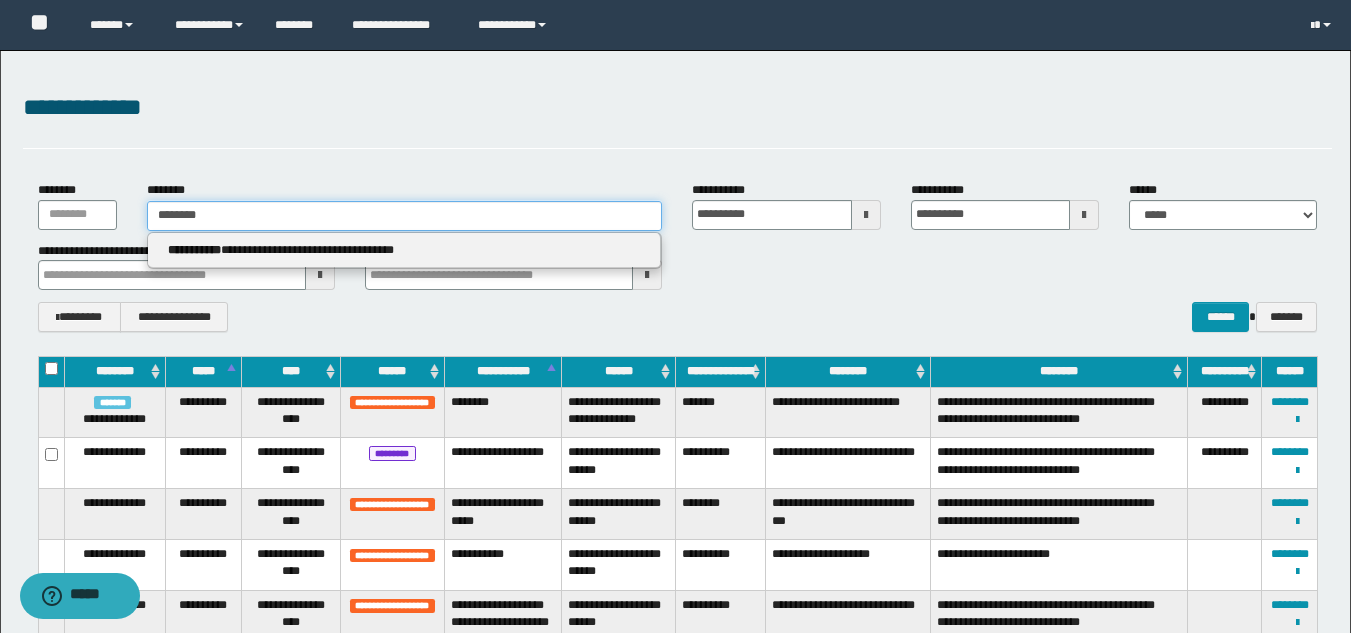 type on "********" 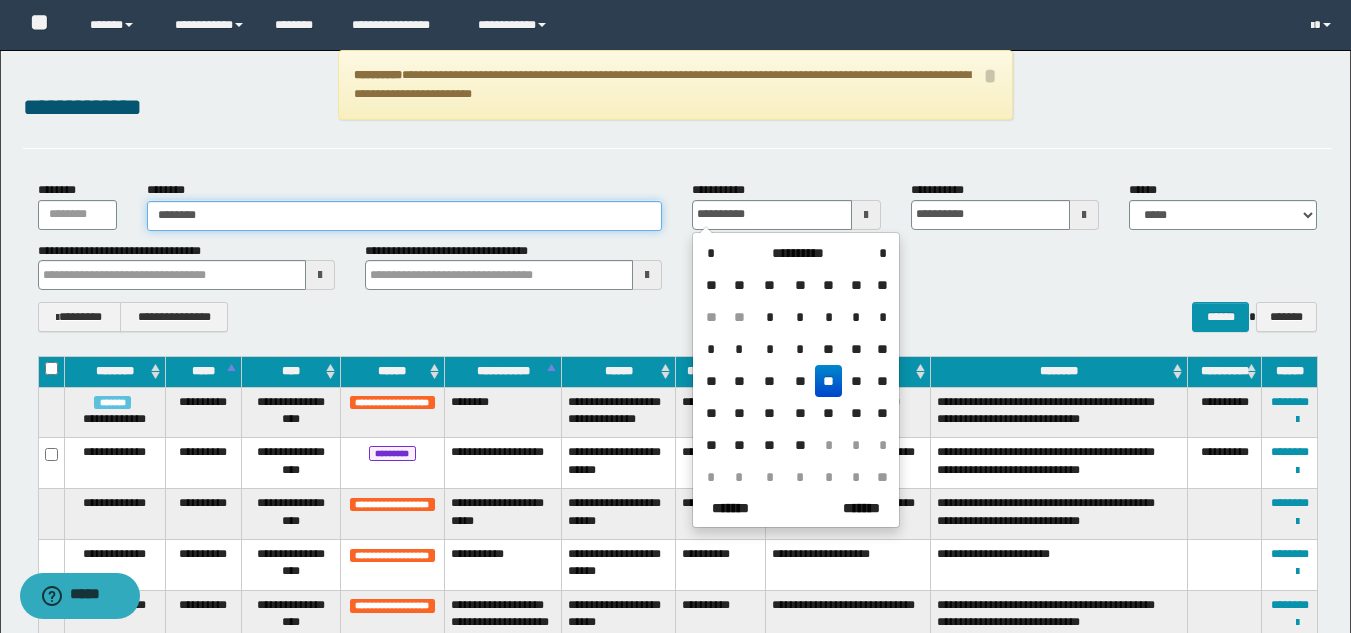 type on "********" 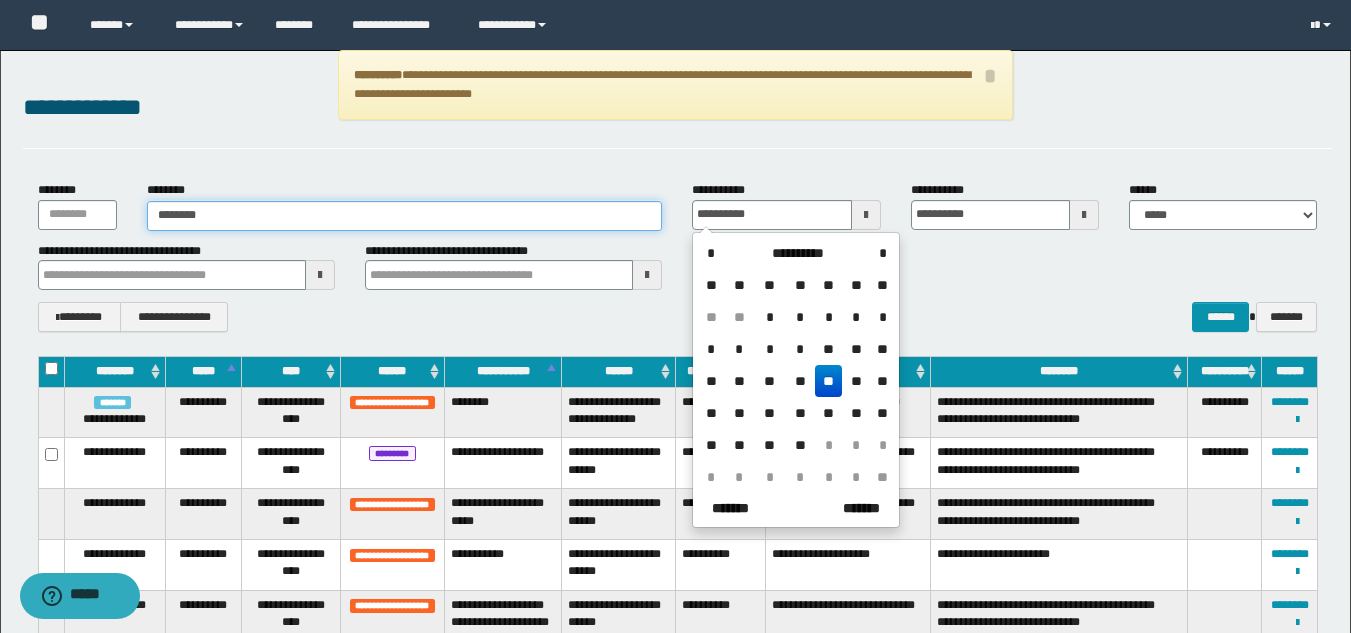 click on "********" at bounding box center [405, 216] 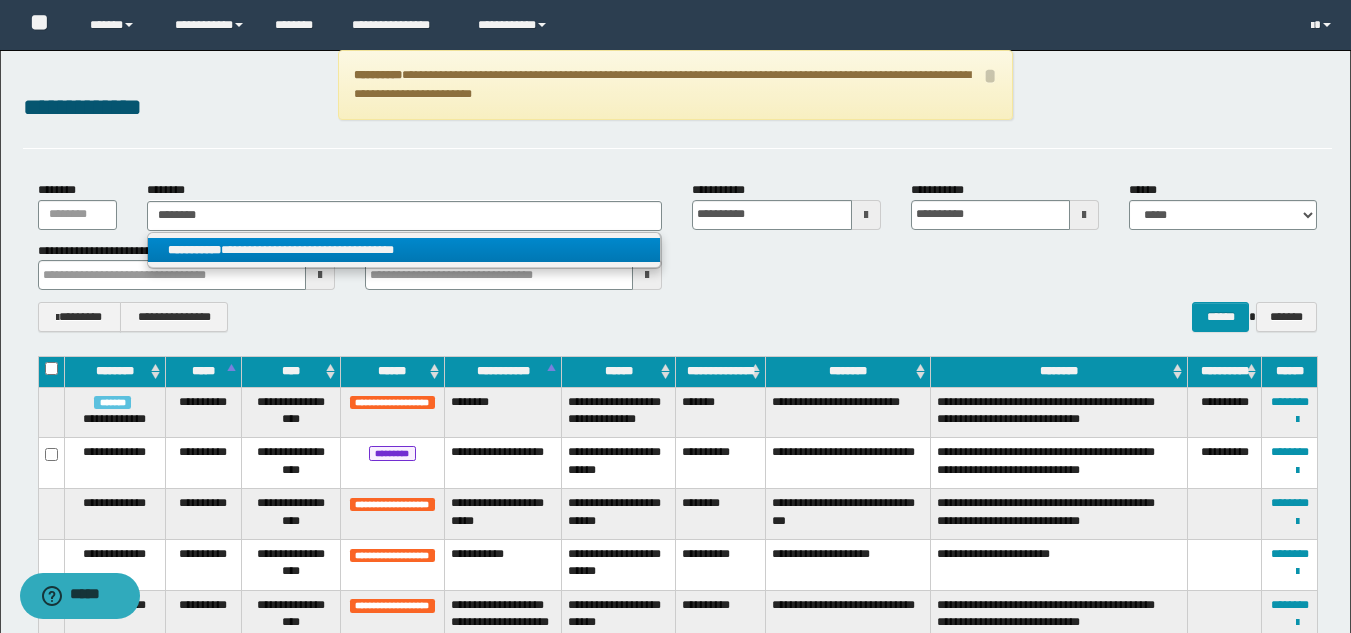 click on "**********" at bounding box center [404, 250] 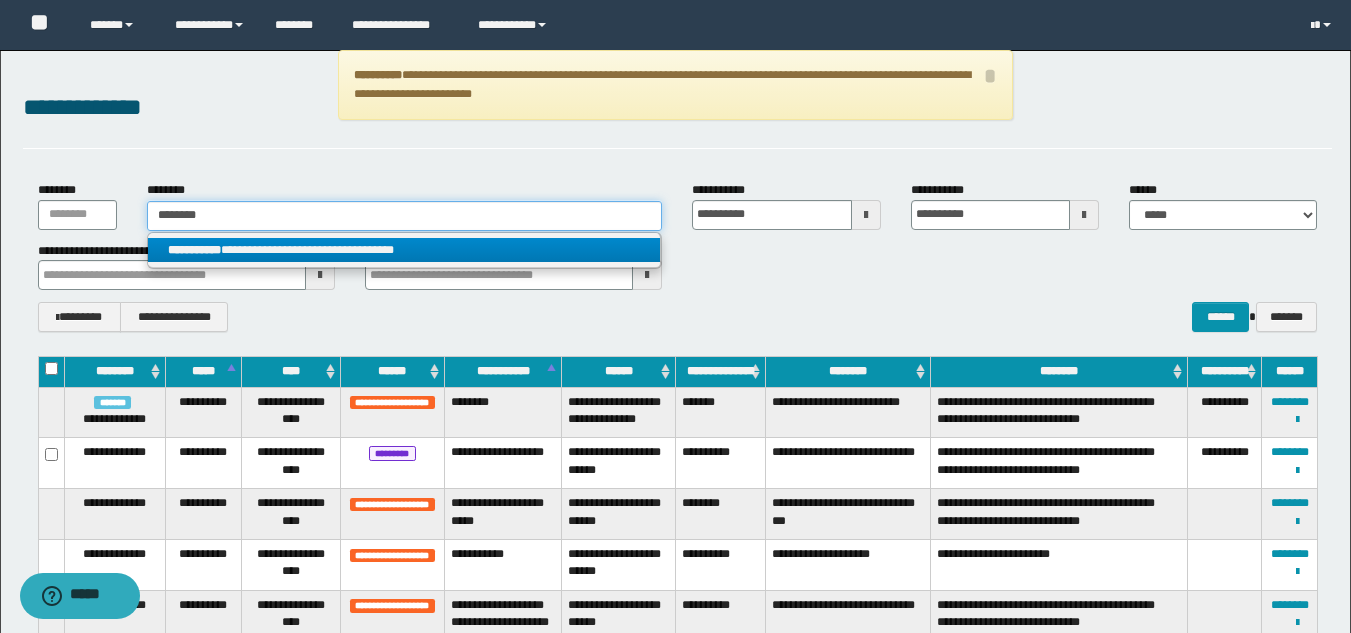 type 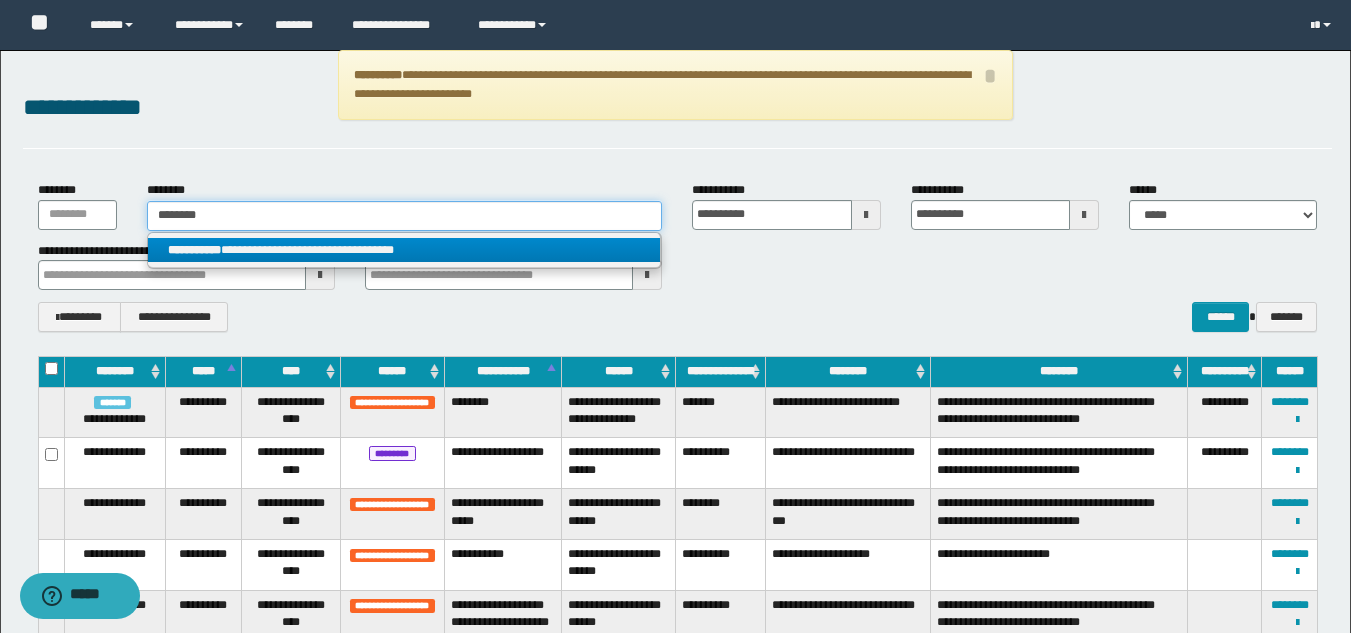 type on "**********" 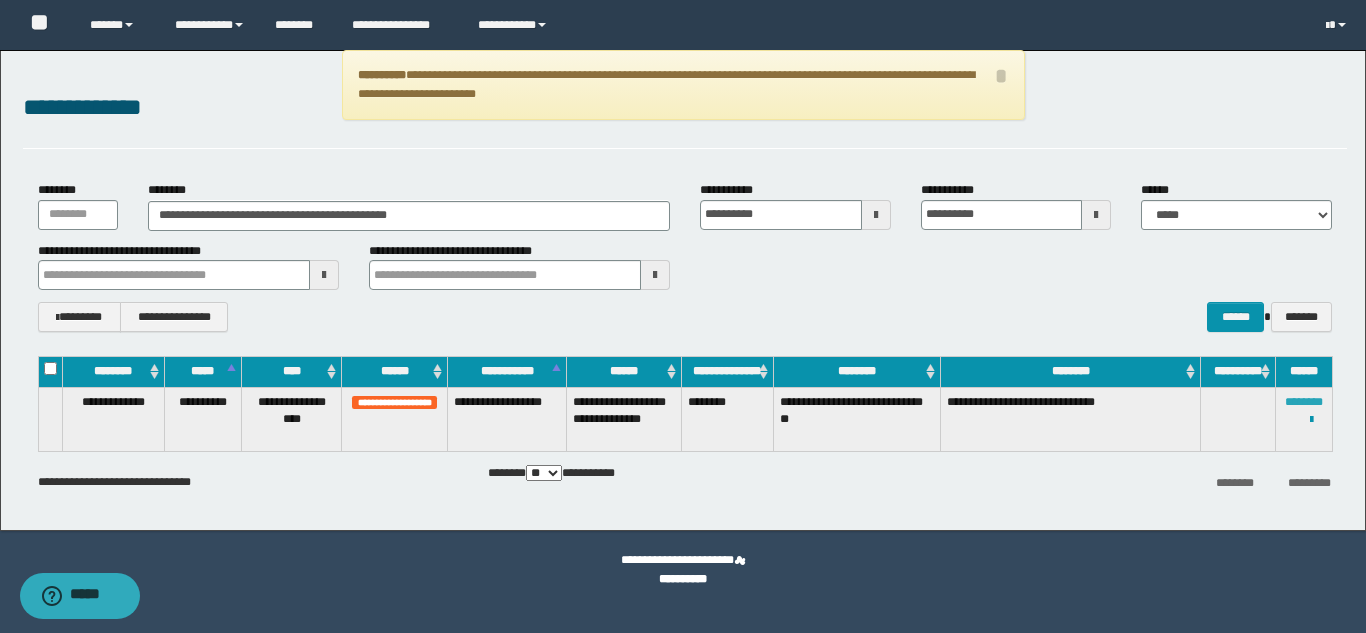 click on "********" at bounding box center (1304, 402) 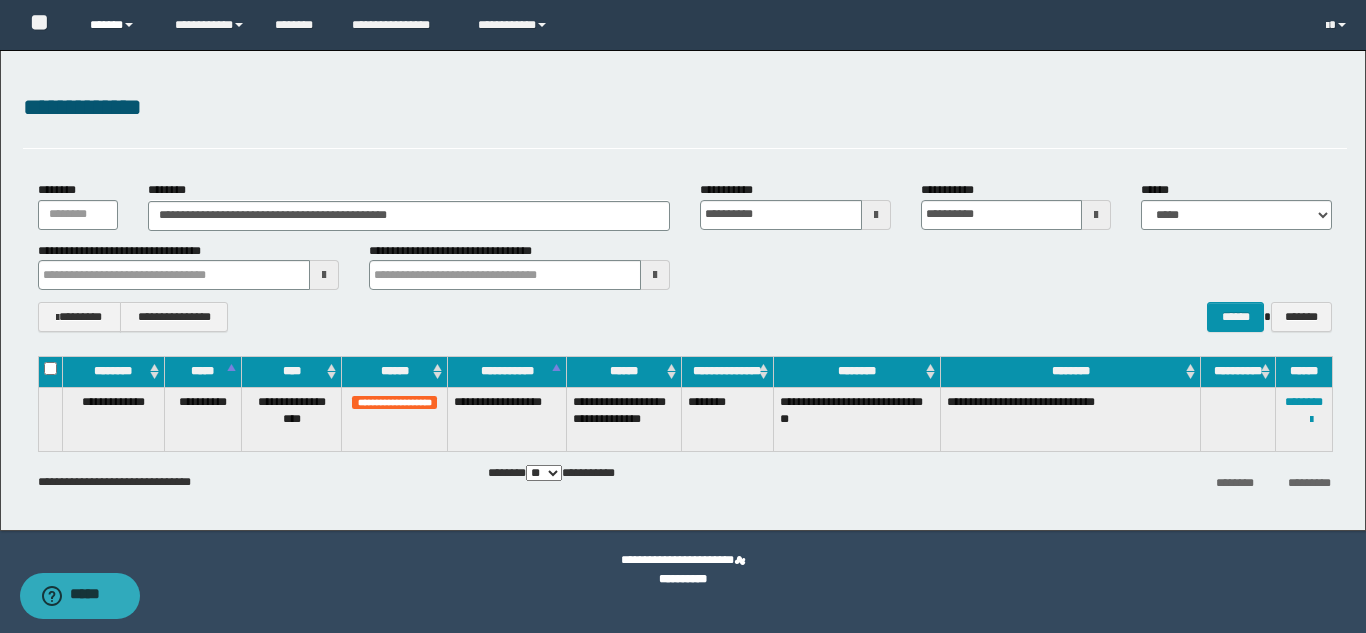 click on "******" at bounding box center (117, 25) 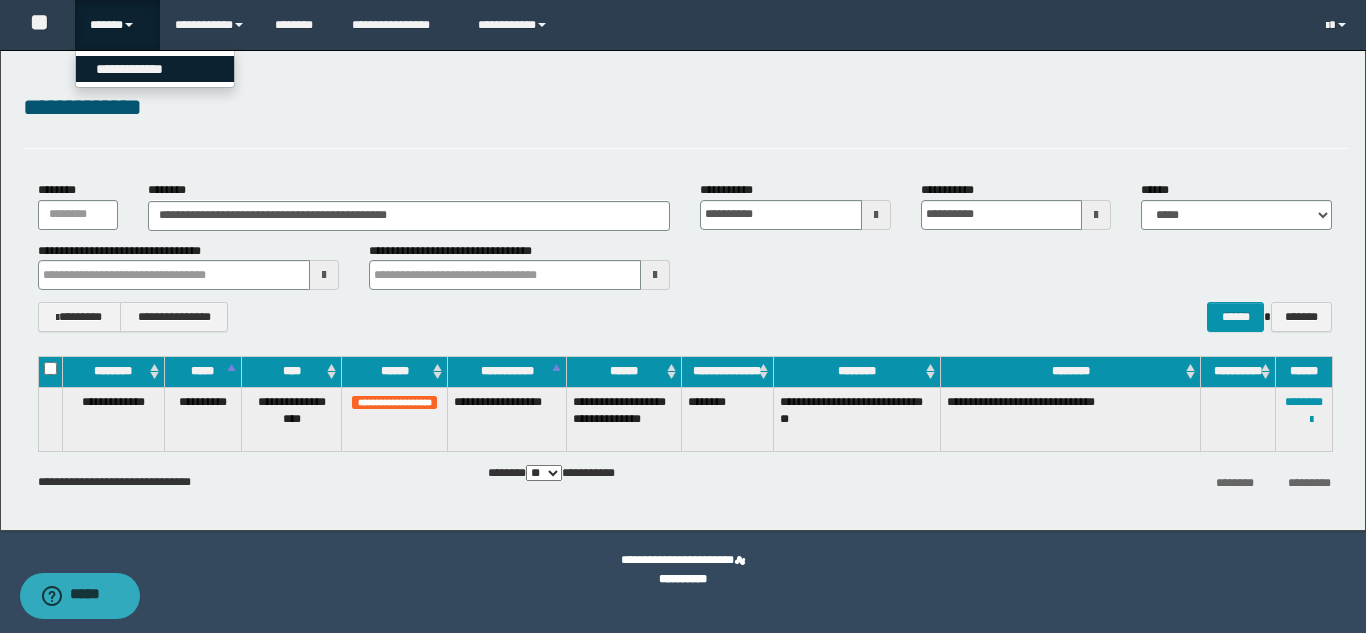 click on "**********" at bounding box center (155, 69) 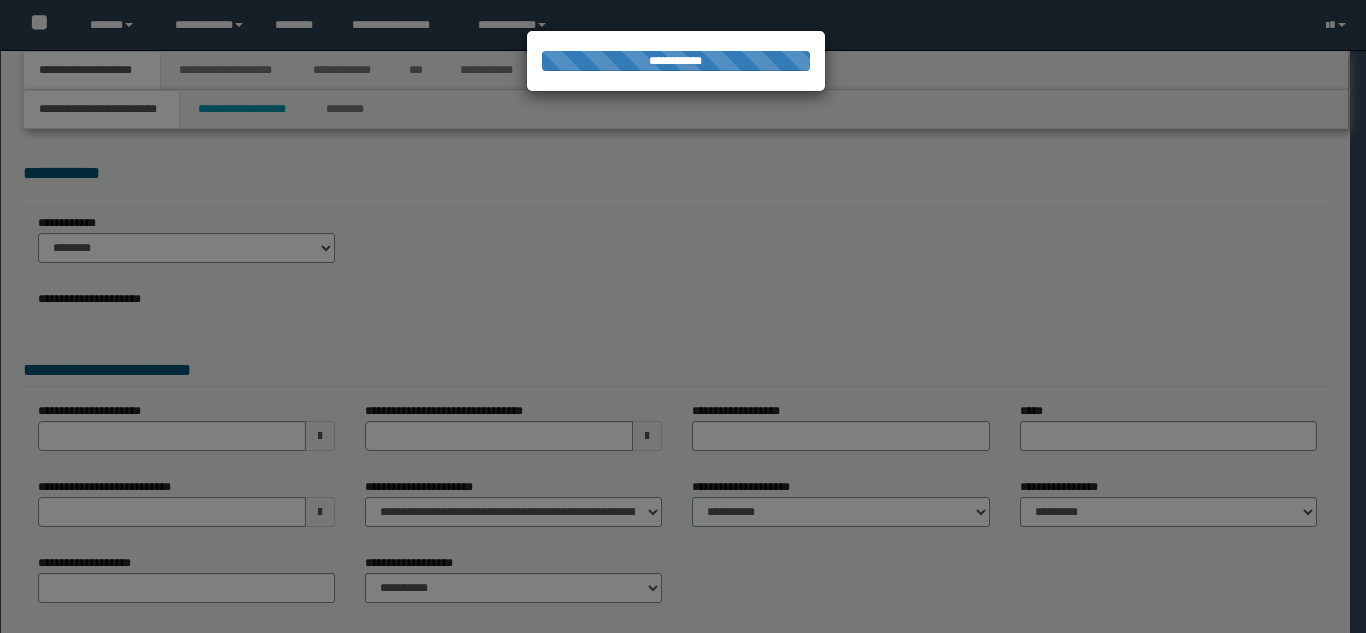 scroll, scrollTop: 0, scrollLeft: 0, axis: both 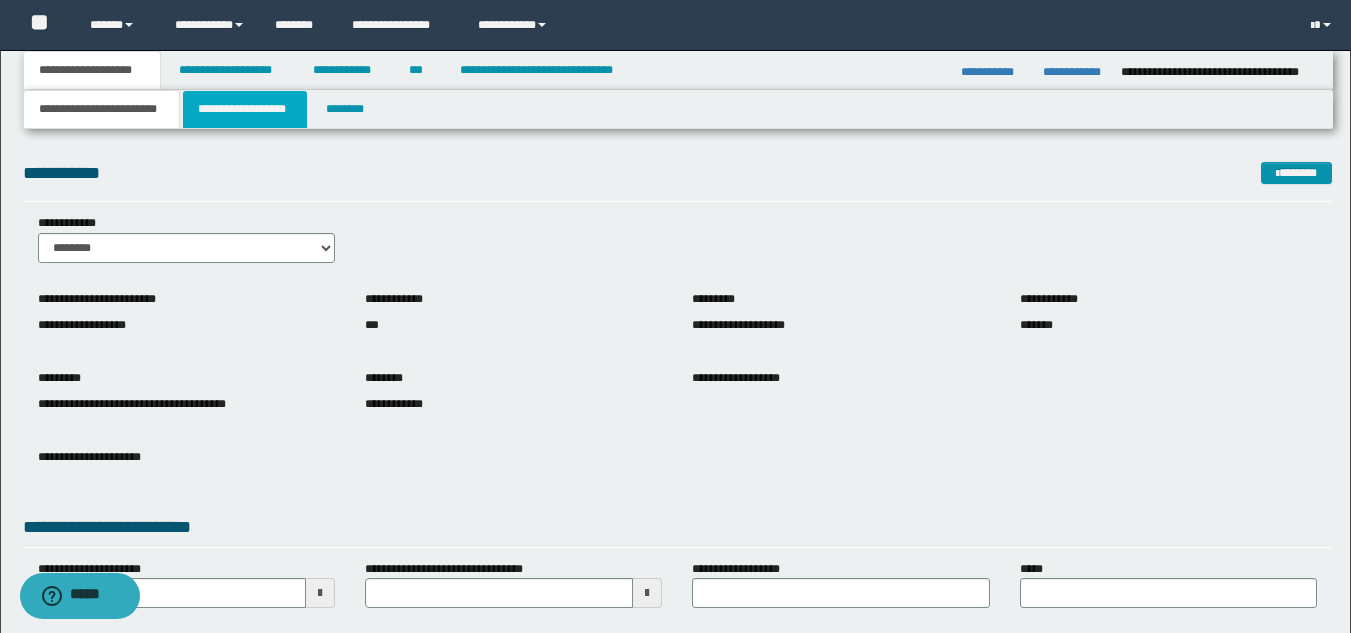 click on "**********" at bounding box center [245, 109] 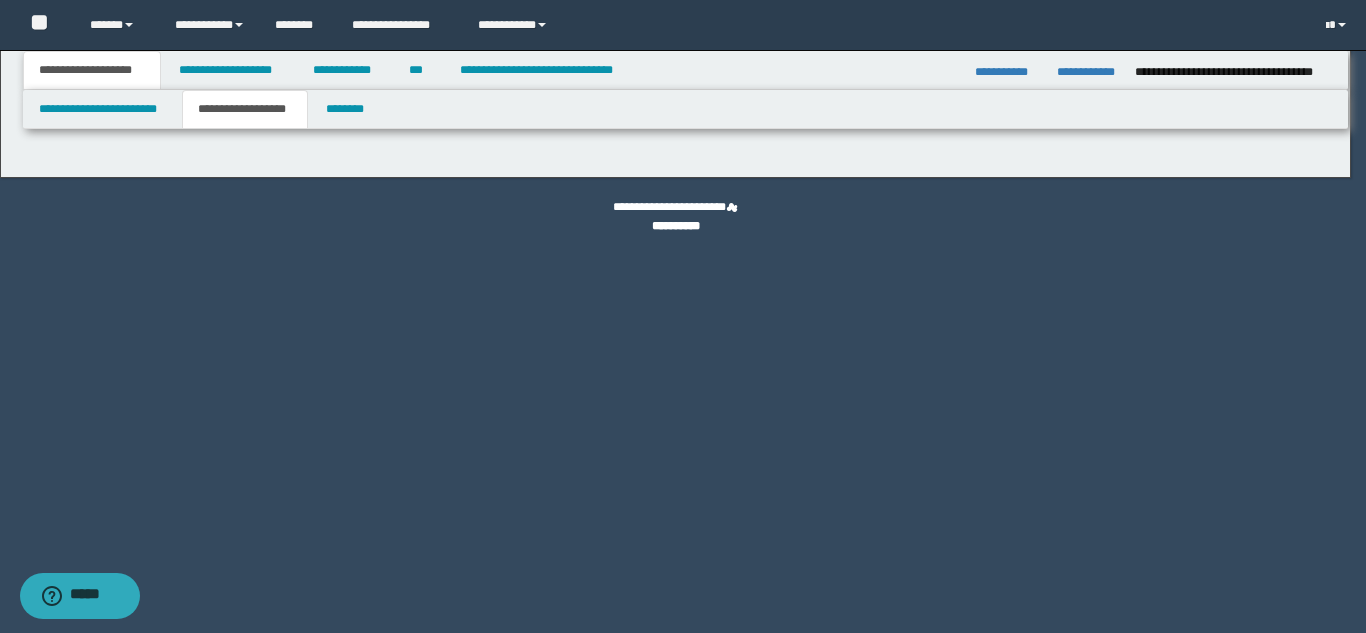 type on "********" 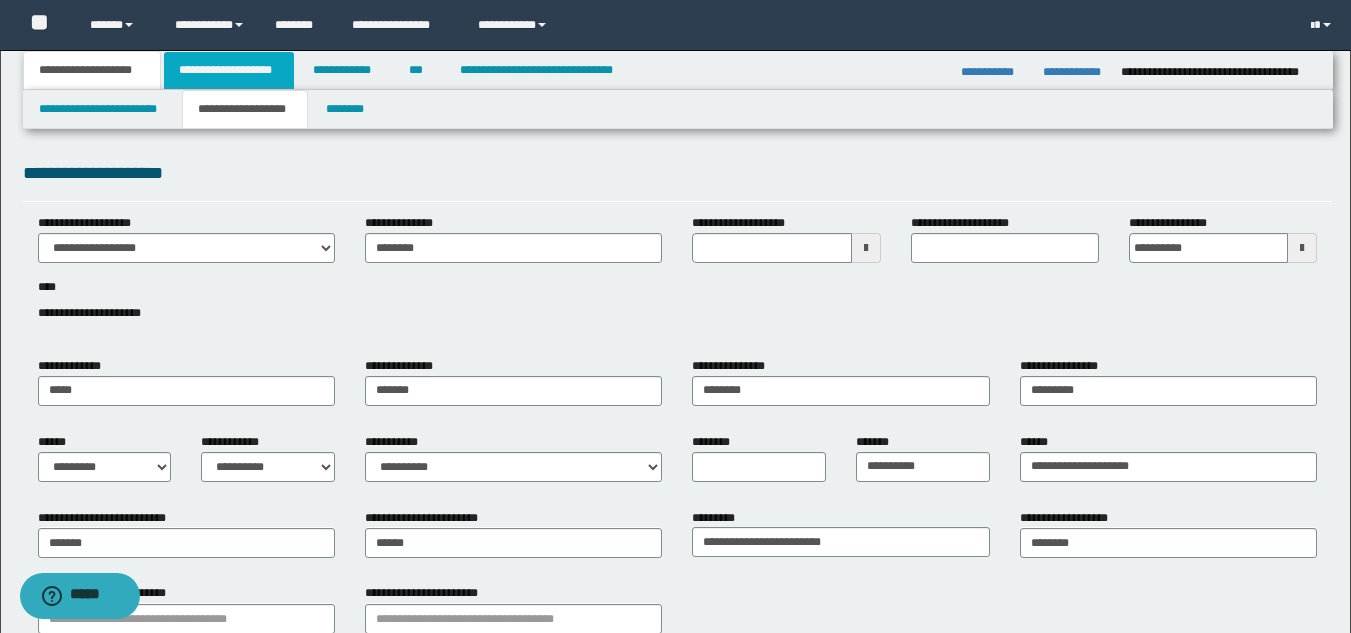 click on "**********" at bounding box center [229, 70] 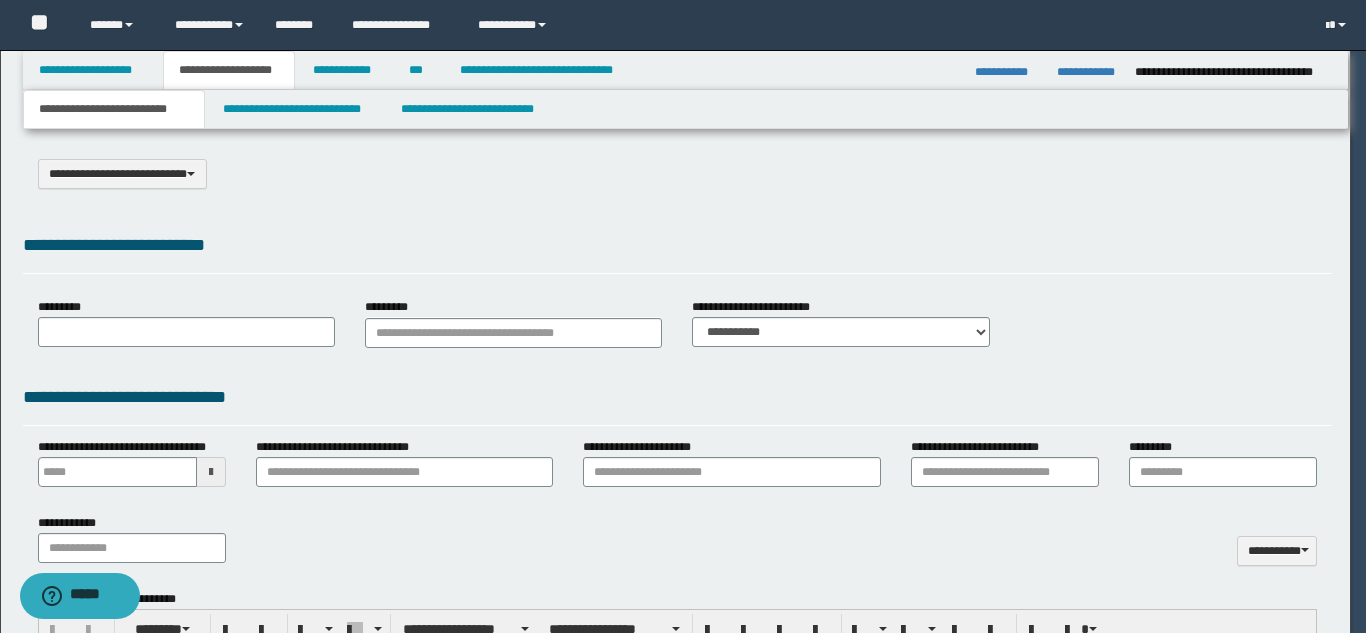 select on "*" 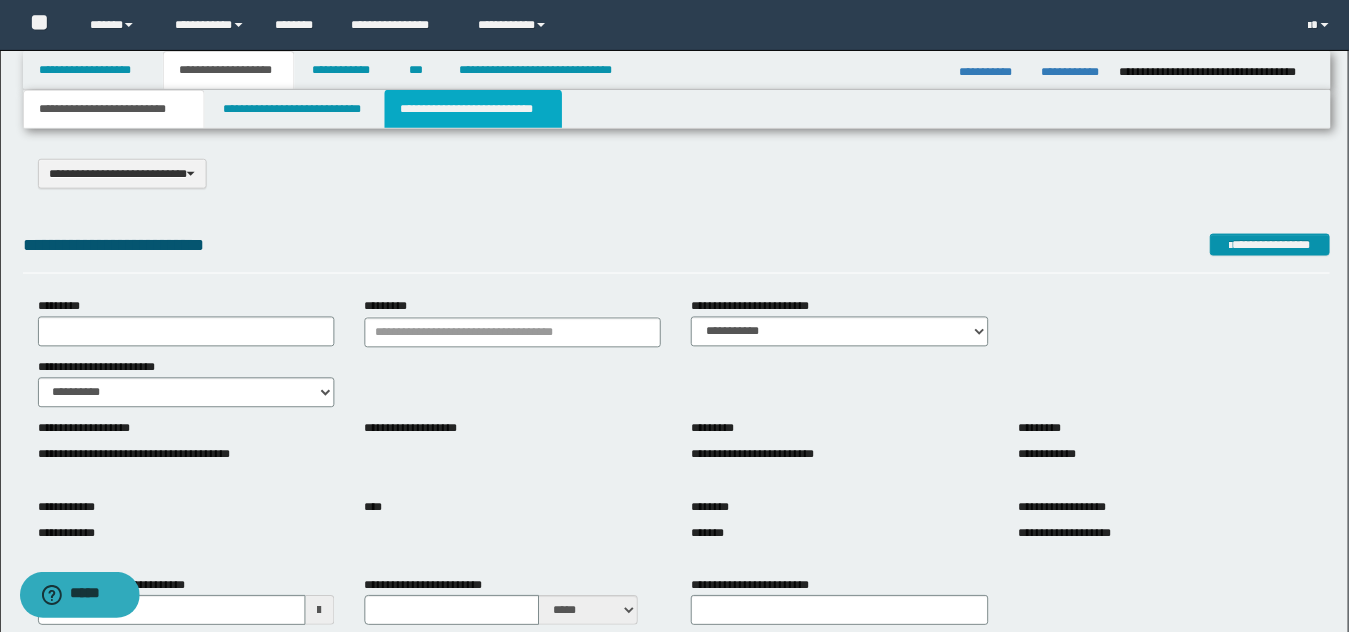click on "**********" at bounding box center [474, 109] 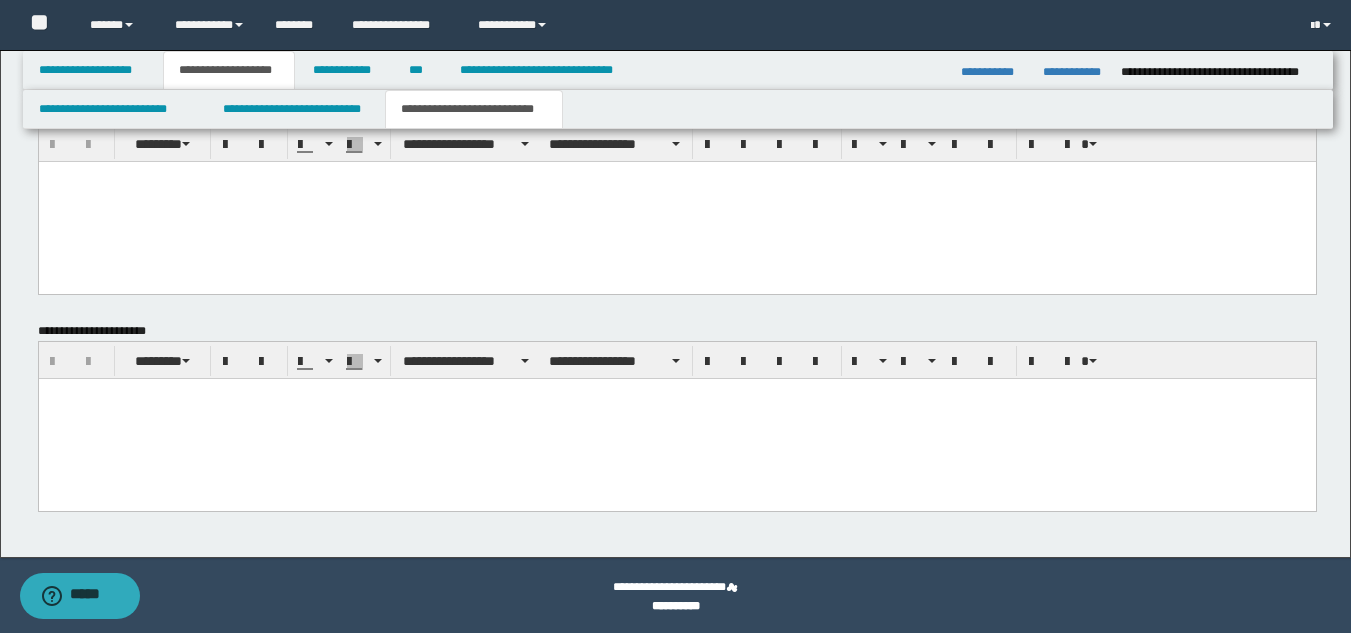 scroll, scrollTop: 901, scrollLeft: 0, axis: vertical 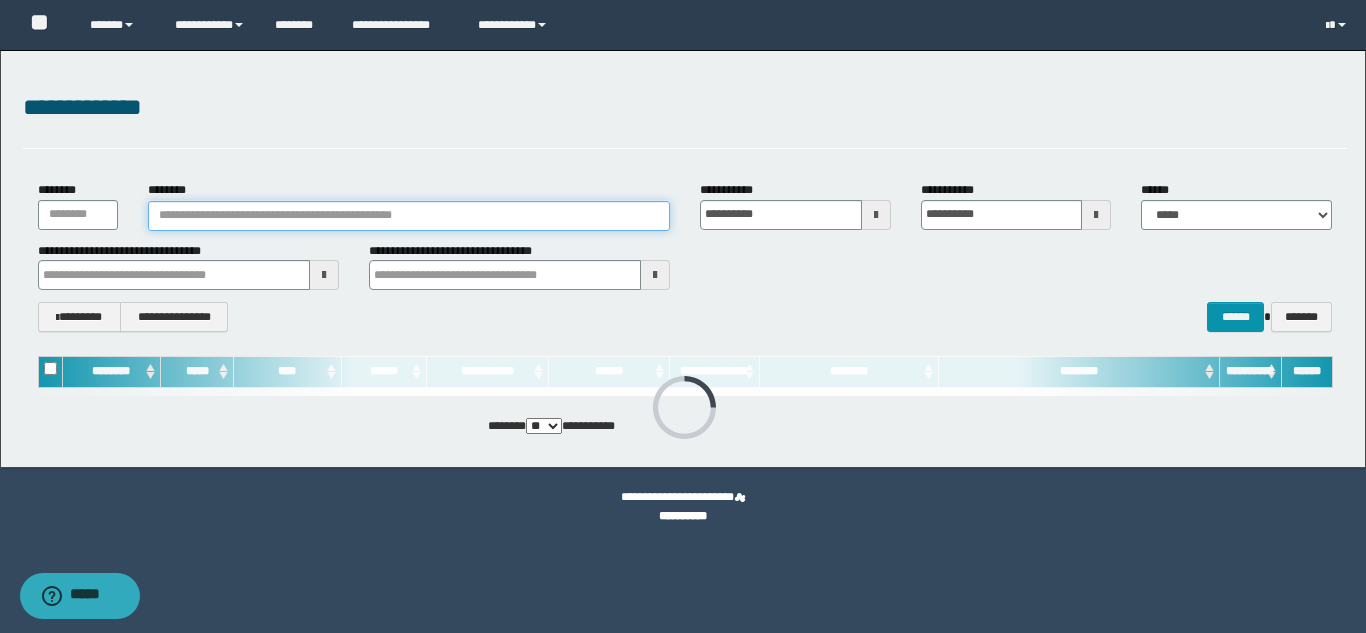 click on "********" at bounding box center [409, 216] 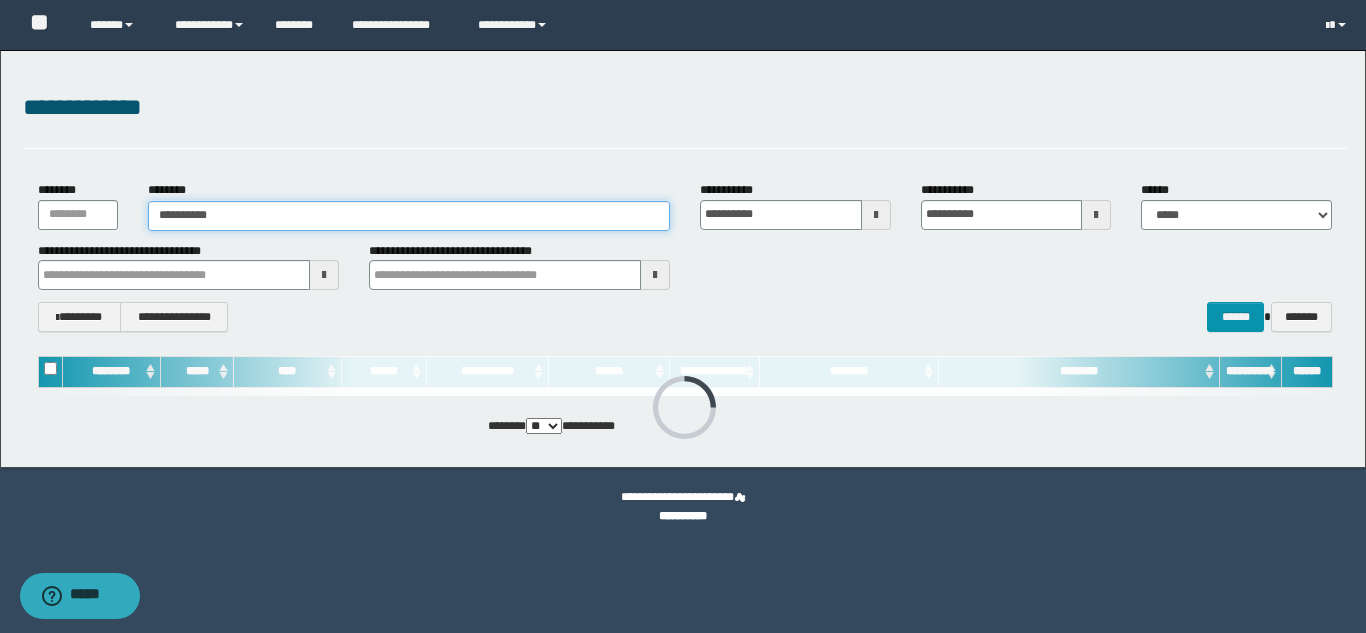 type on "**********" 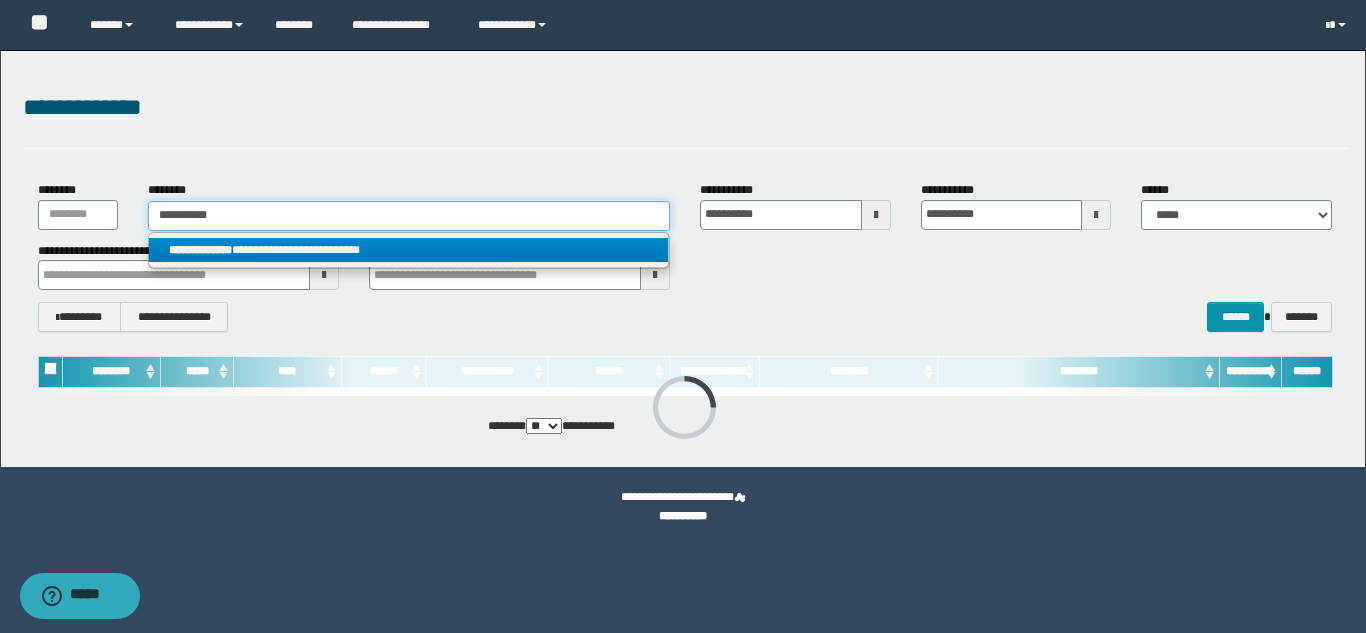 type on "**********" 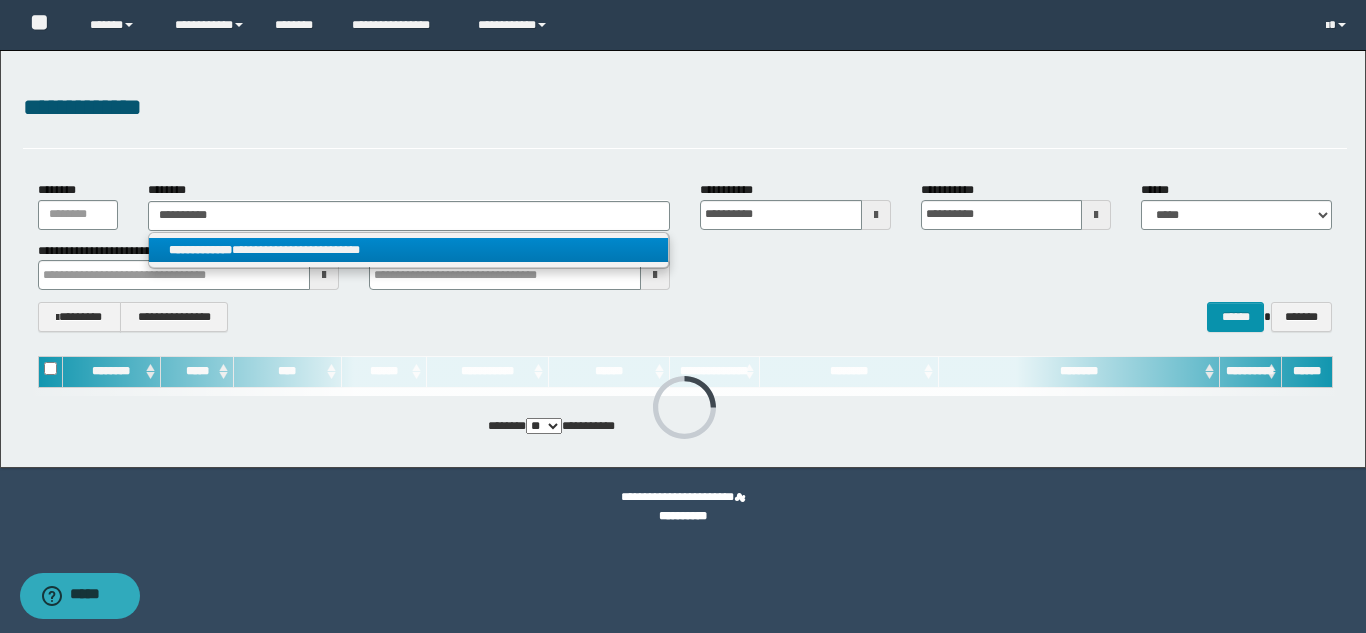 click on "**********" at bounding box center (408, 250) 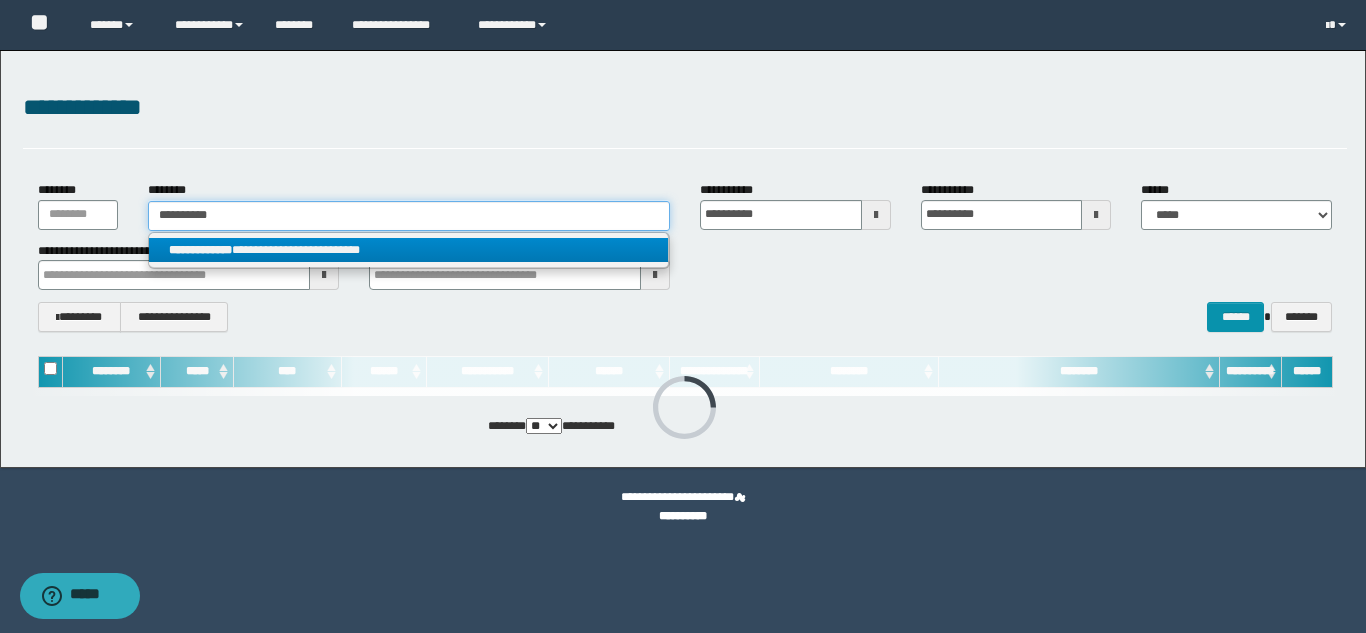 type 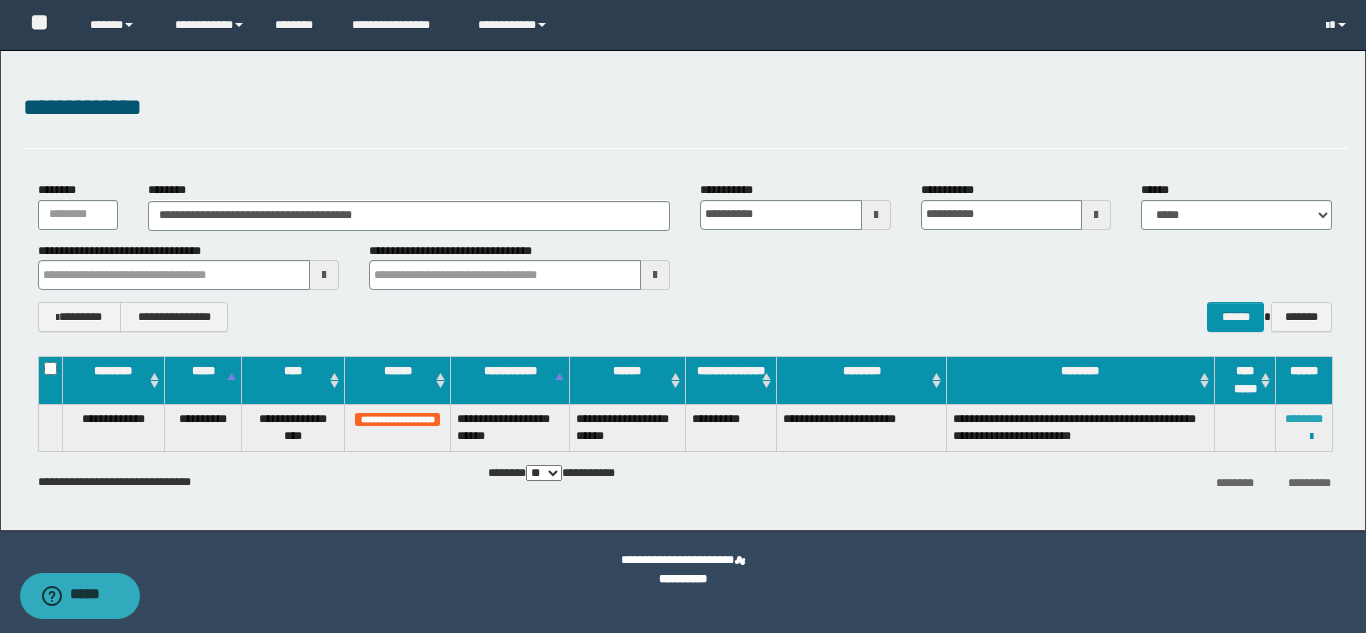 click on "********" at bounding box center (1304, 419) 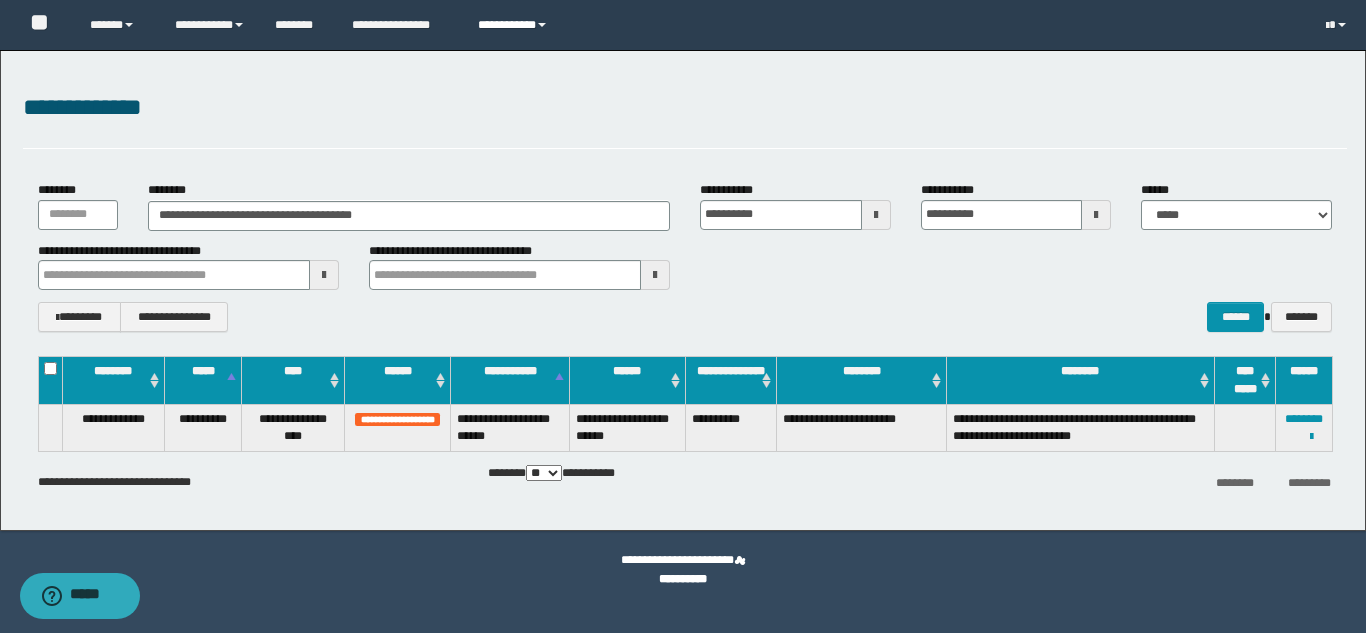 click on "**********" at bounding box center (515, 25) 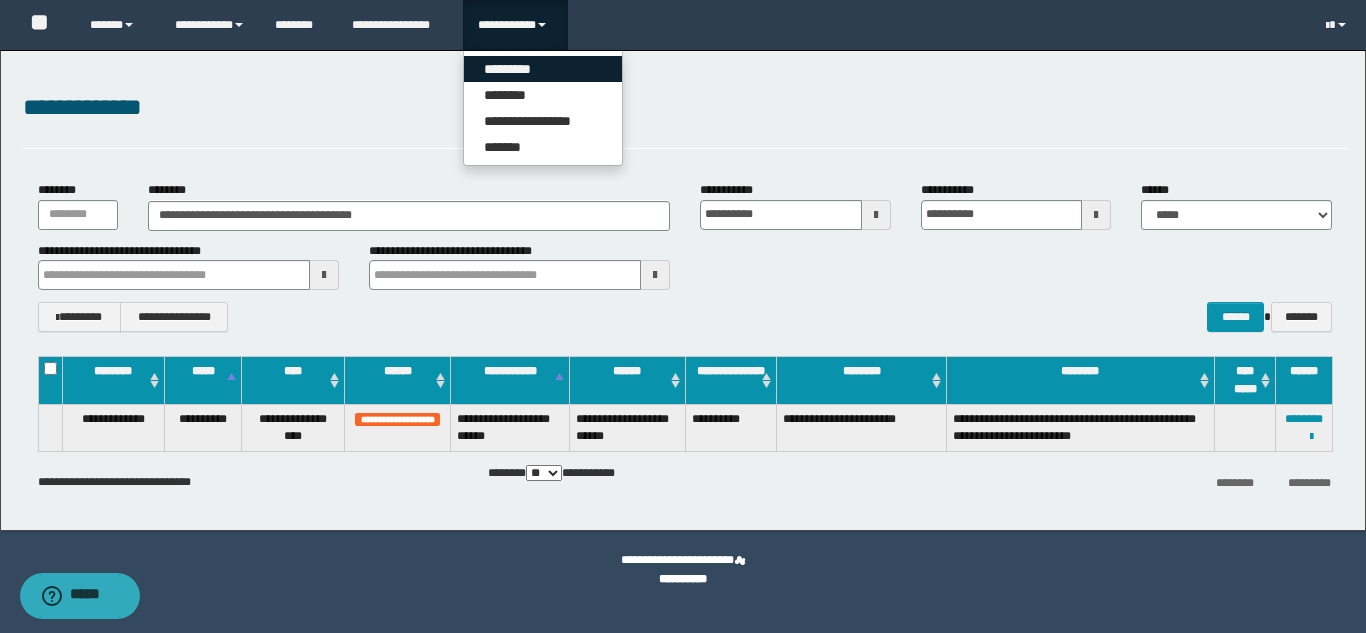 click on "*********" at bounding box center (543, 69) 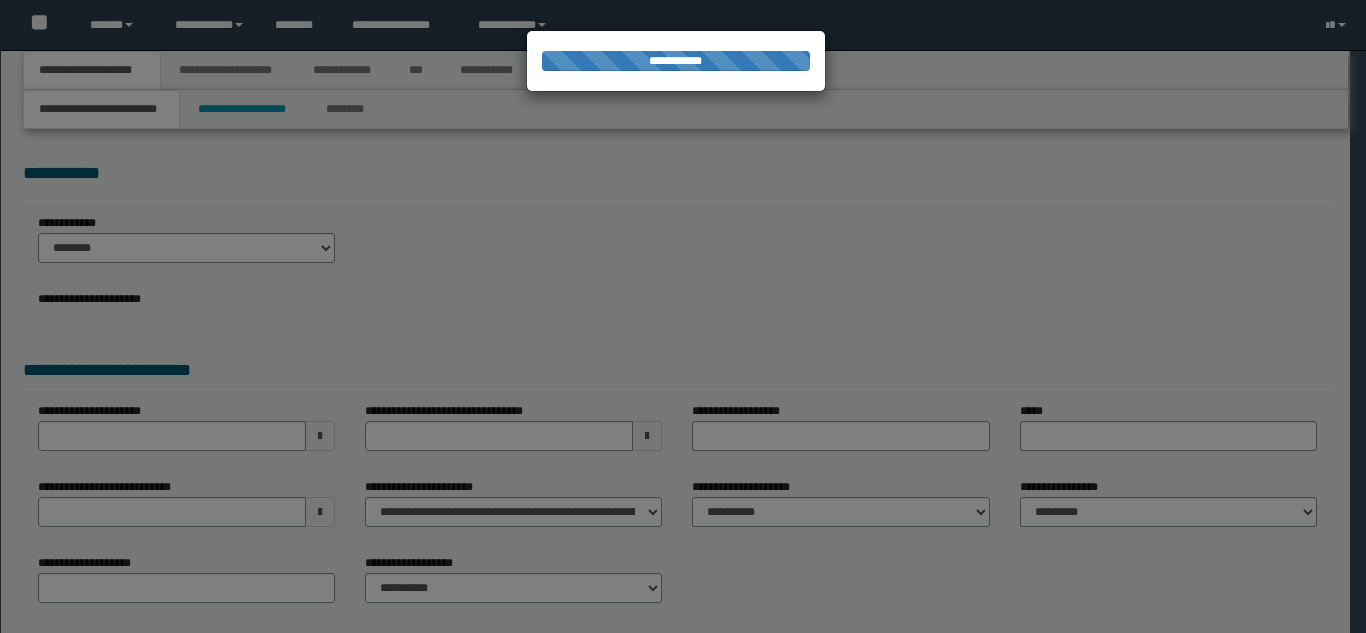 scroll, scrollTop: 0, scrollLeft: 0, axis: both 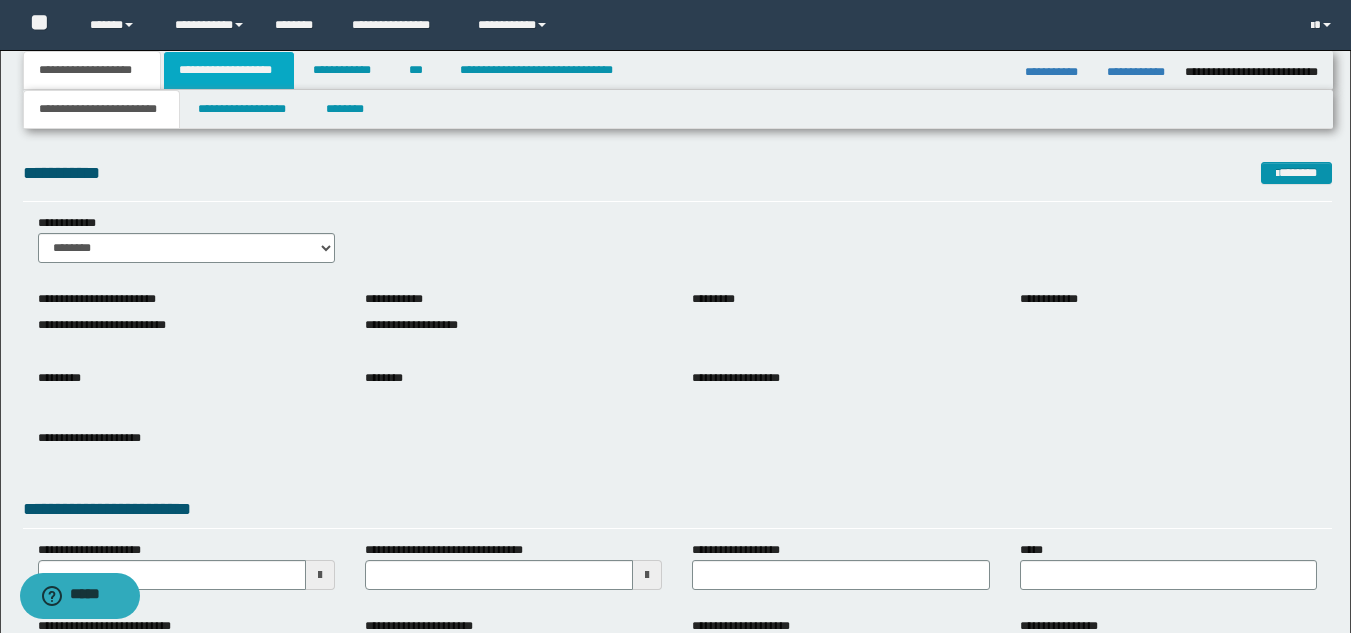 click on "**********" at bounding box center [229, 70] 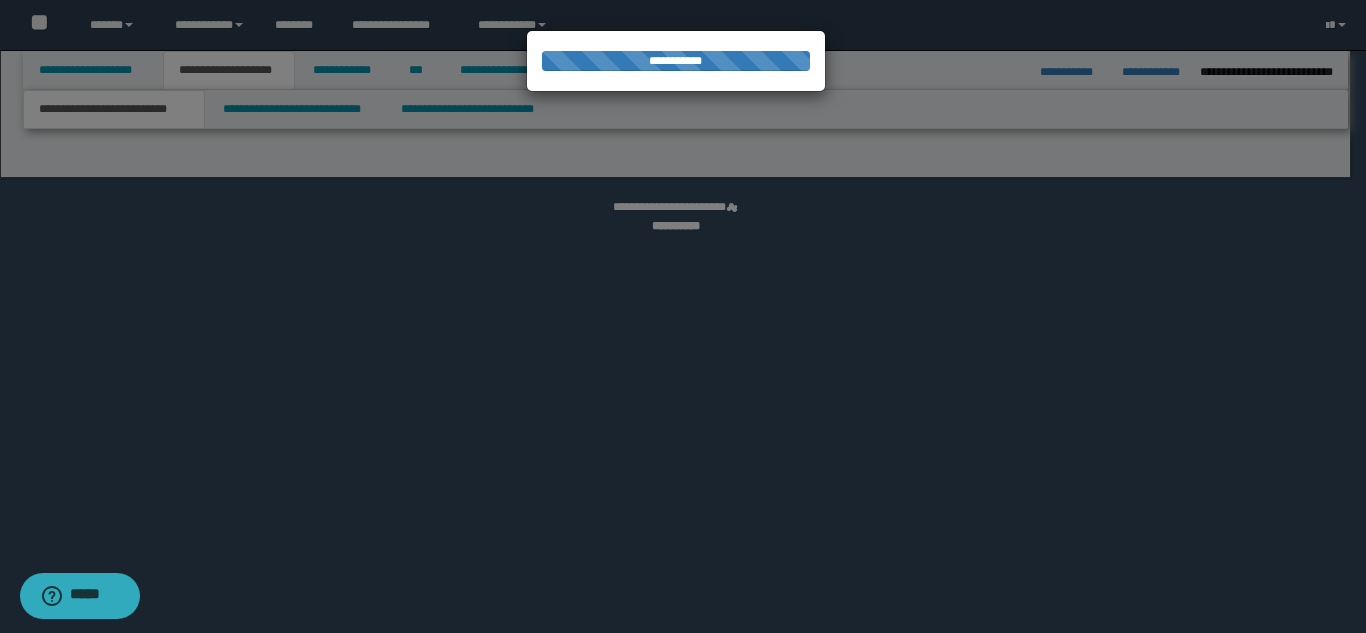 click at bounding box center [683, 316] 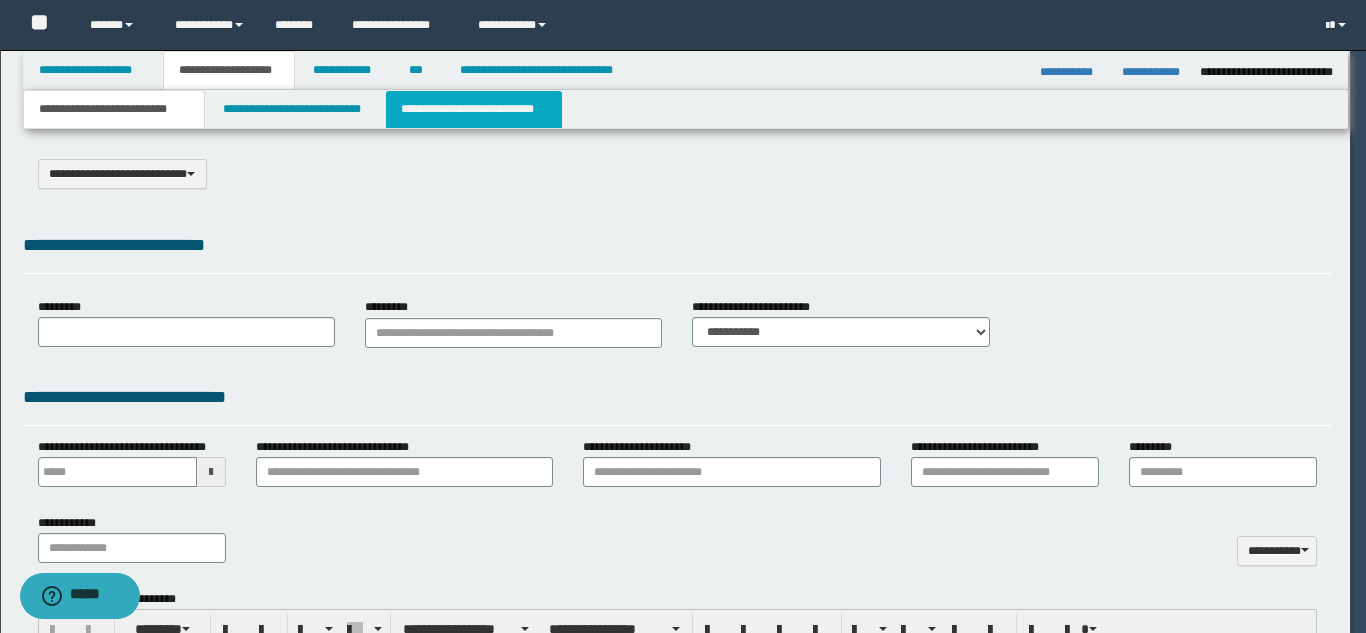 select on "*" 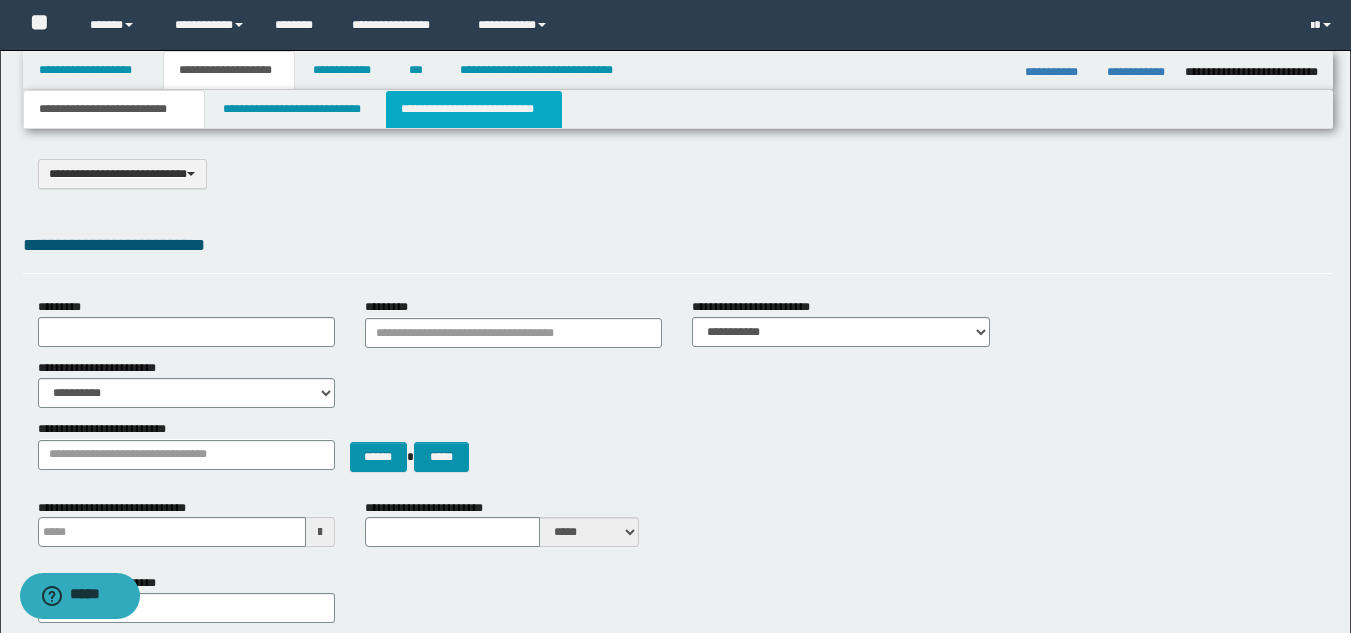 click on "**********" at bounding box center (474, 109) 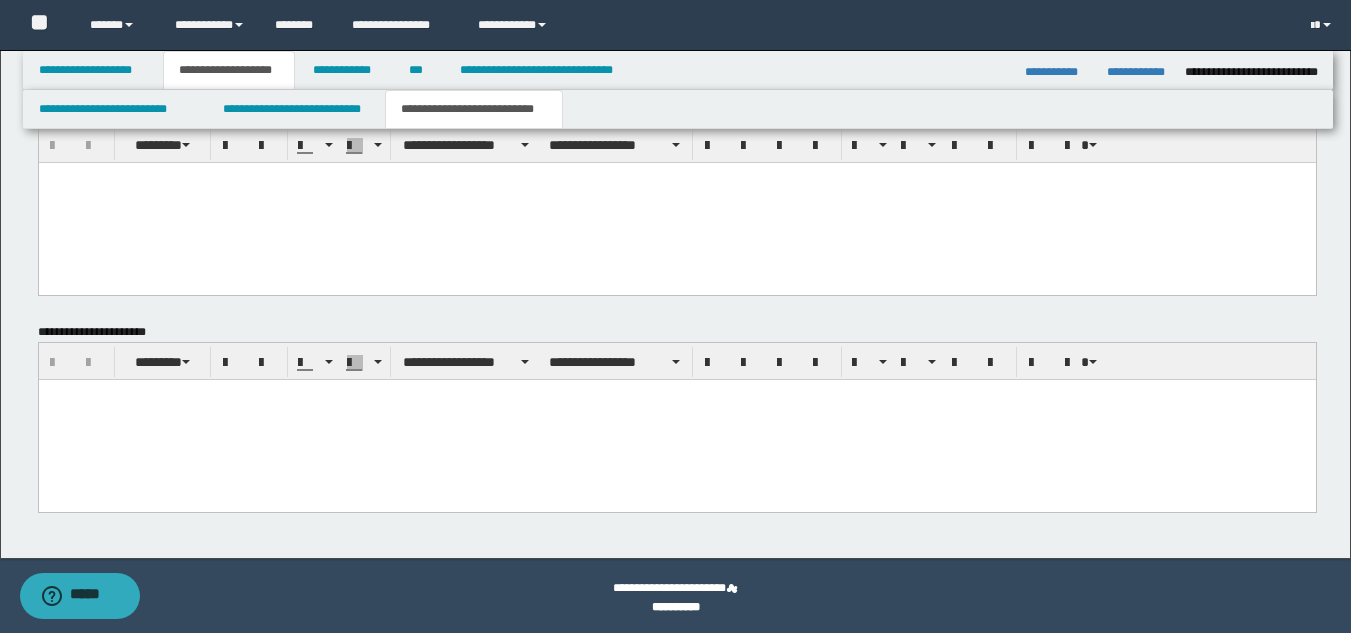 scroll, scrollTop: 901, scrollLeft: 0, axis: vertical 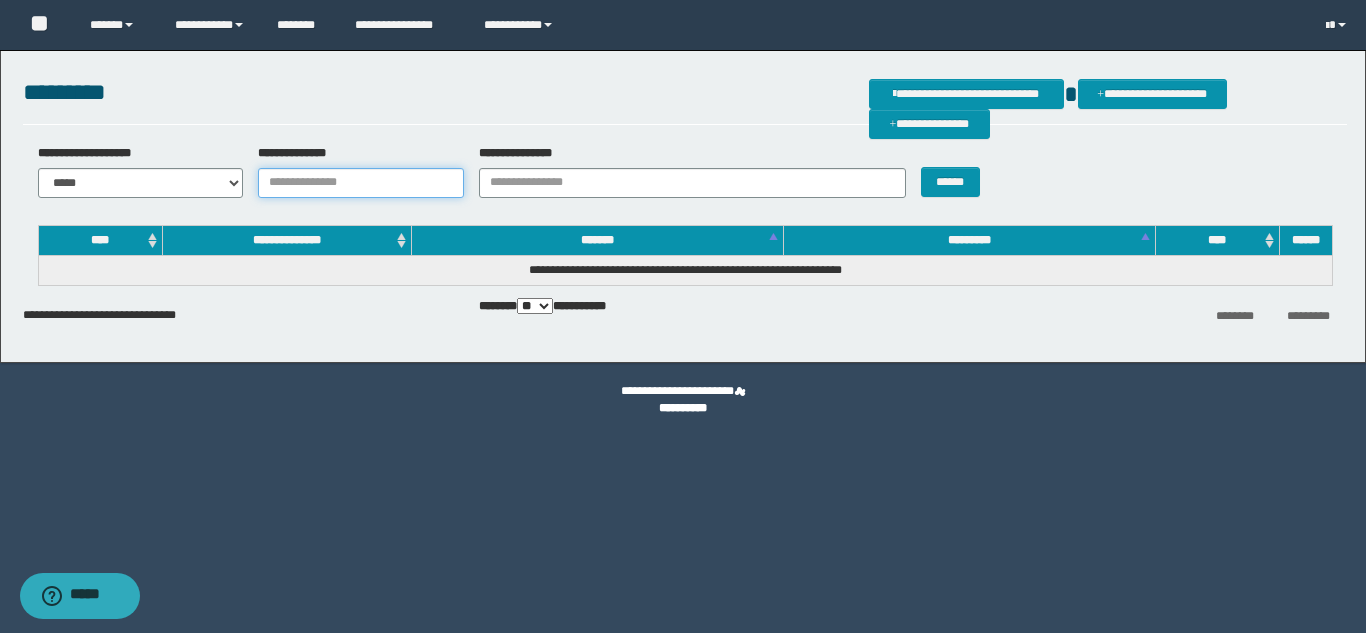 click on "**********" at bounding box center [361, 183] 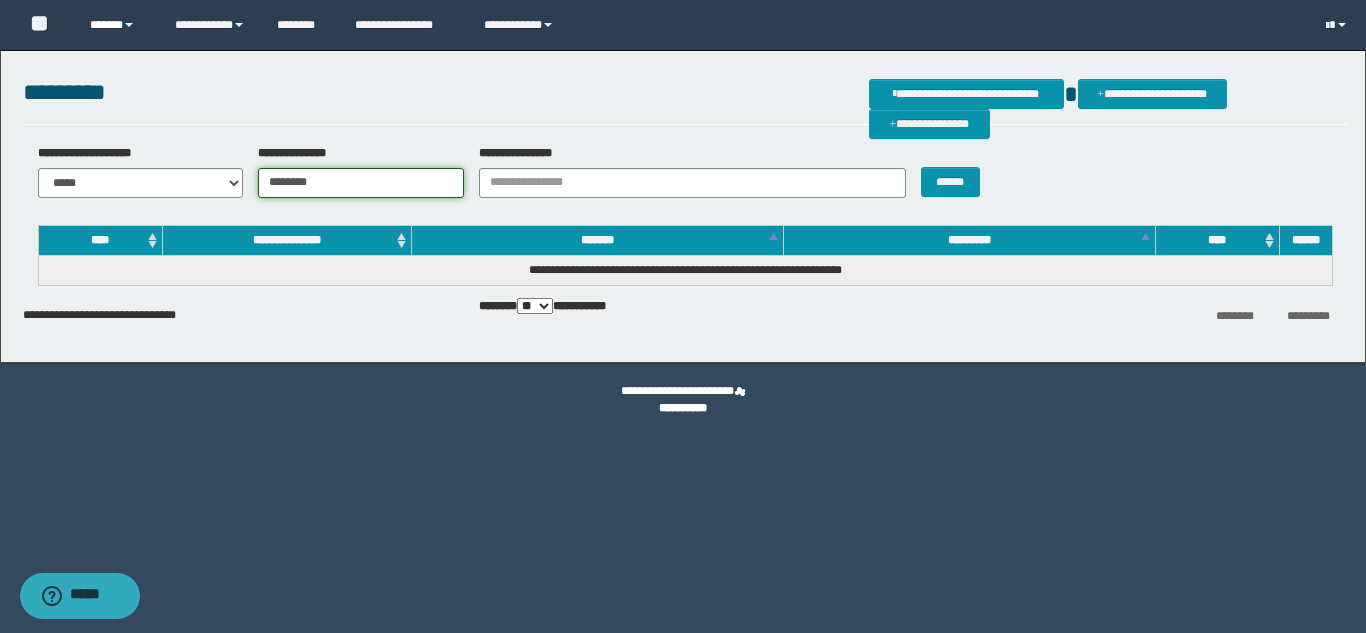 type on "********" 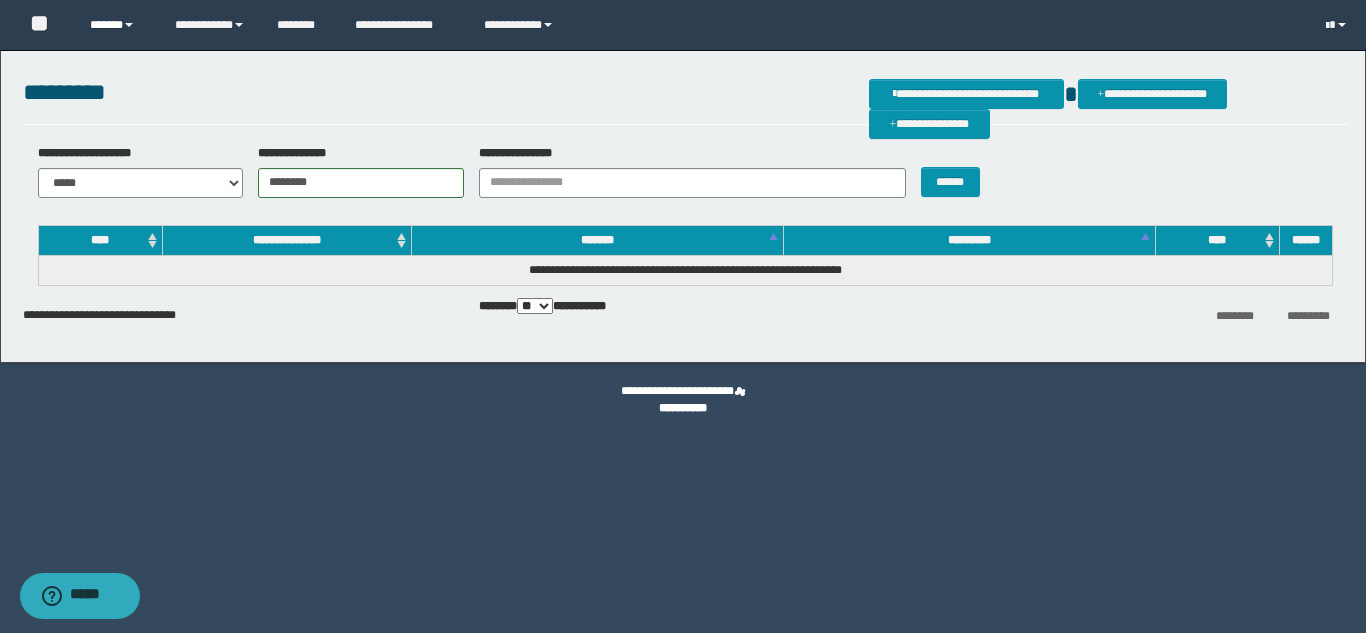 click on "******" at bounding box center (117, 25) 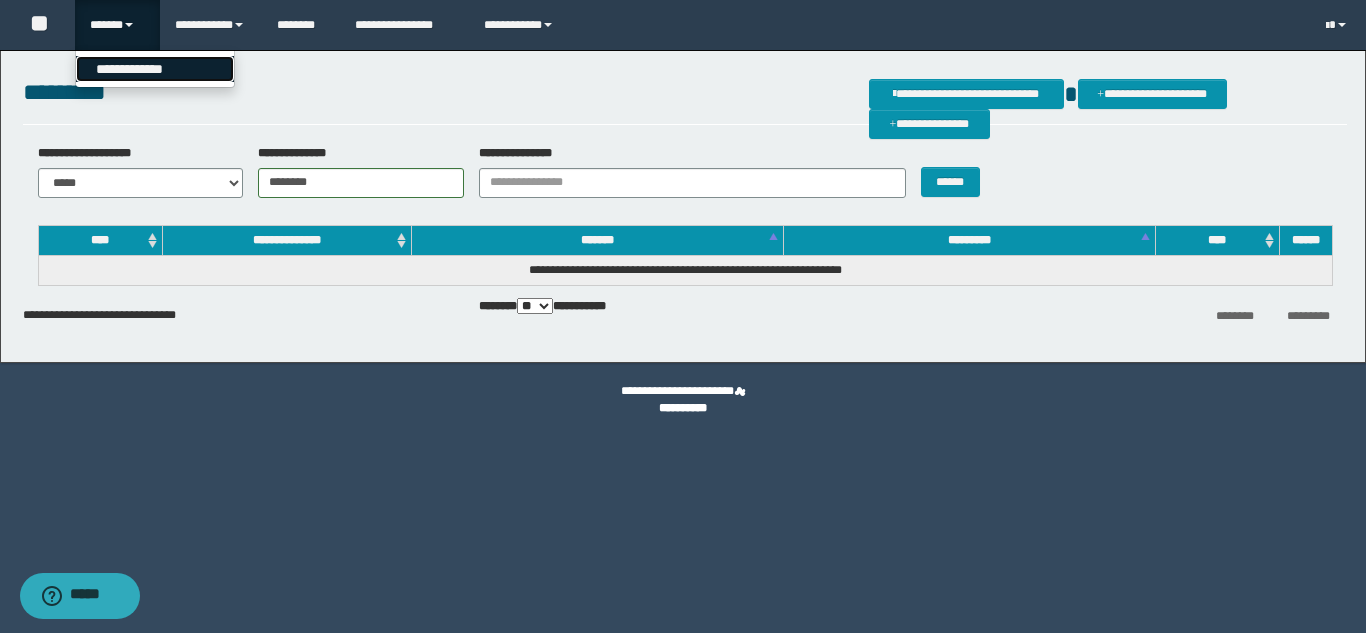 click on "**********" at bounding box center (155, 69) 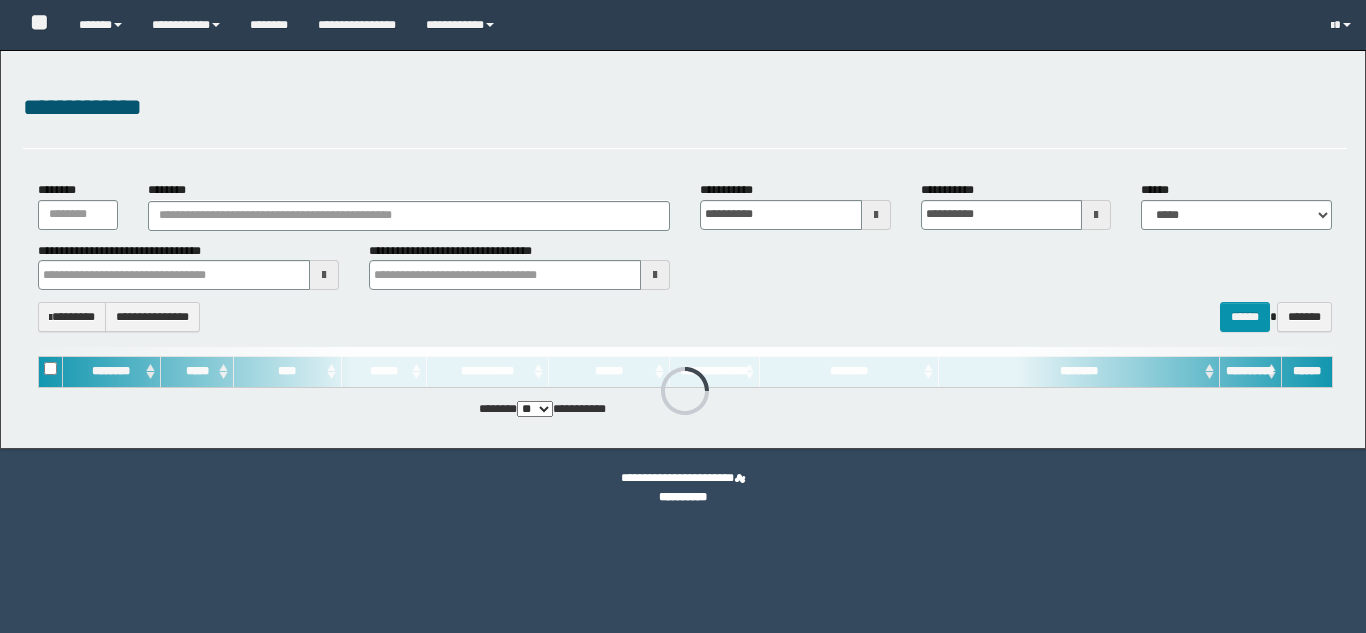 scroll, scrollTop: 0, scrollLeft: 0, axis: both 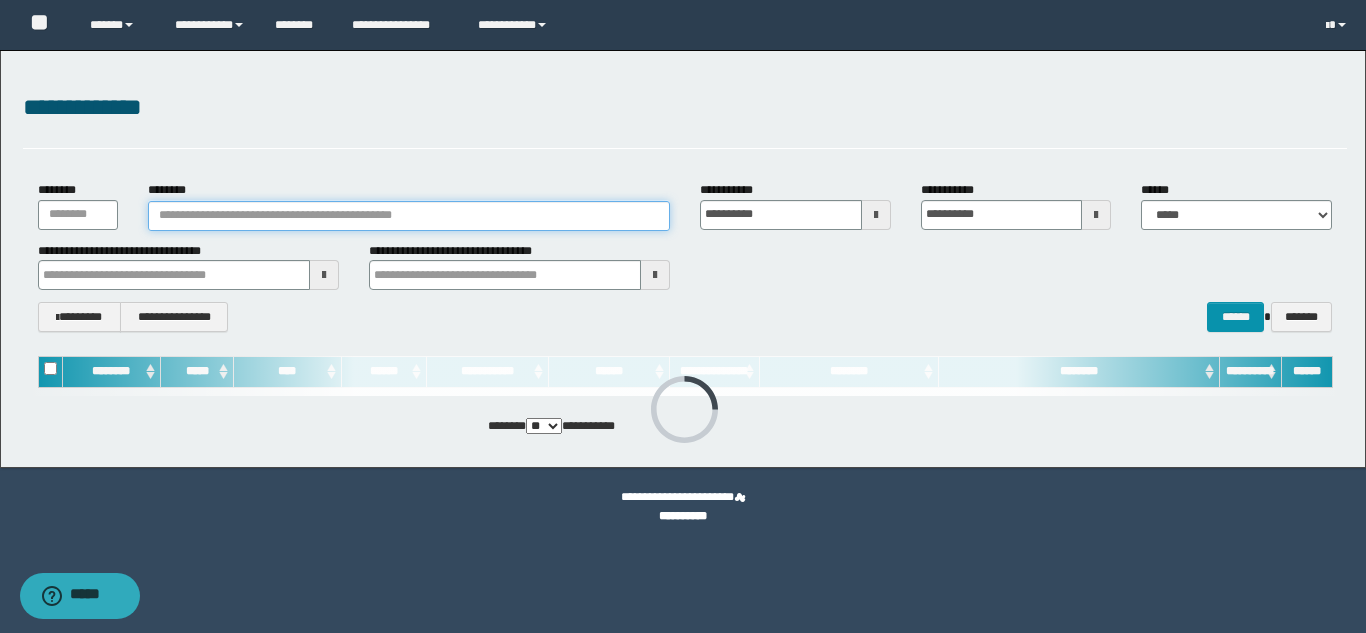 click on "********" at bounding box center (409, 216) 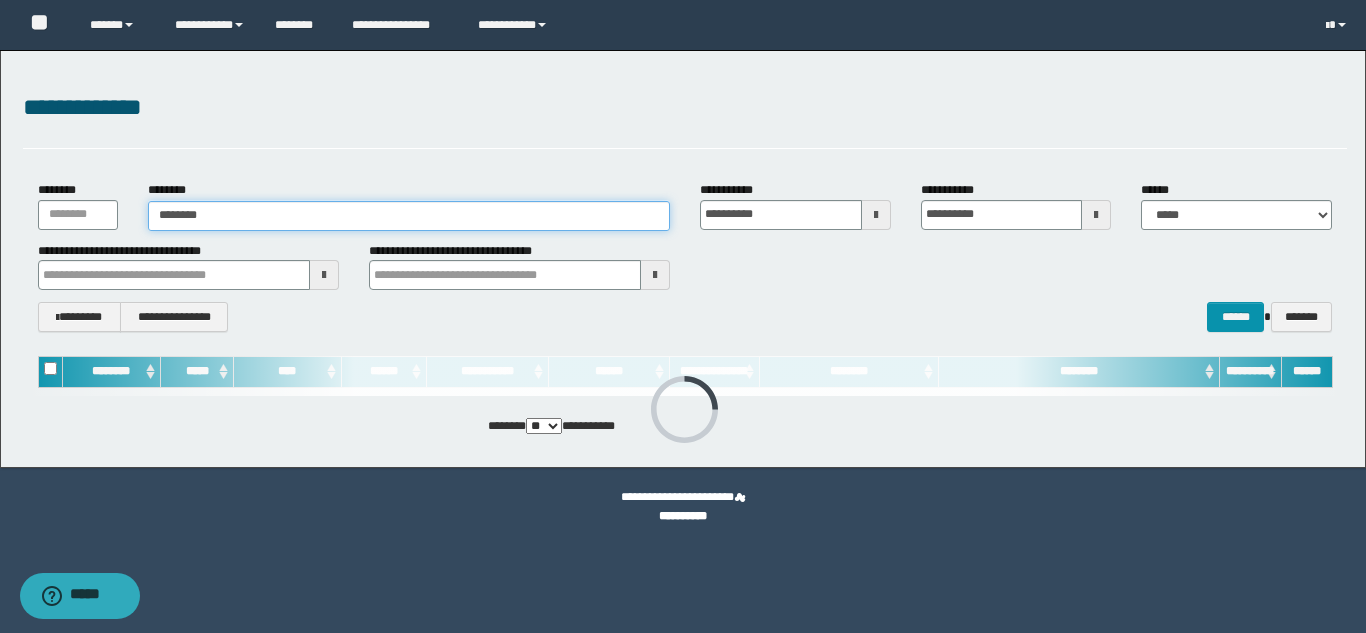 type on "********" 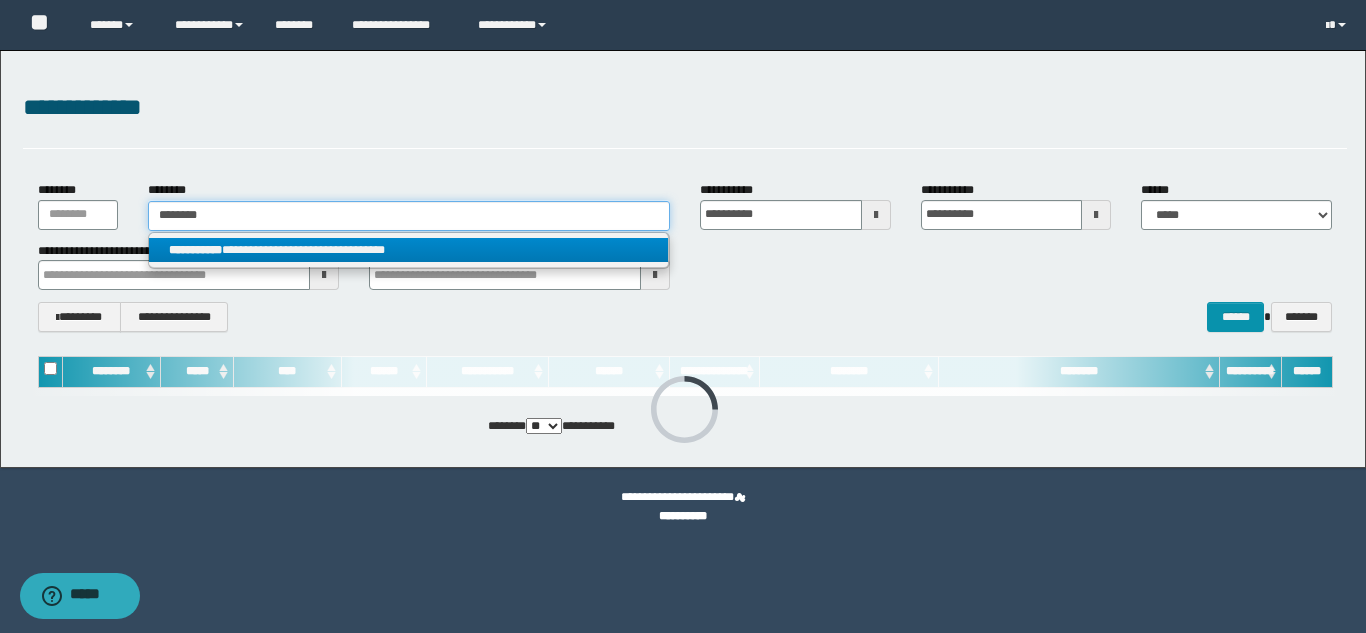 type on "********" 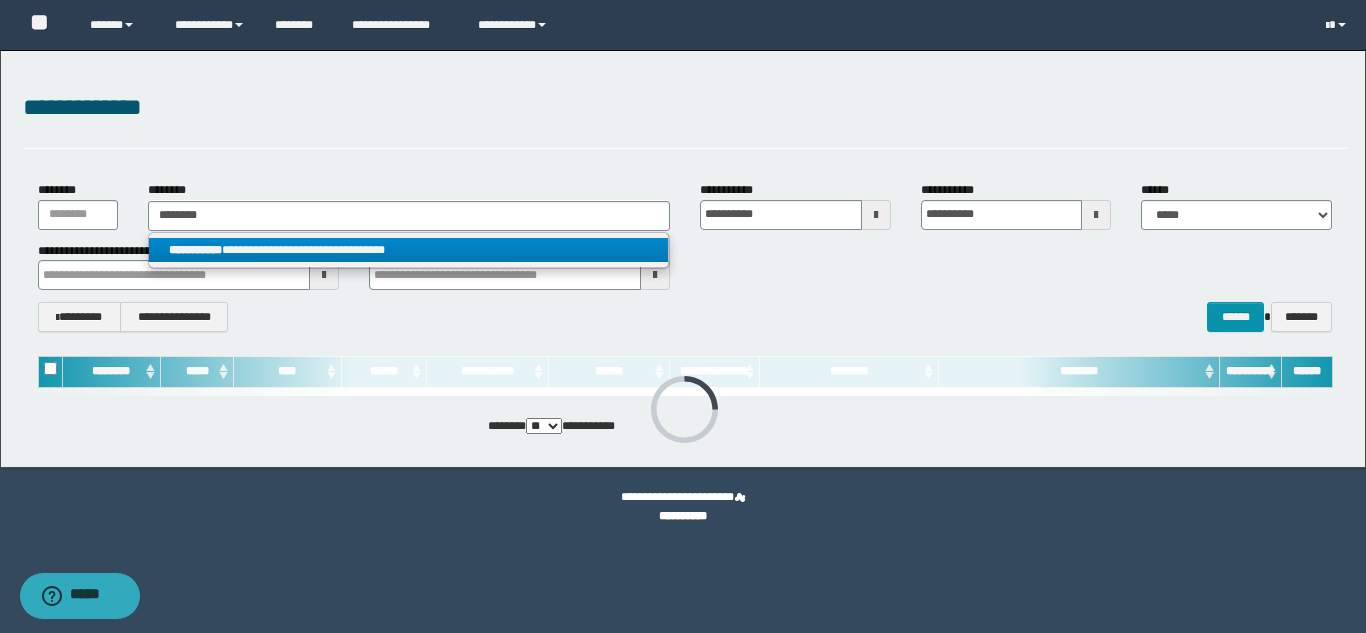 click on "**********" at bounding box center [408, 250] 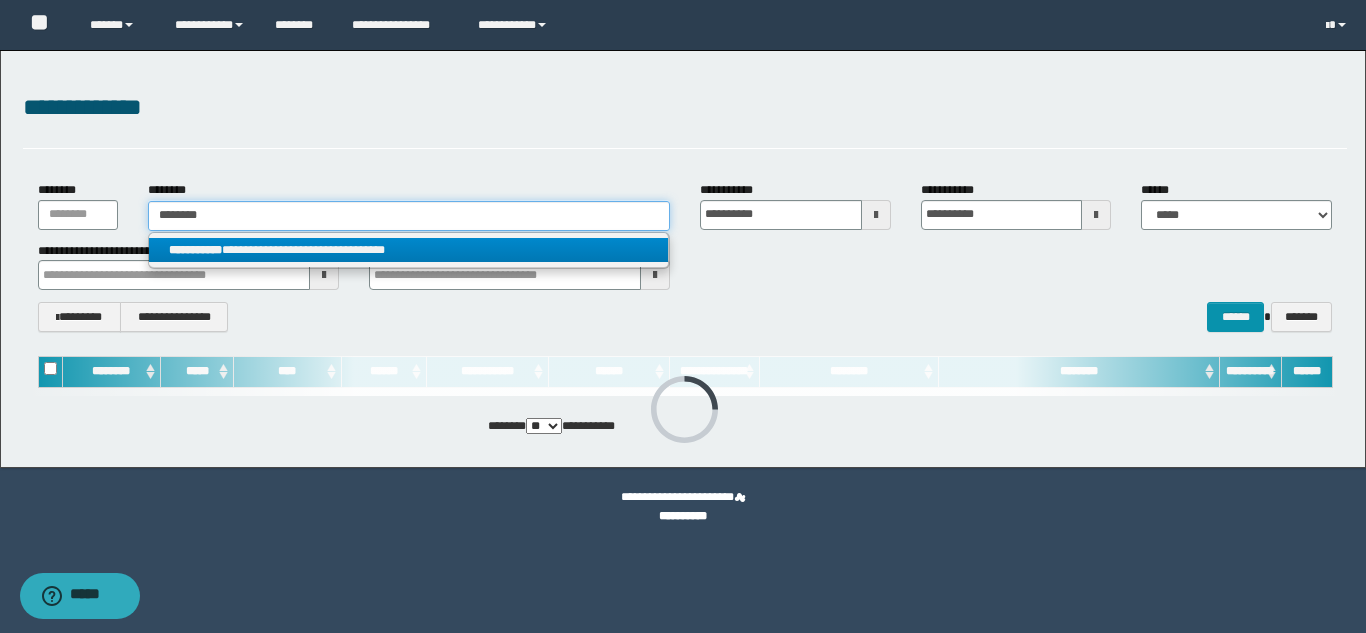 type 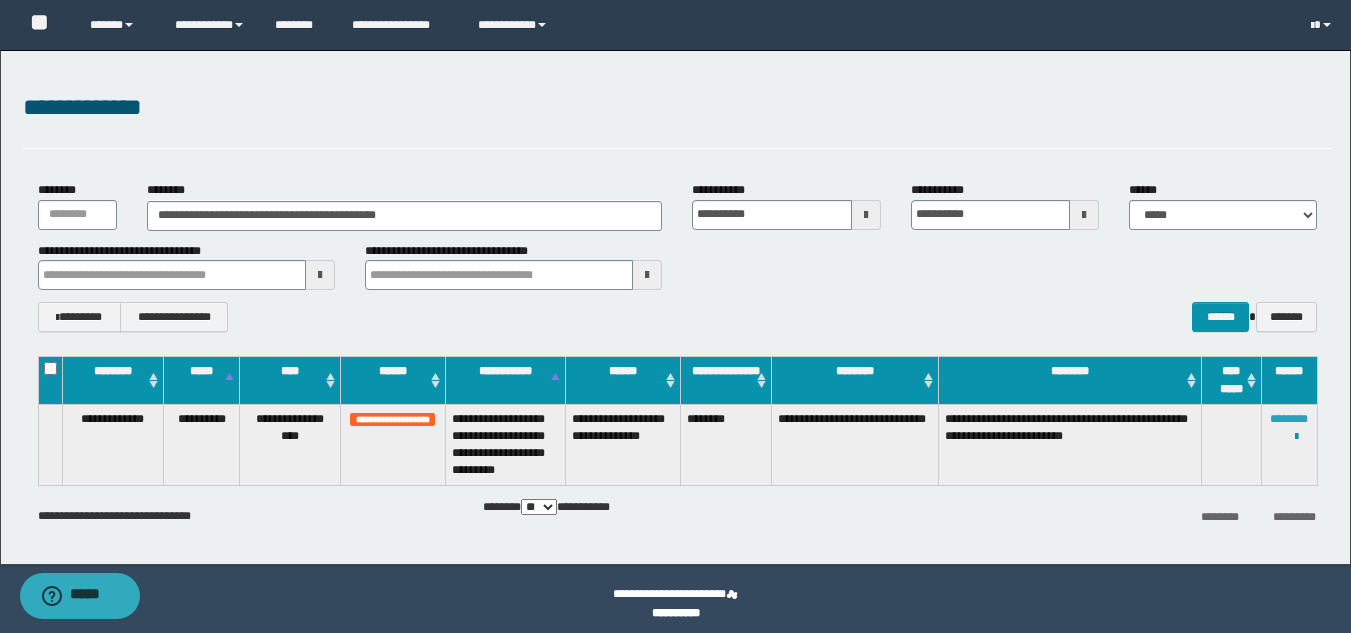 click on "********" at bounding box center [1289, 419] 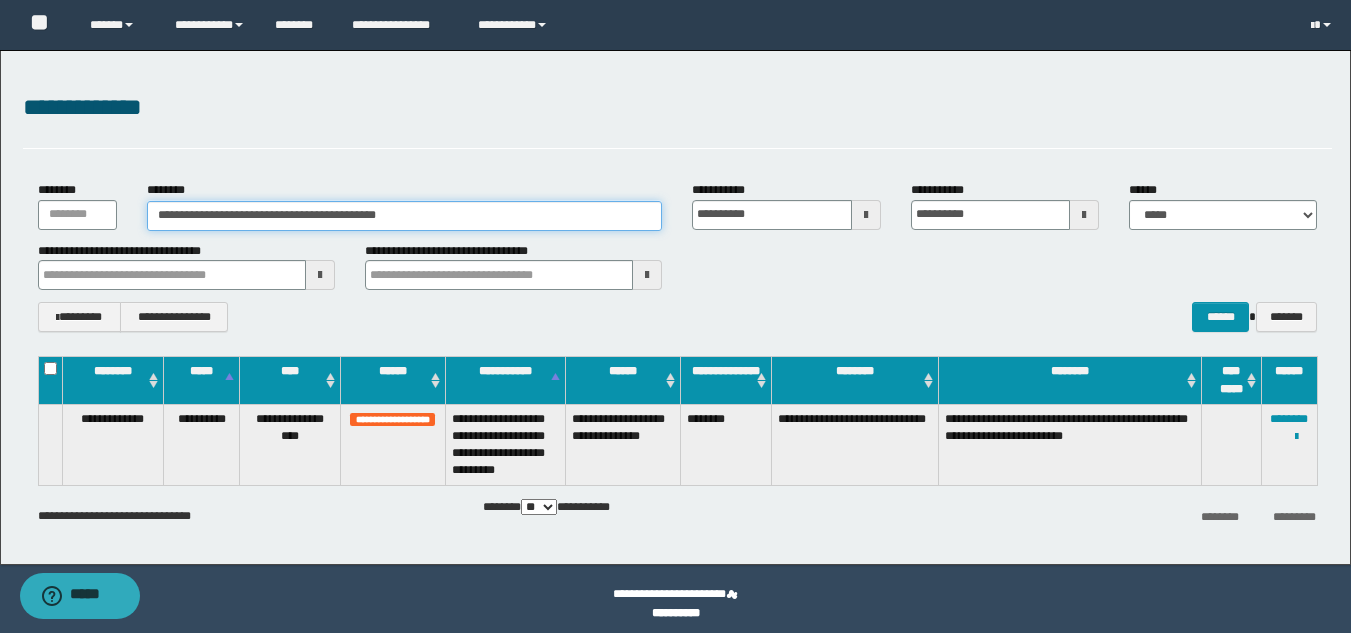 drag, startPoint x: 425, startPoint y: 211, endPoint x: 78, endPoint y: 186, distance: 347.8994 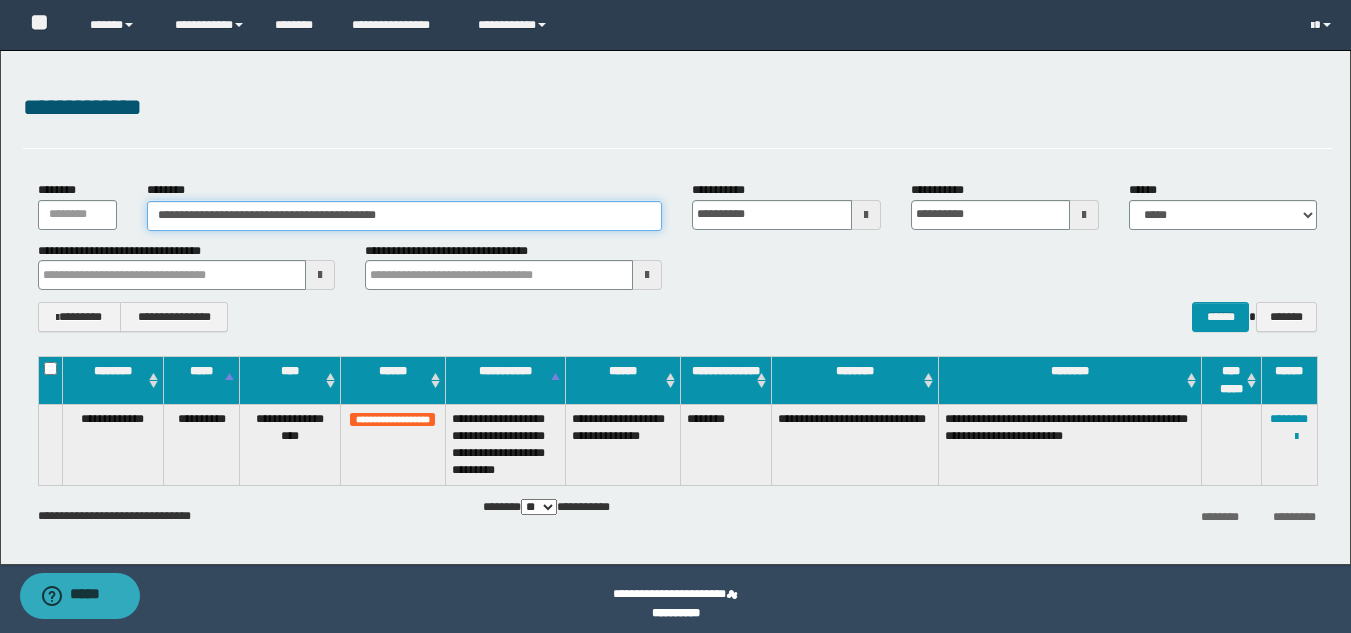 paste 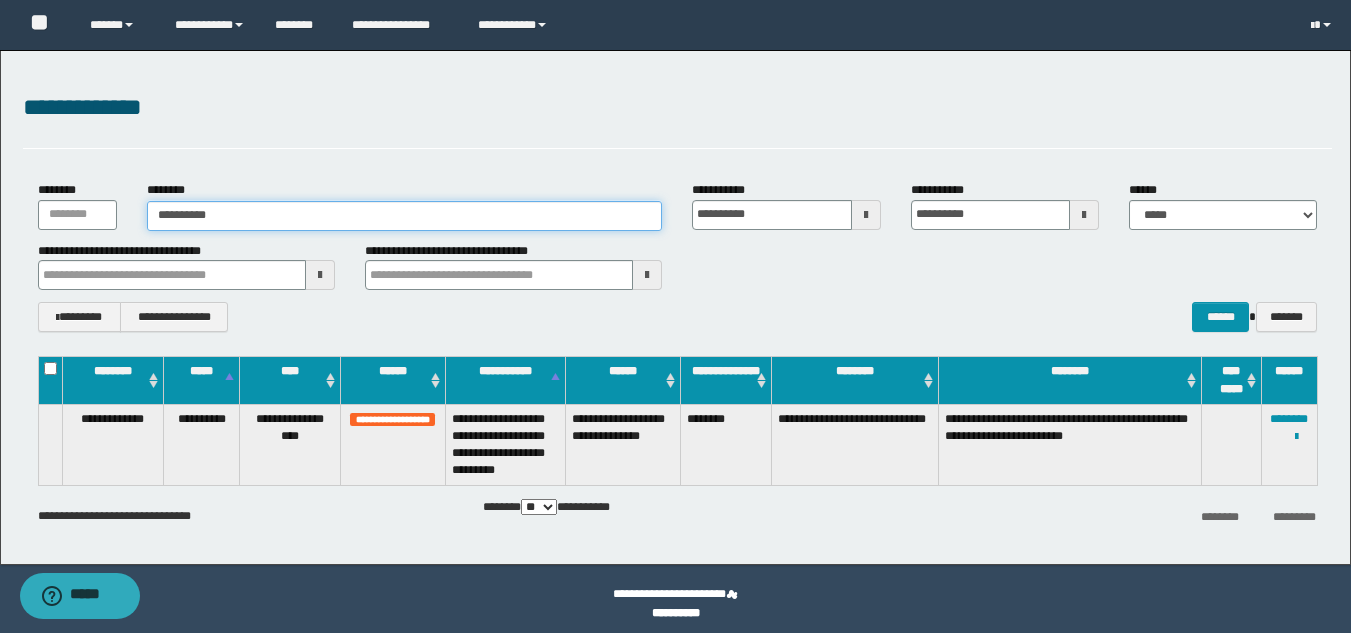 type on "**********" 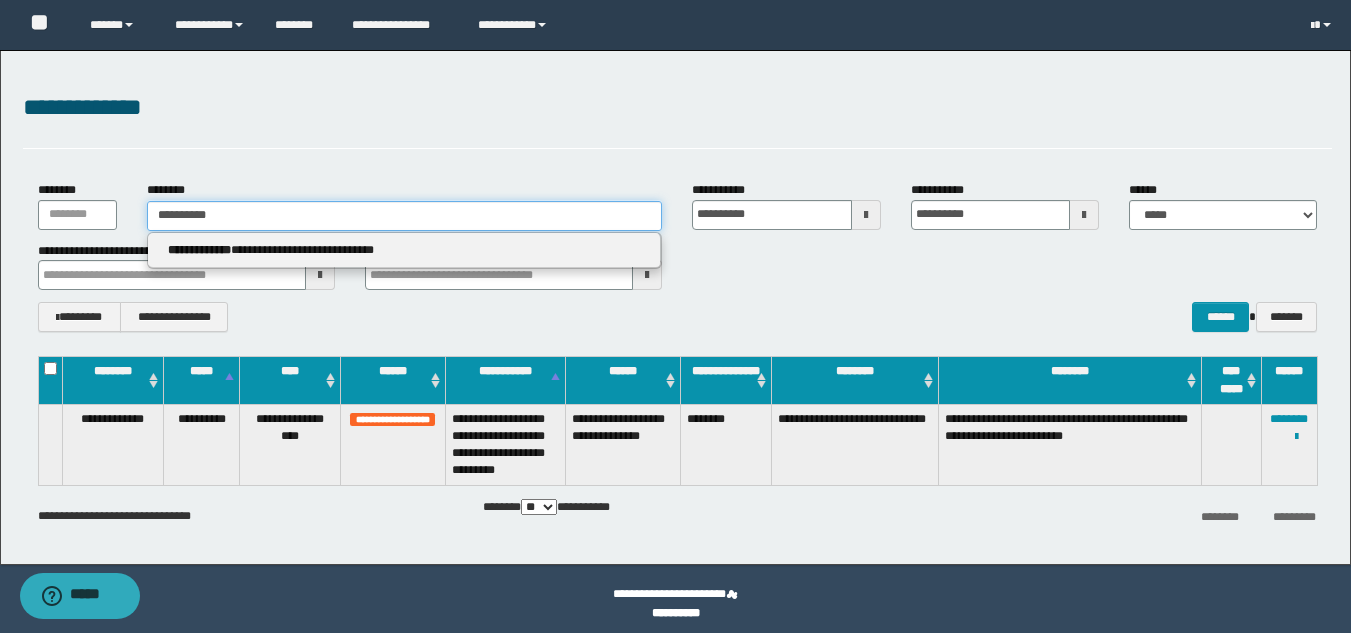 type on "**********" 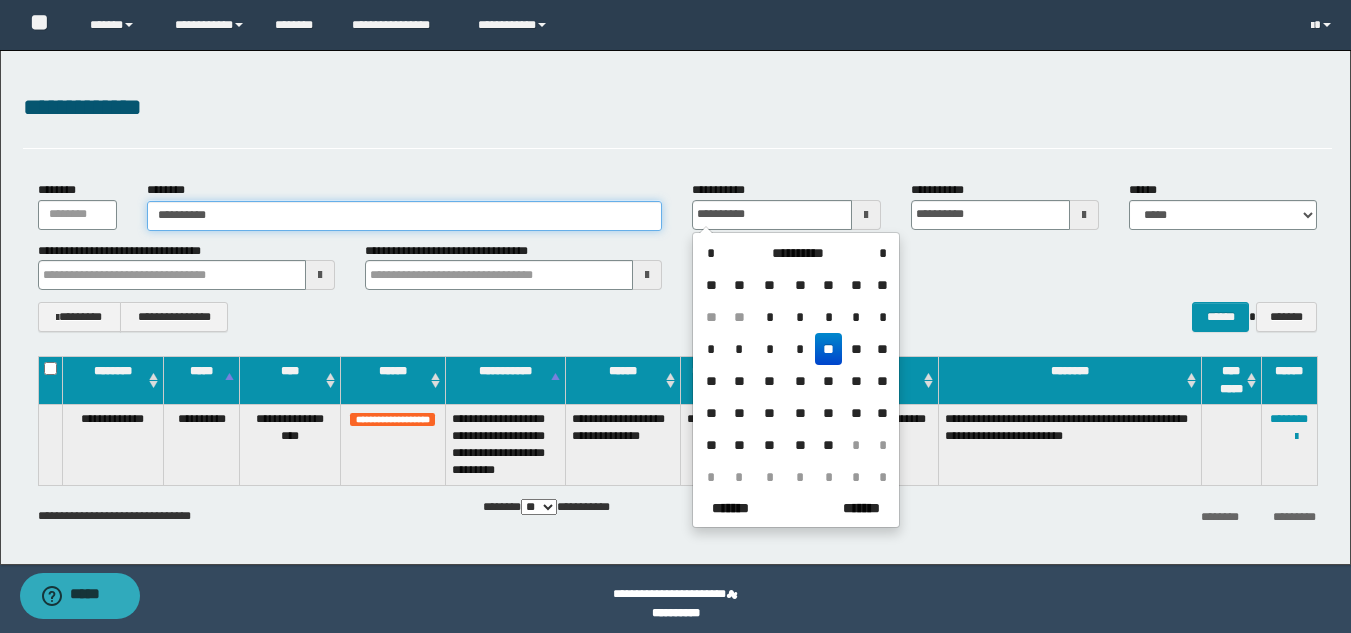 type on "**********" 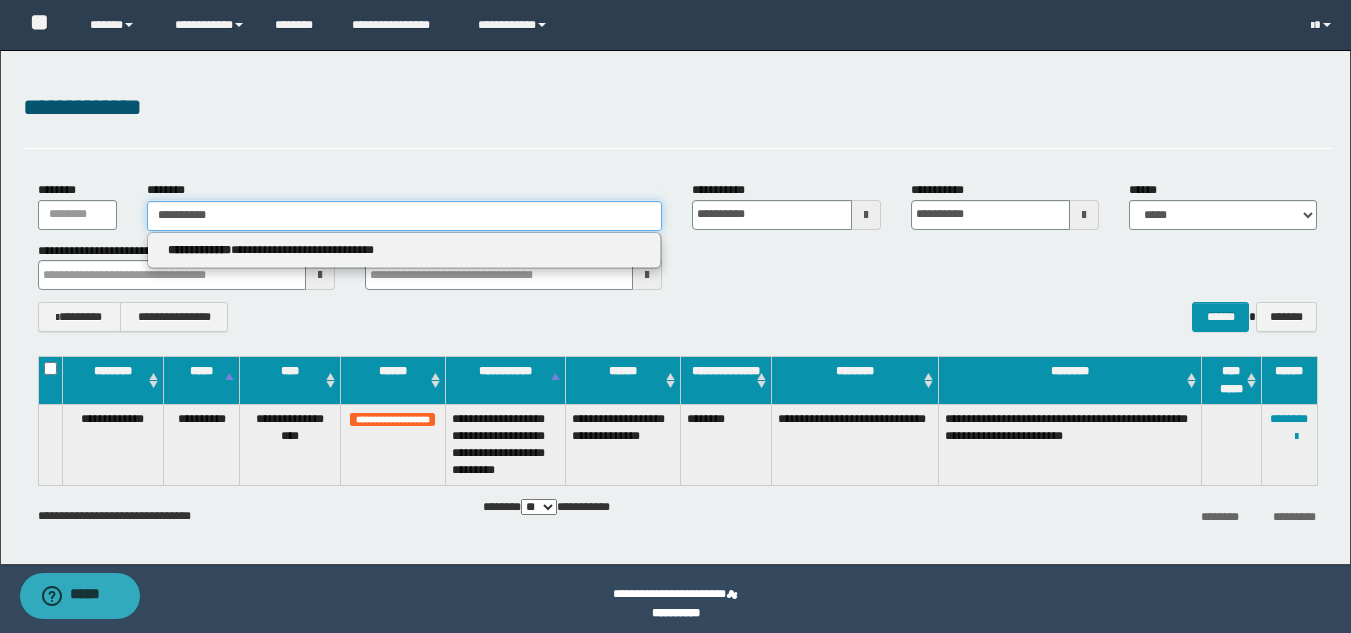 click on "**********" at bounding box center (405, 216) 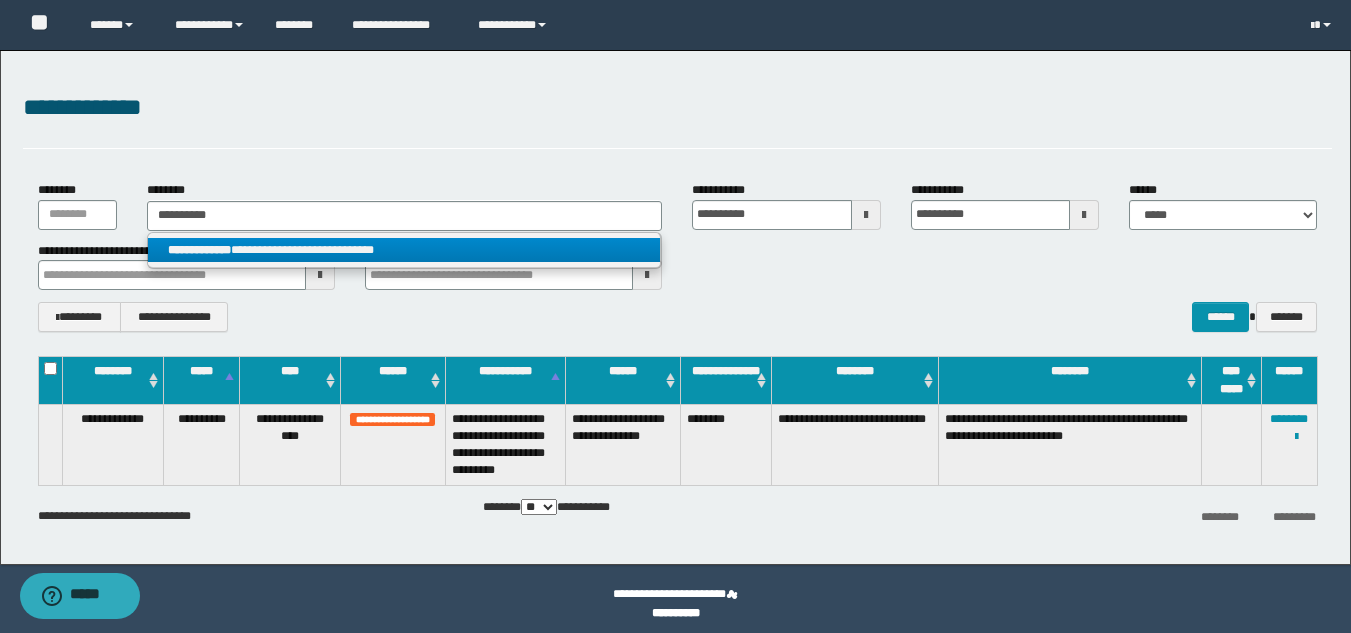 click on "**********" at bounding box center (404, 250) 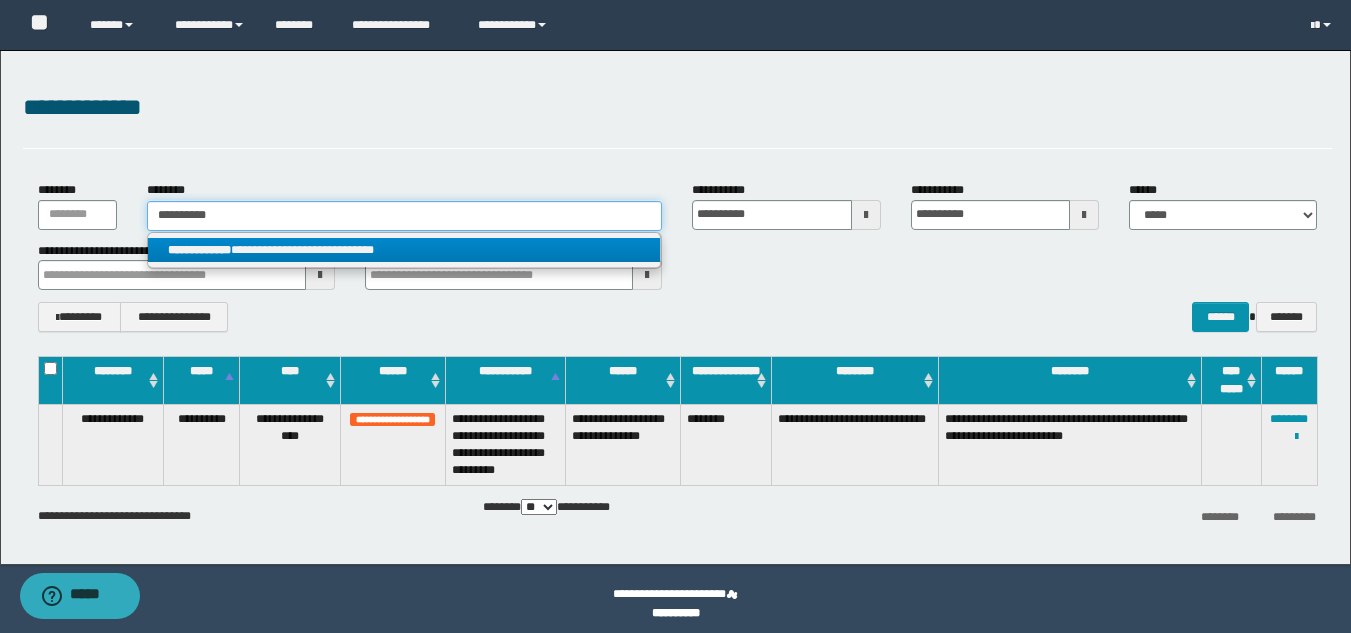 type 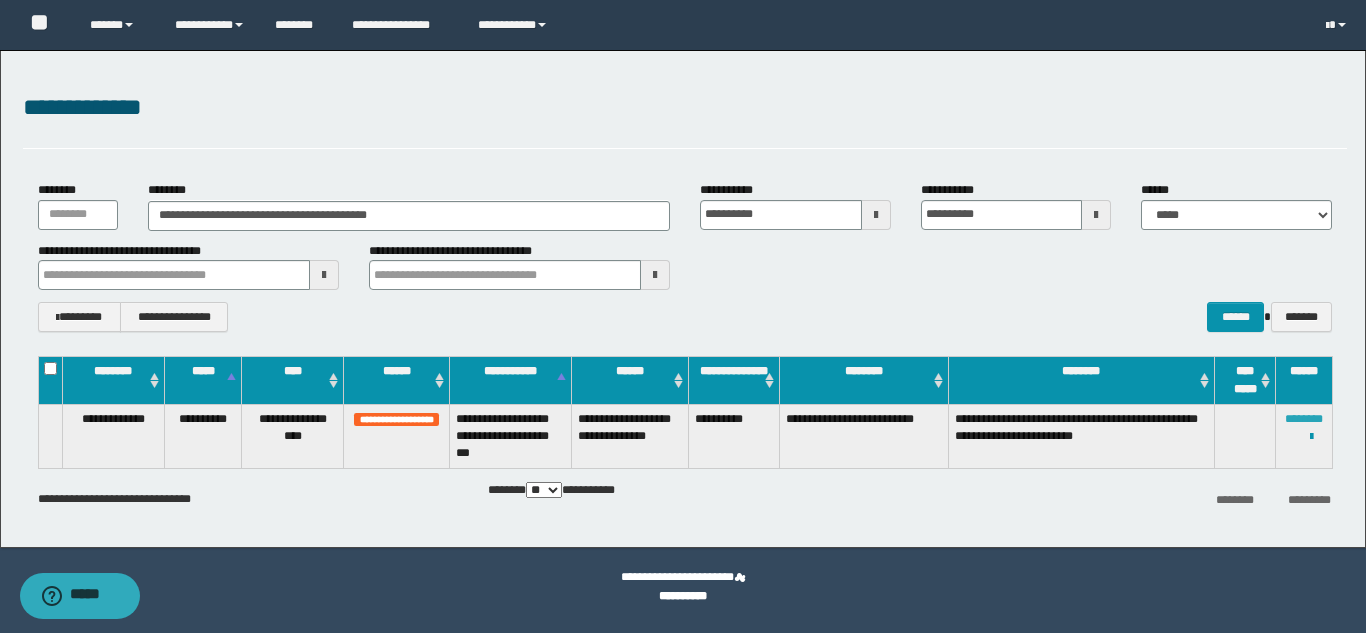 click on "********" at bounding box center (1304, 419) 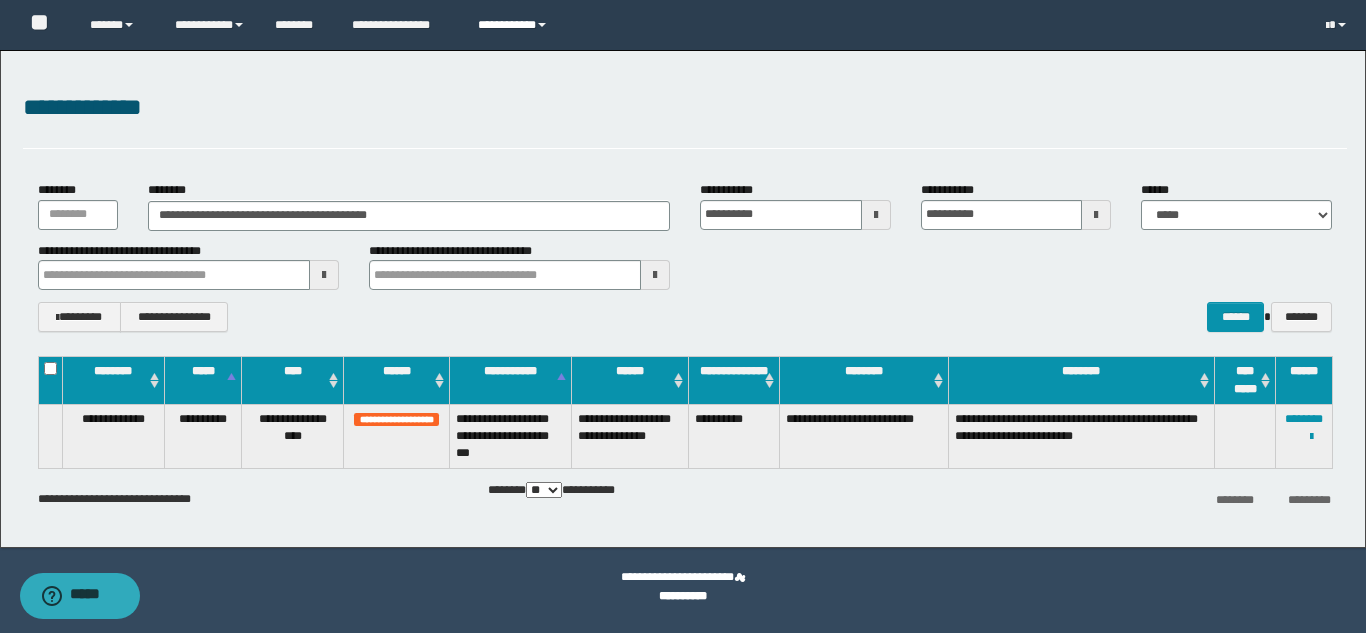 click on "**********" at bounding box center [515, 25] 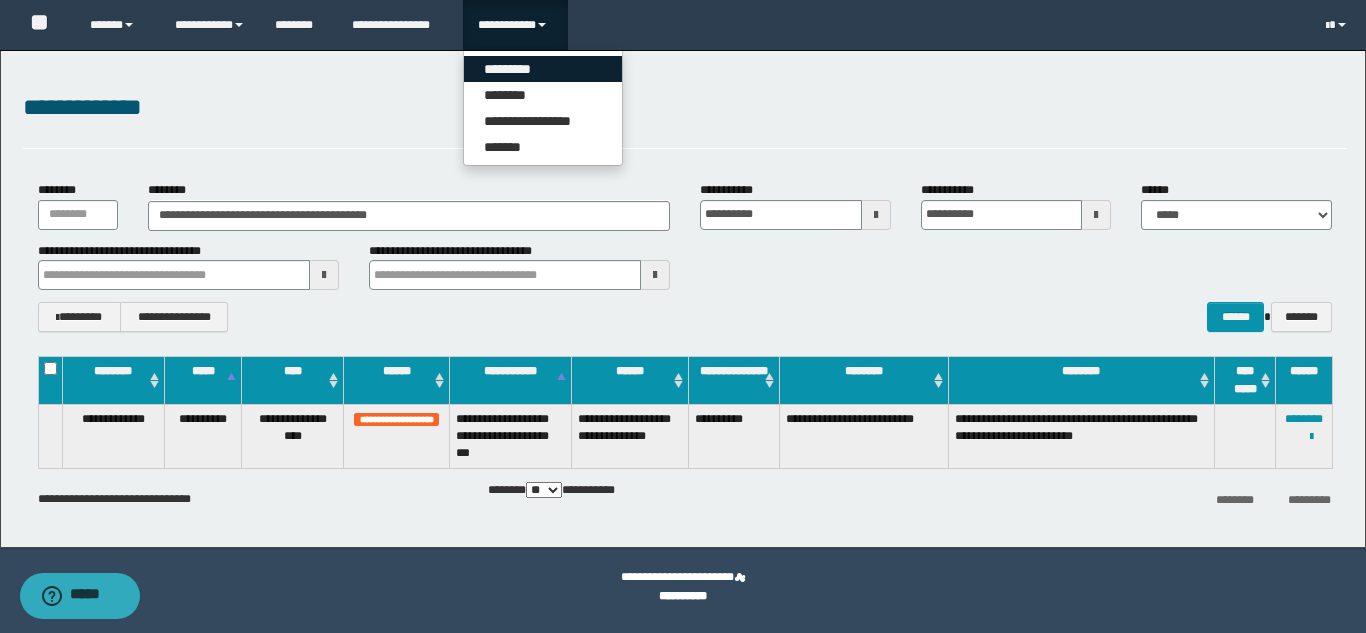 click on "*********" at bounding box center [543, 69] 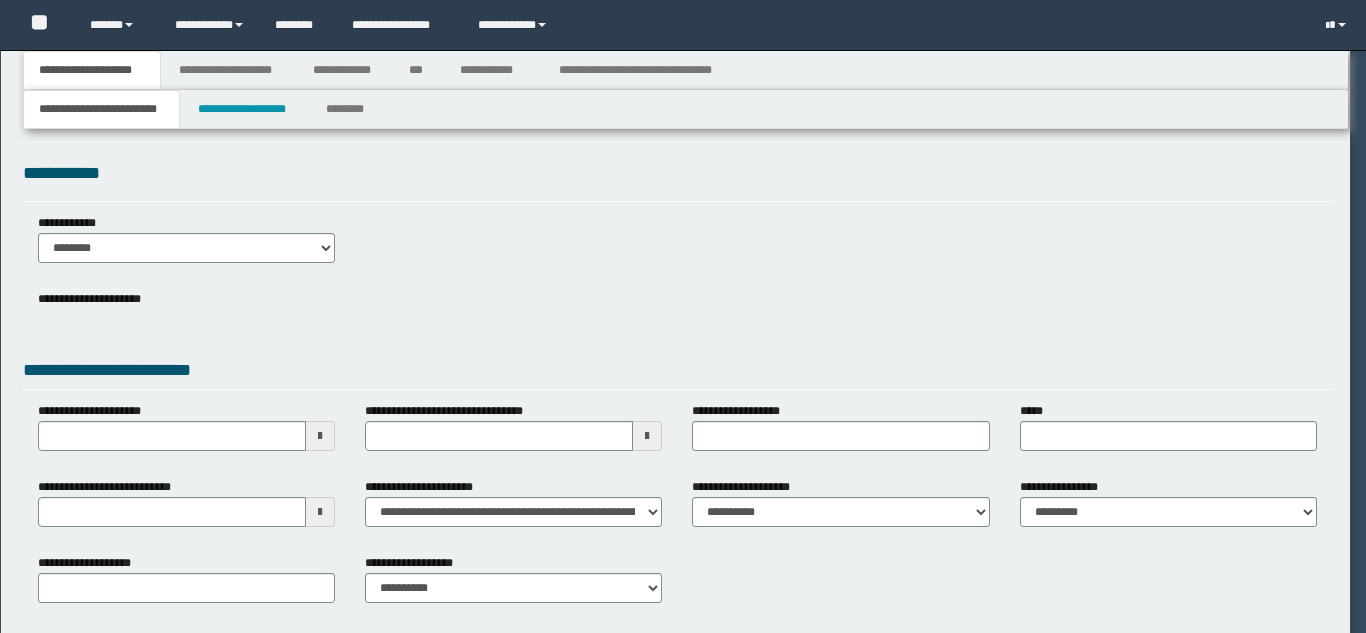 scroll, scrollTop: 0, scrollLeft: 0, axis: both 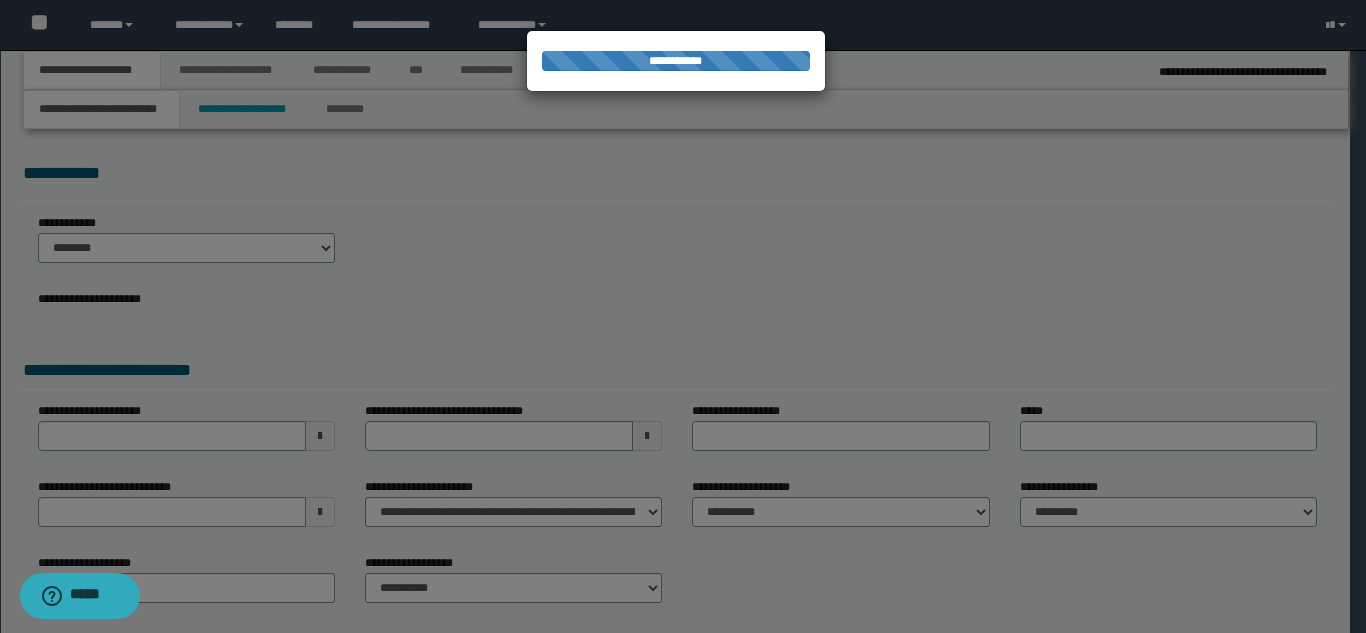 select on "**" 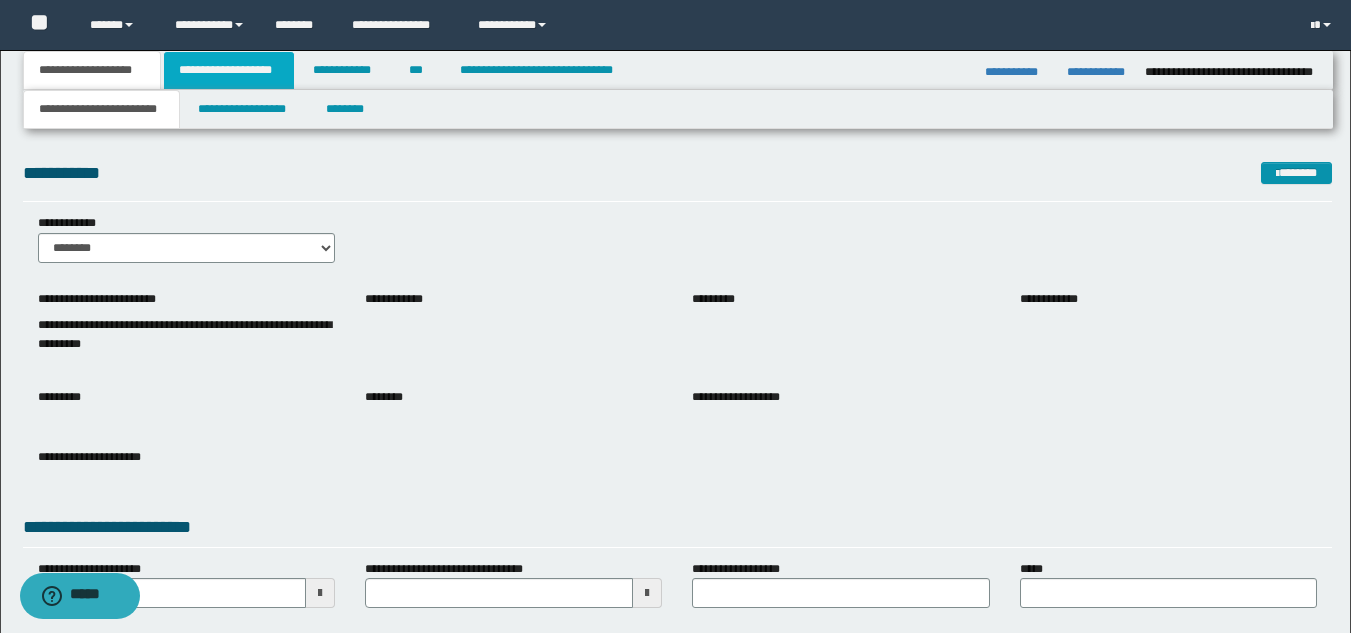 click on "**********" at bounding box center [229, 70] 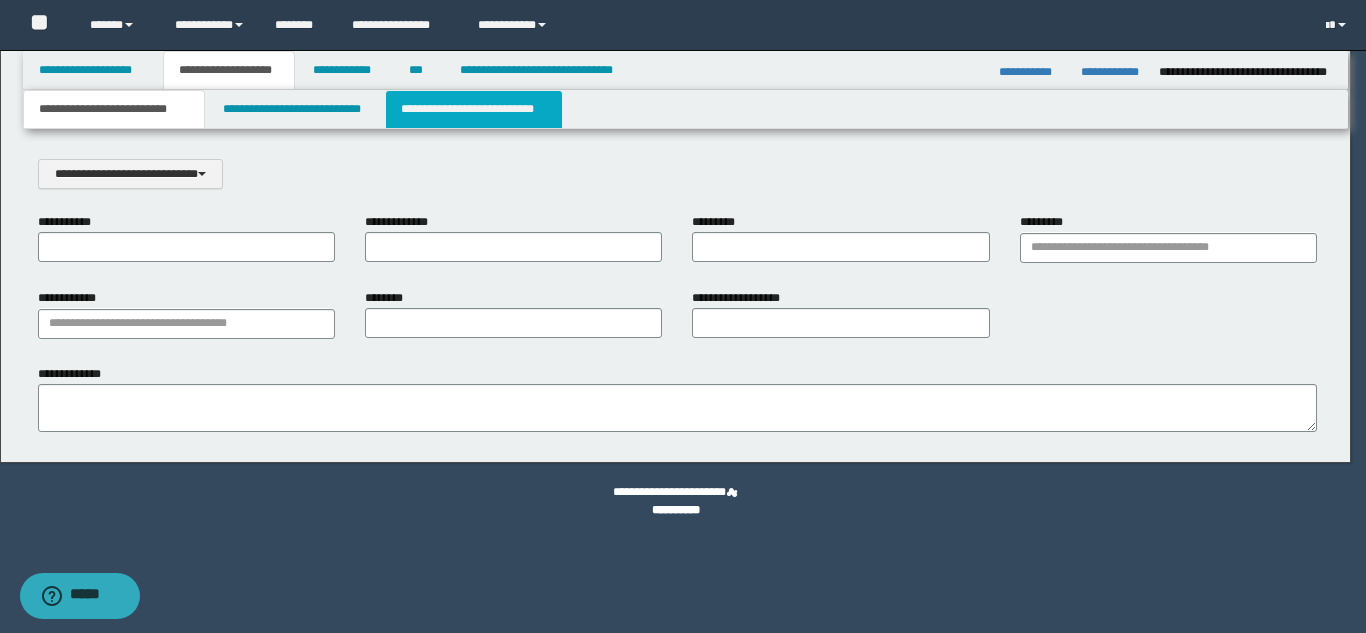 scroll, scrollTop: 0, scrollLeft: 0, axis: both 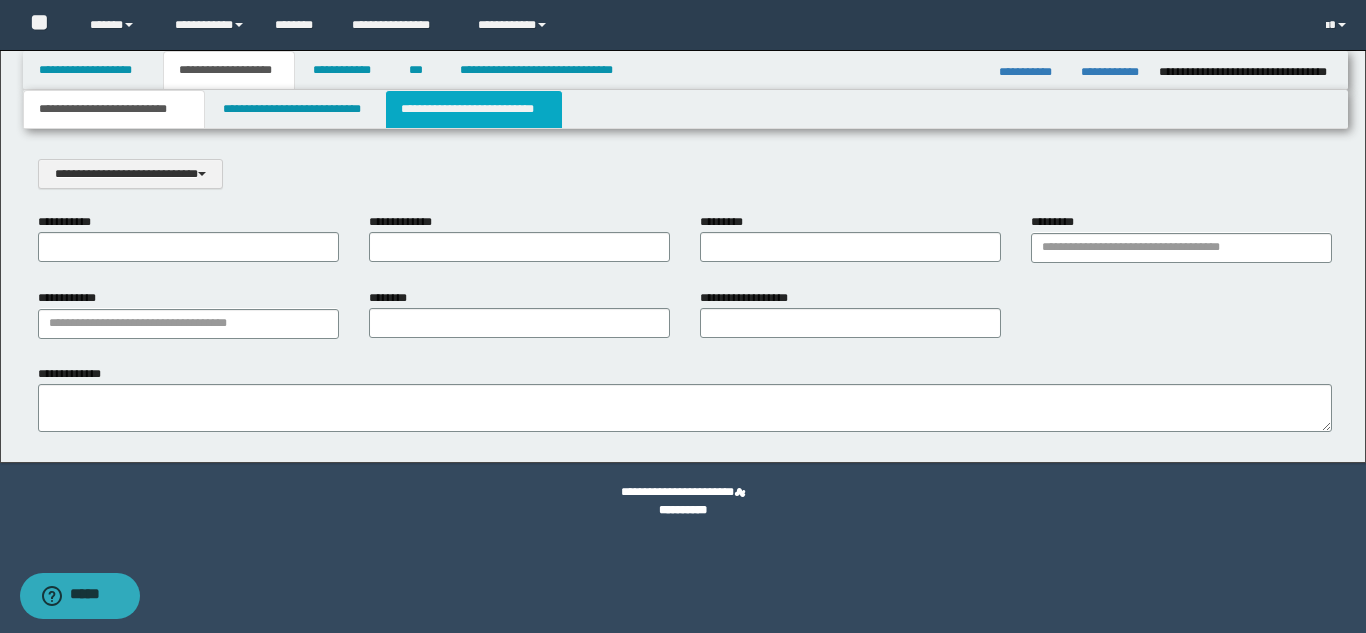 click on "**********" at bounding box center (474, 109) 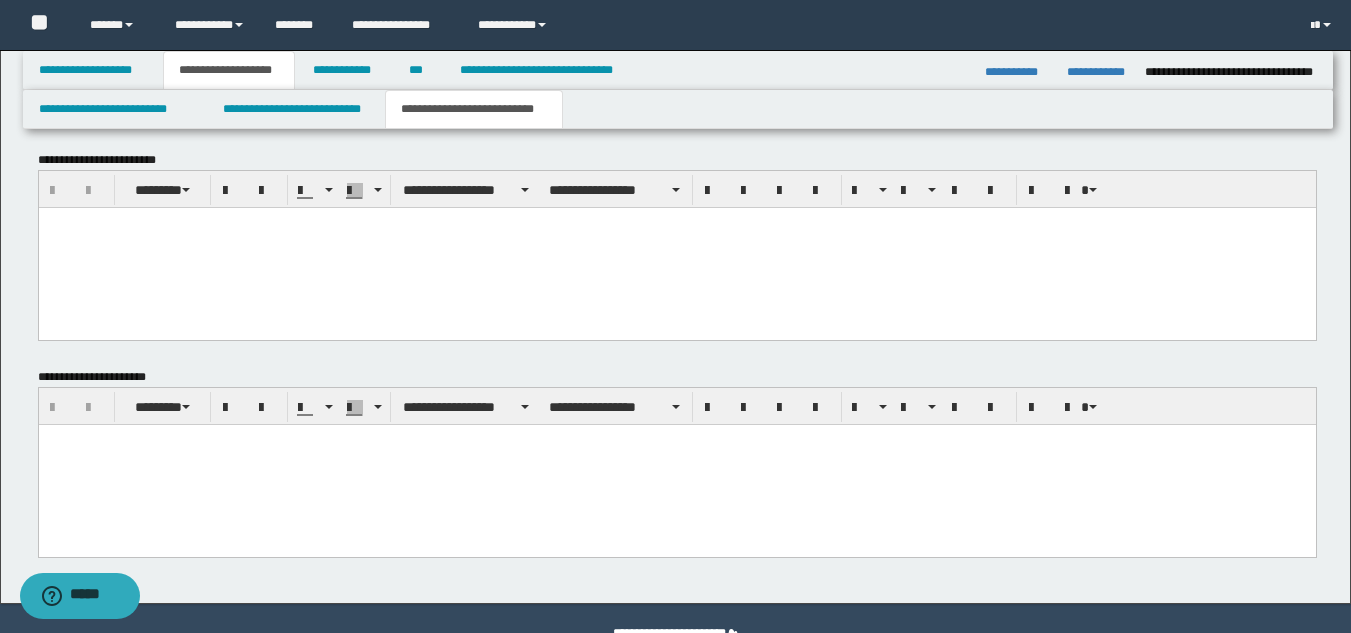 scroll, scrollTop: 901, scrollLeft: 0, axis: vertical 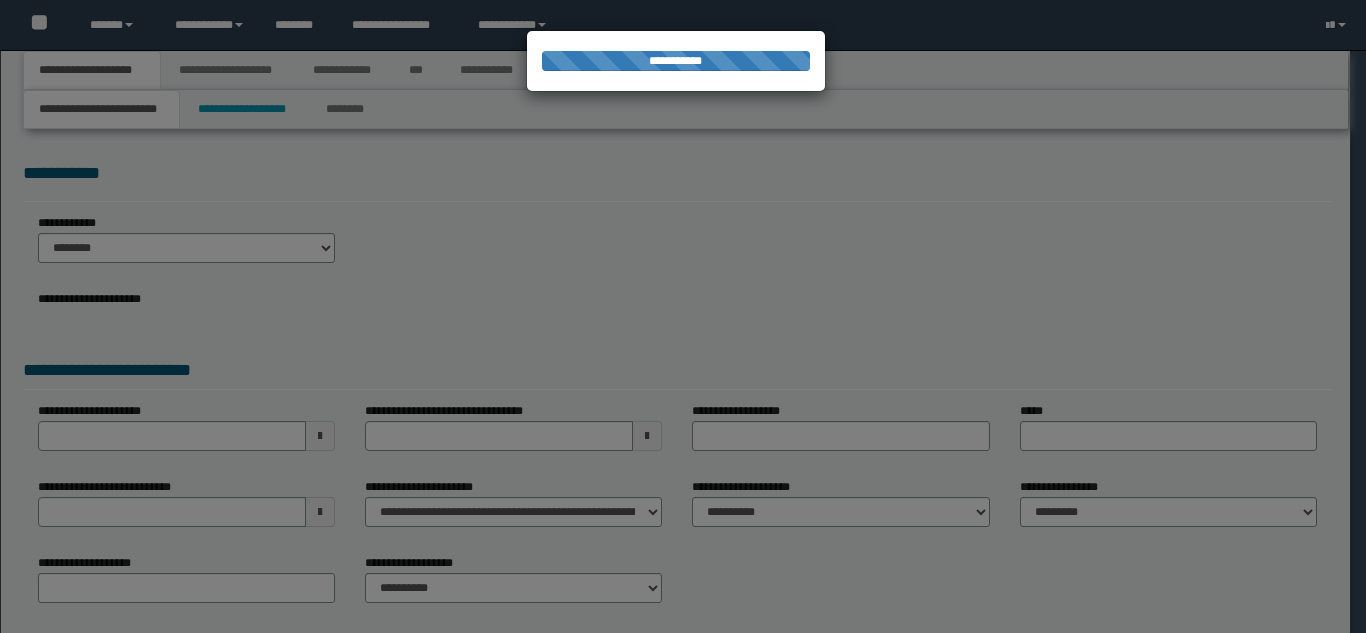 select on "**" 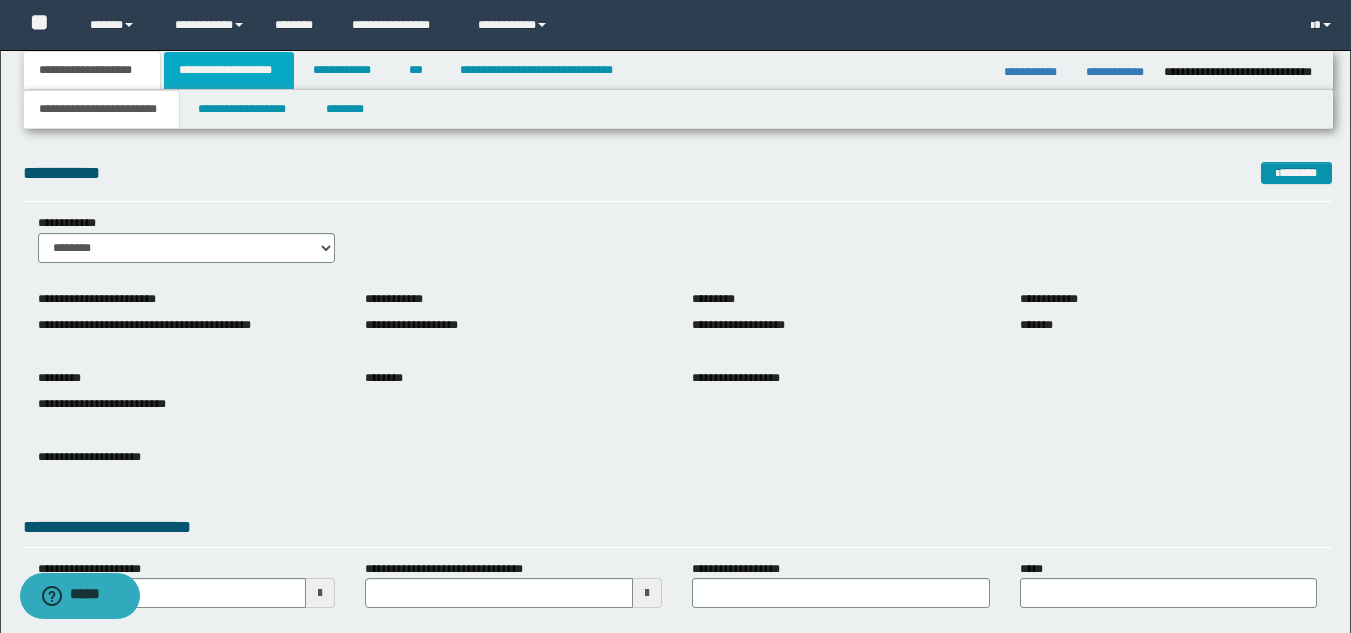 click on "**********" at bounding box center [229, 70] 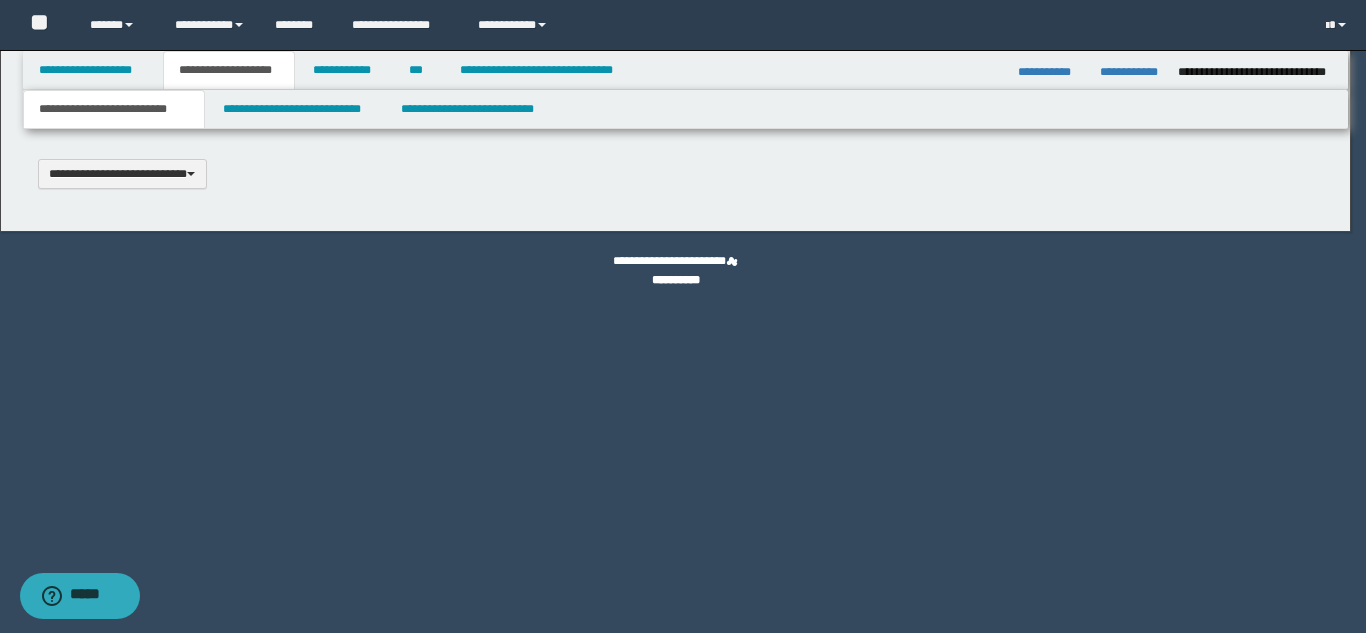 type 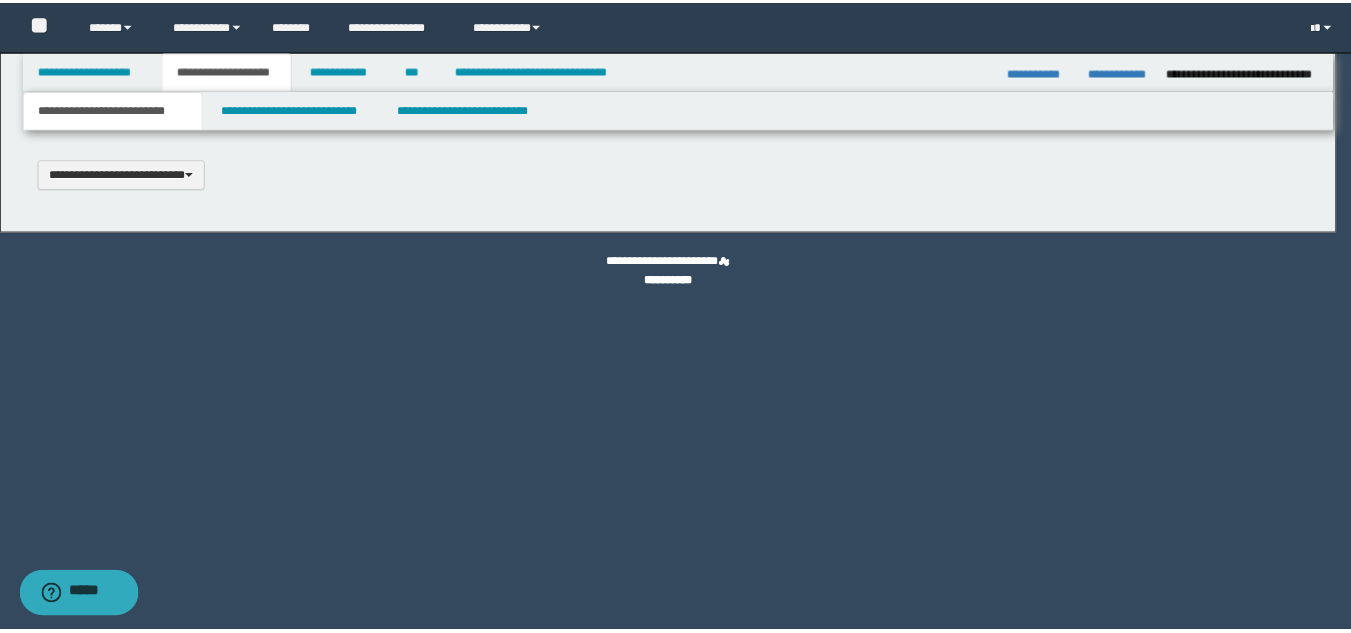 scroll, scrollTop: 0, scrollLeft: 0, axis: both 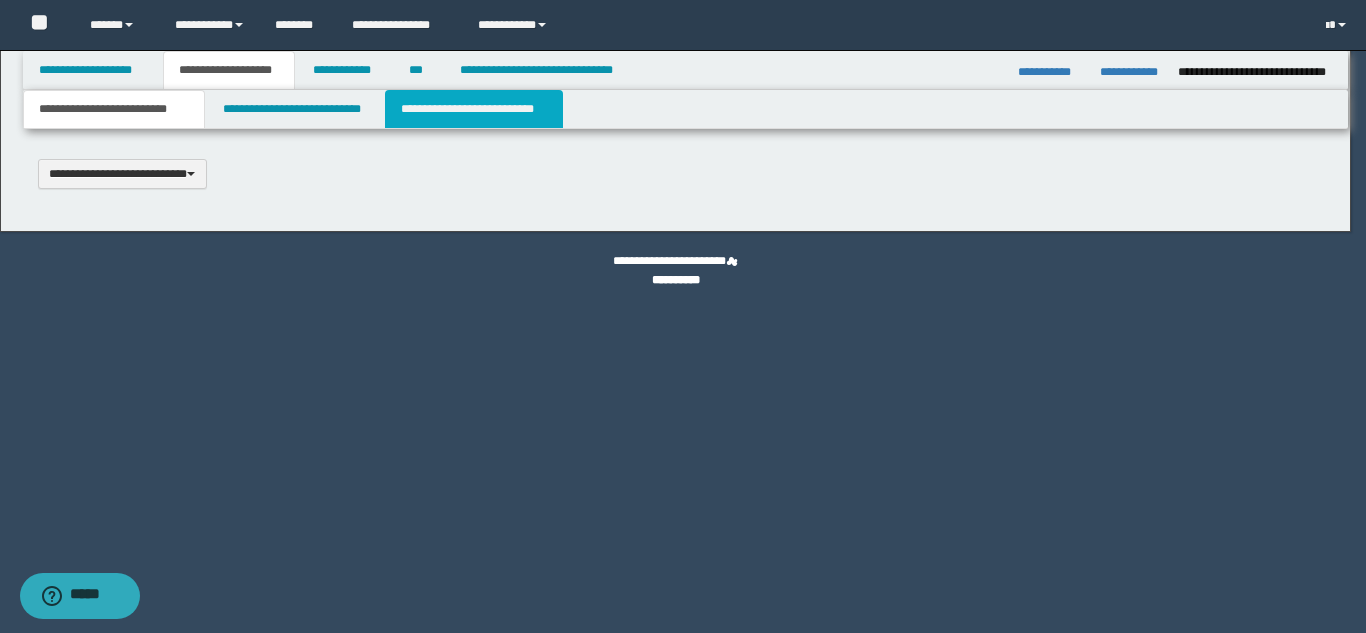 select on "*" 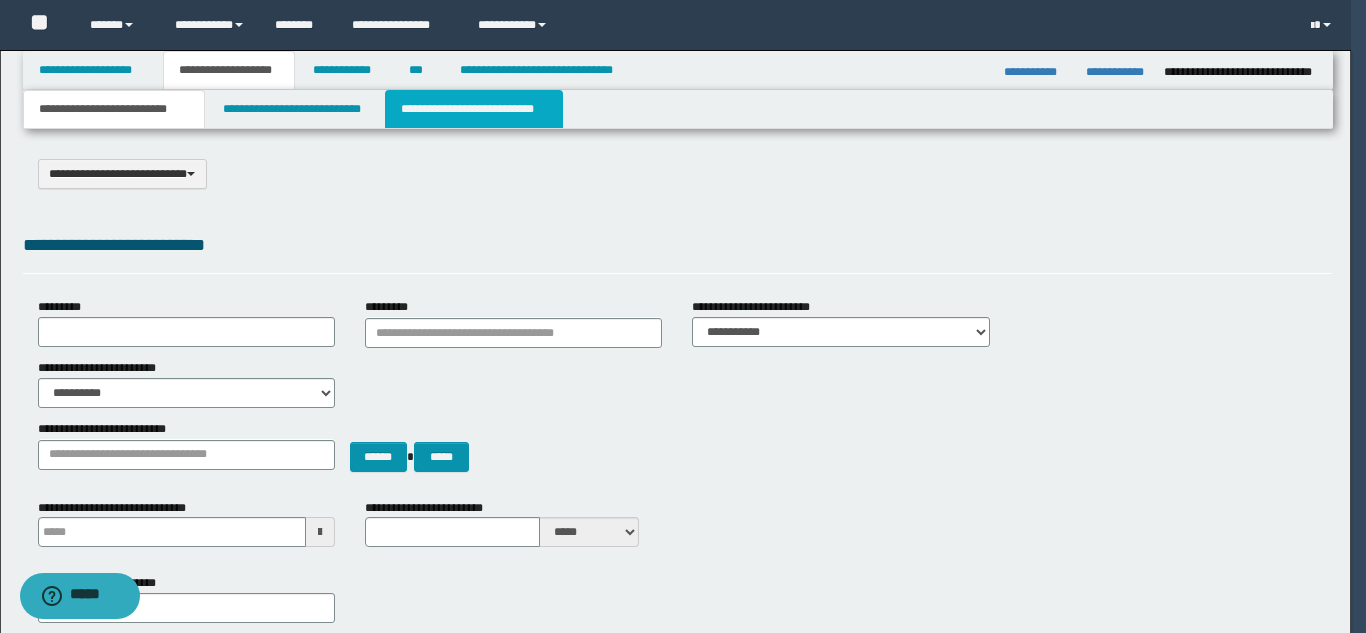 click on "**********" at bounding box center [474, 109] 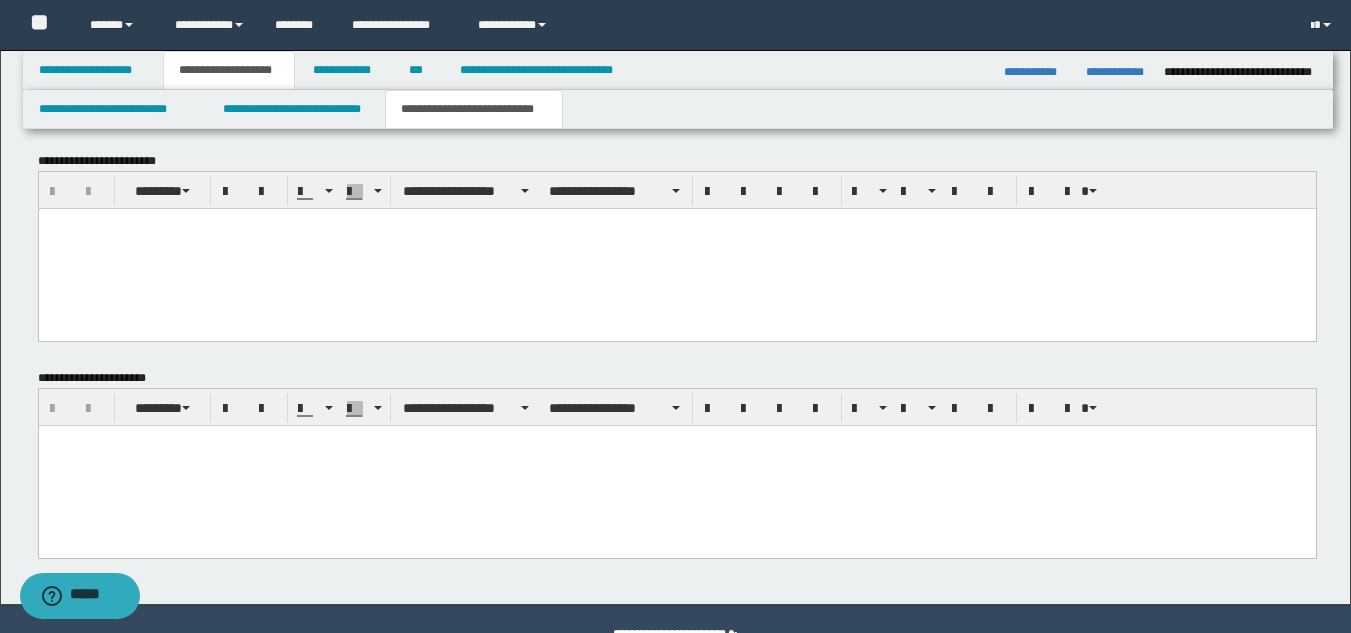 scroll, scrollTop: 901, scrollLeft: 0, axis: vertical 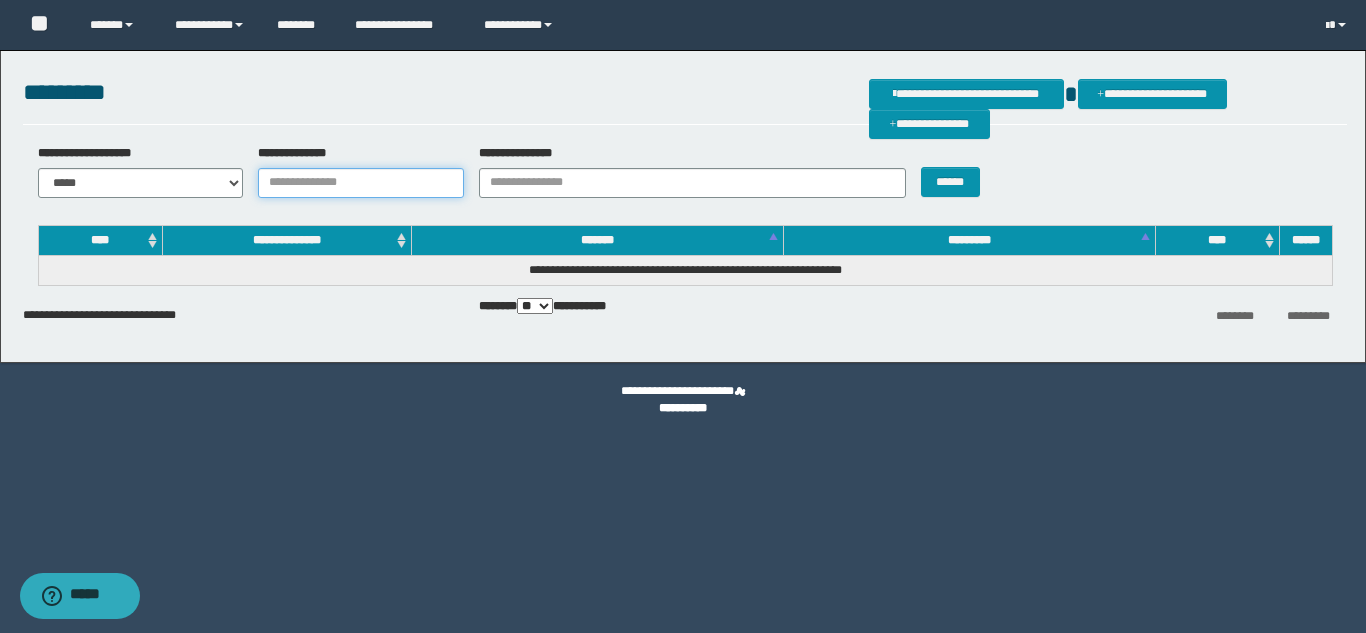 click on "**********" at bounding box center [361, 183] 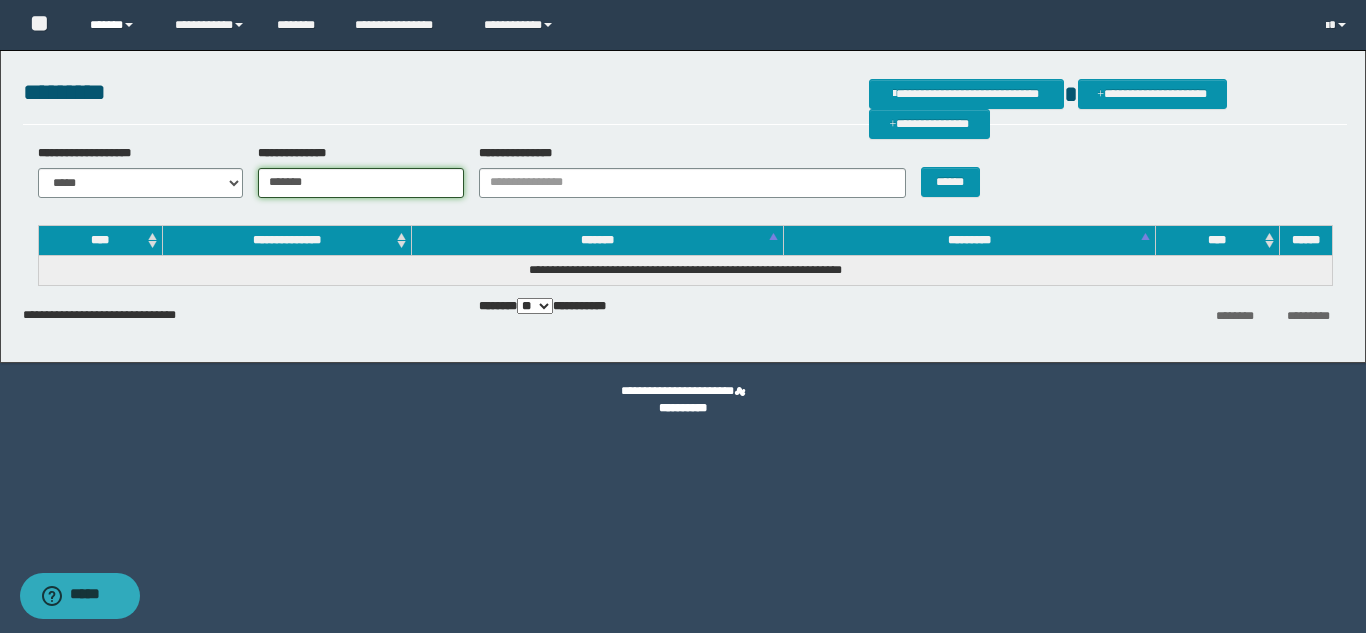 type on "*******" 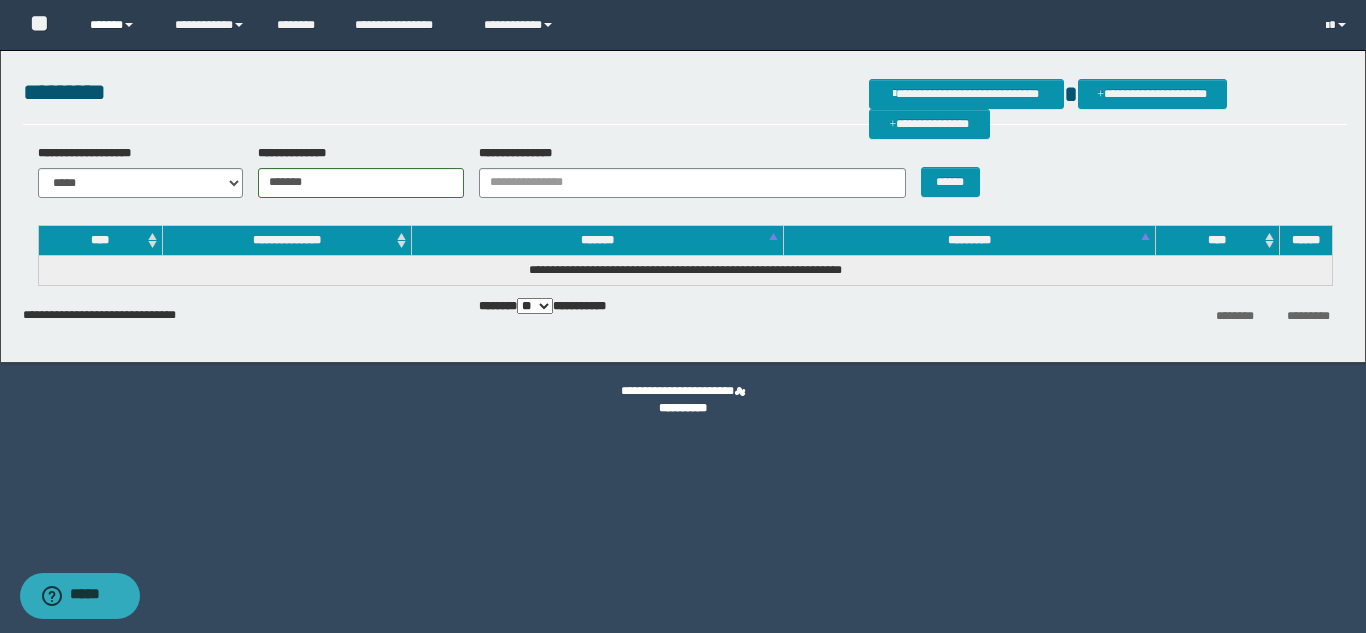 click on "******" at bounding box center (117, 25) 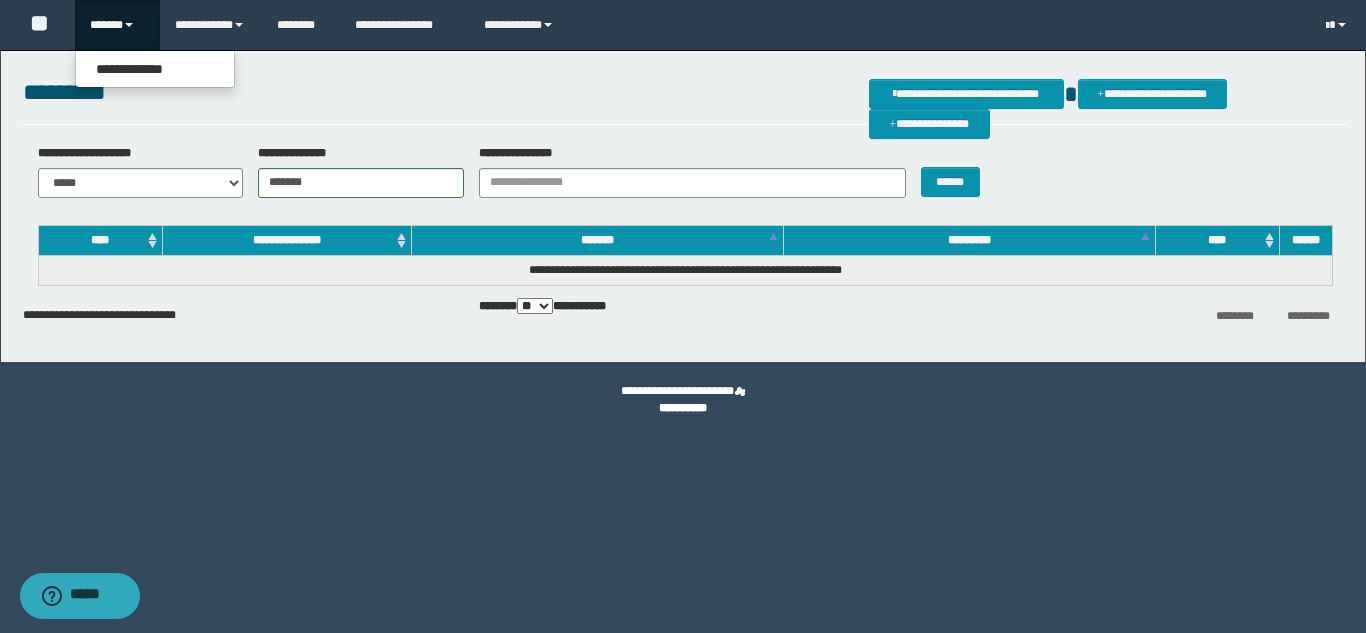 click on "******" at bounding box center [117, 25] 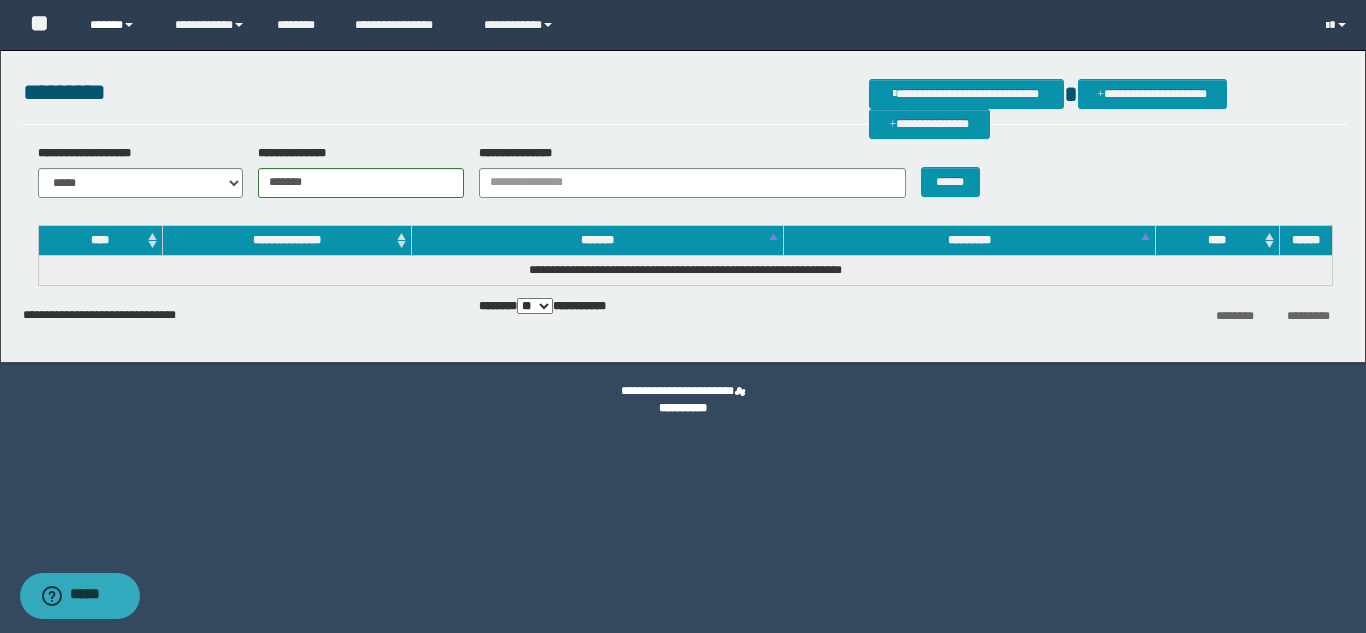 click on "******" at bounding box center [117, 25] 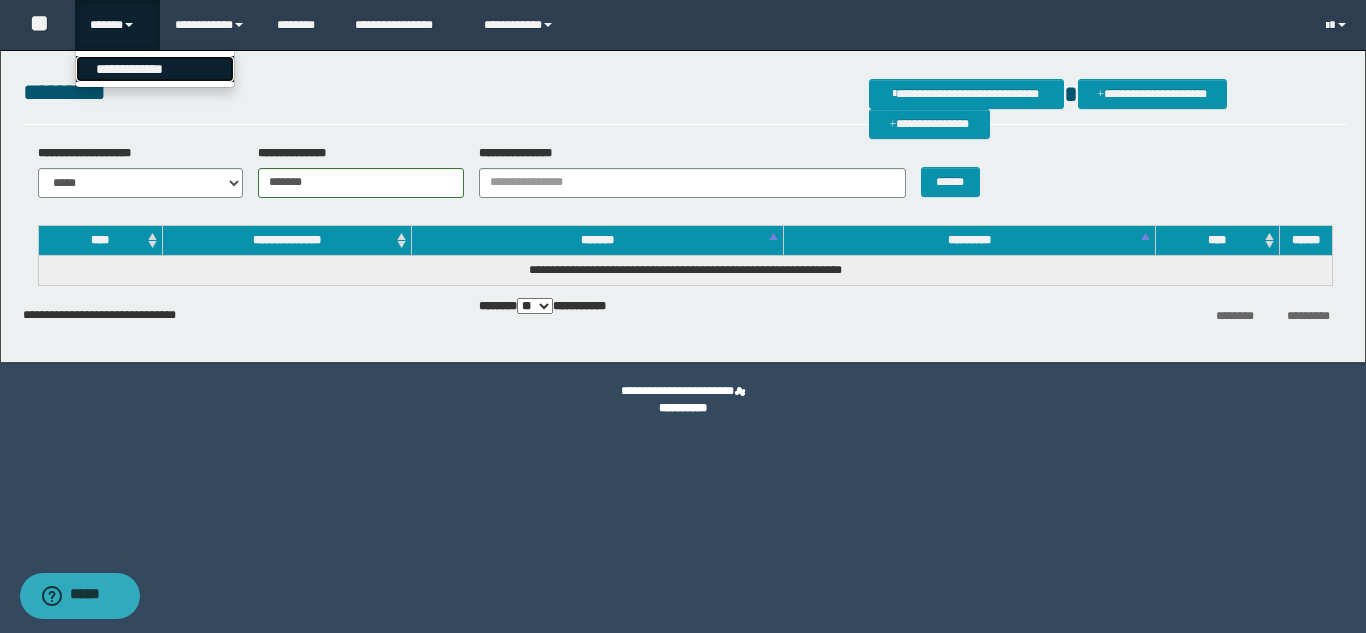 click on "**********" at bounding box center (155, 69) 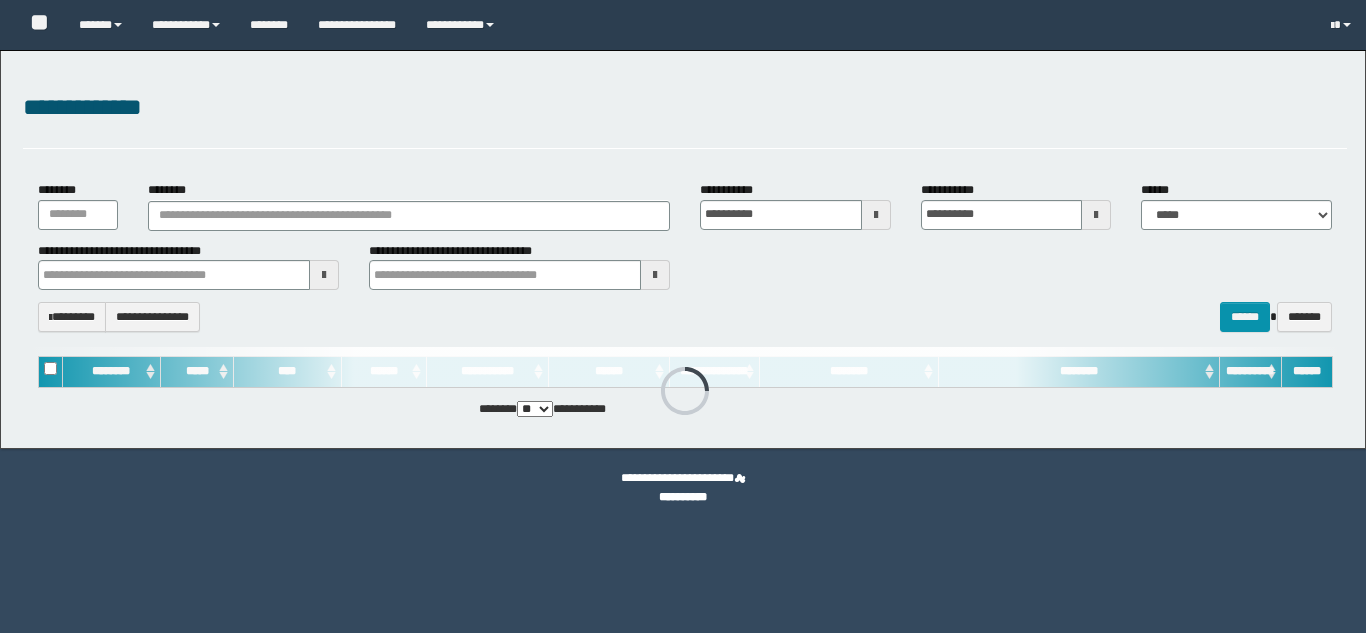 scroll, scrollTop: 0, scrollLeft: 0, axis: both 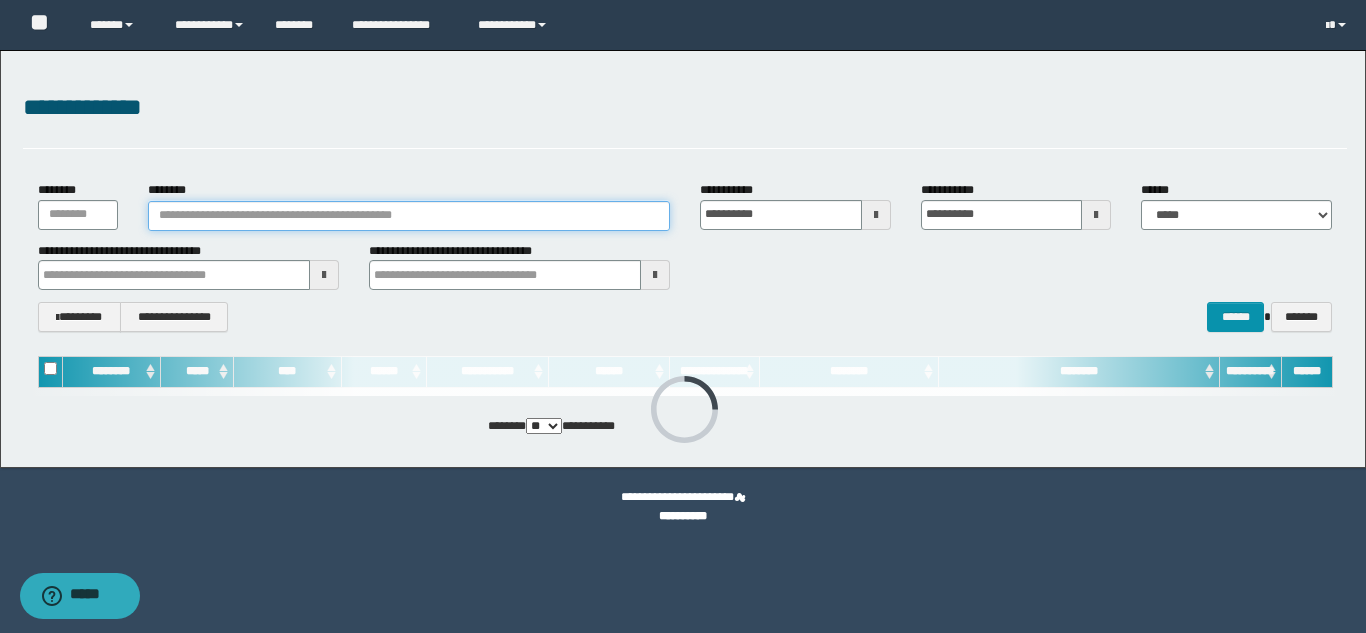 click on "********" at bounding box center [409, 216] 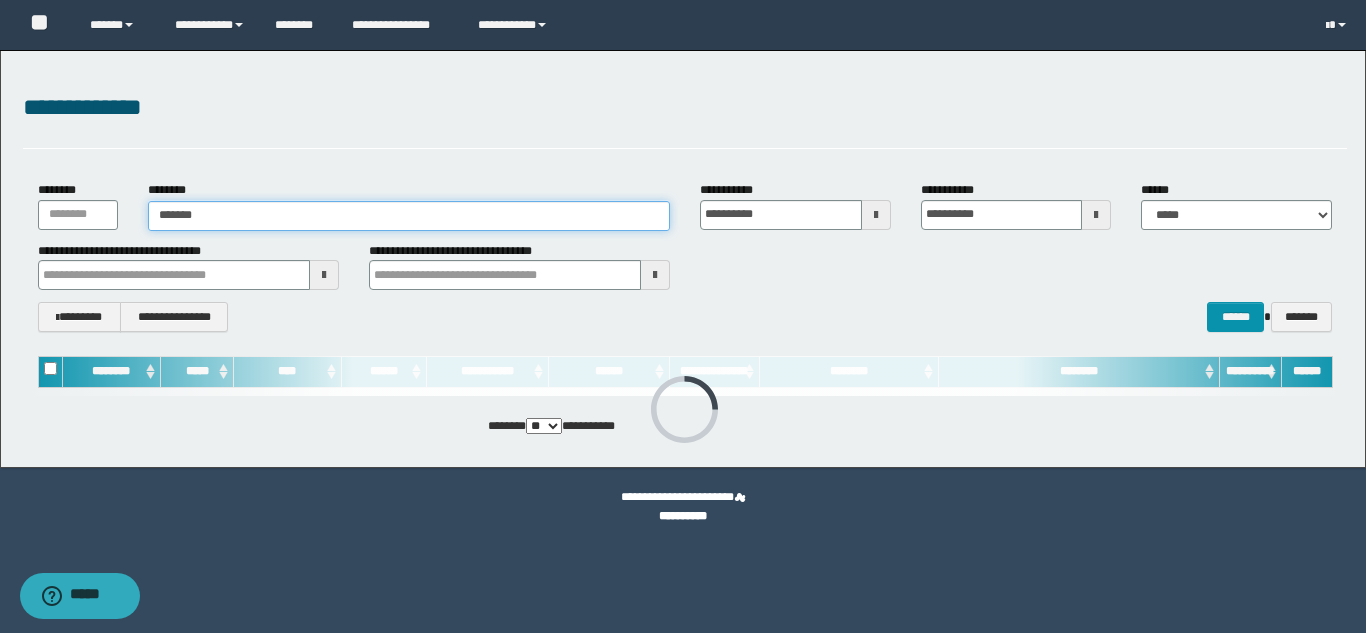 type on "*******" 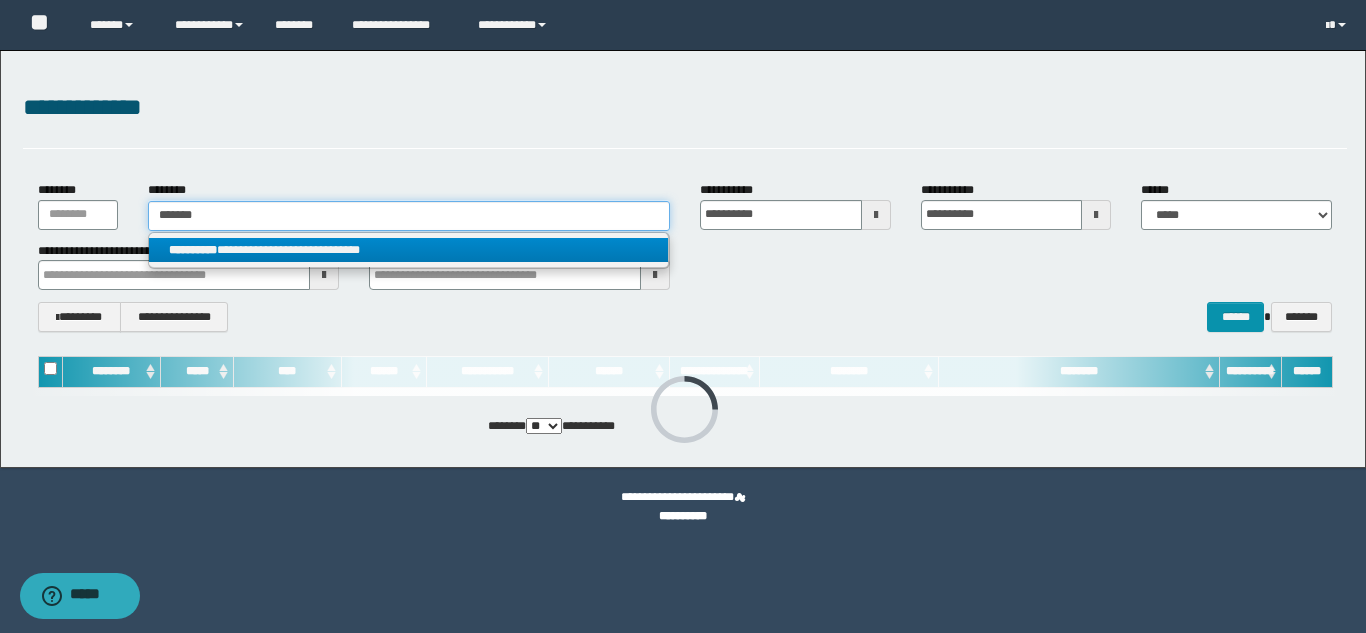 type on "*******" 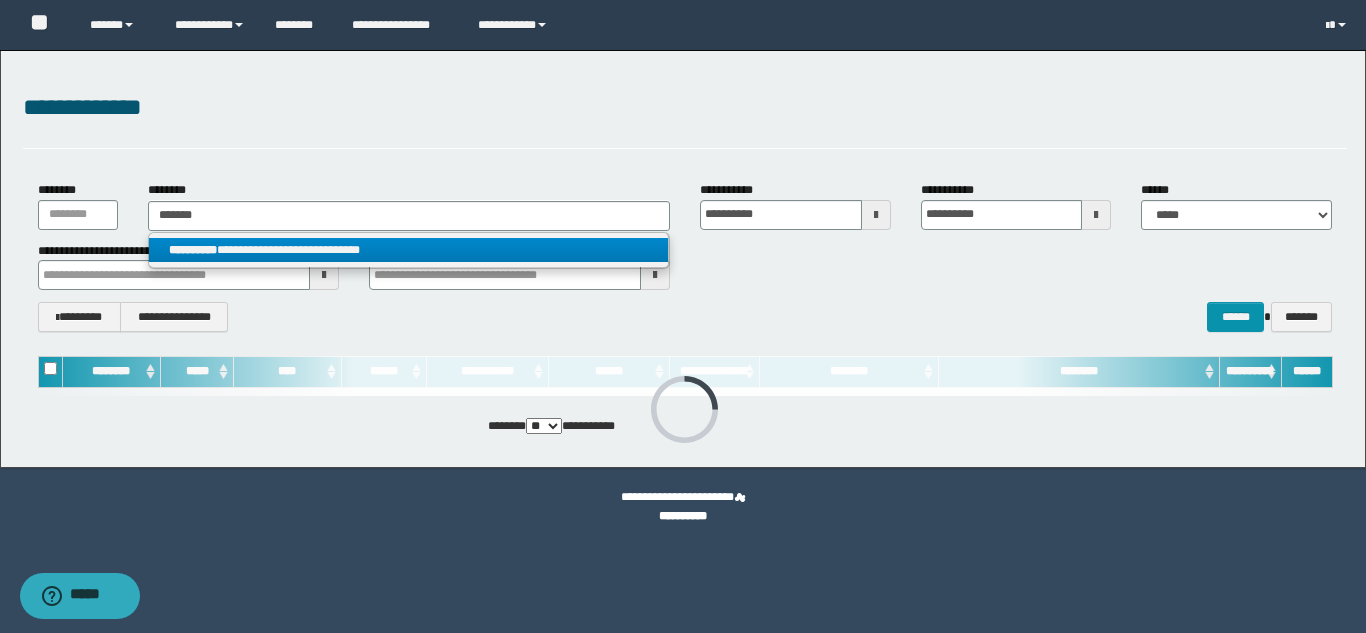 drag, startPoint x: 380, startPoint y: 241, endPoint x: 369, endPoint y: 251, distance: 14.866069 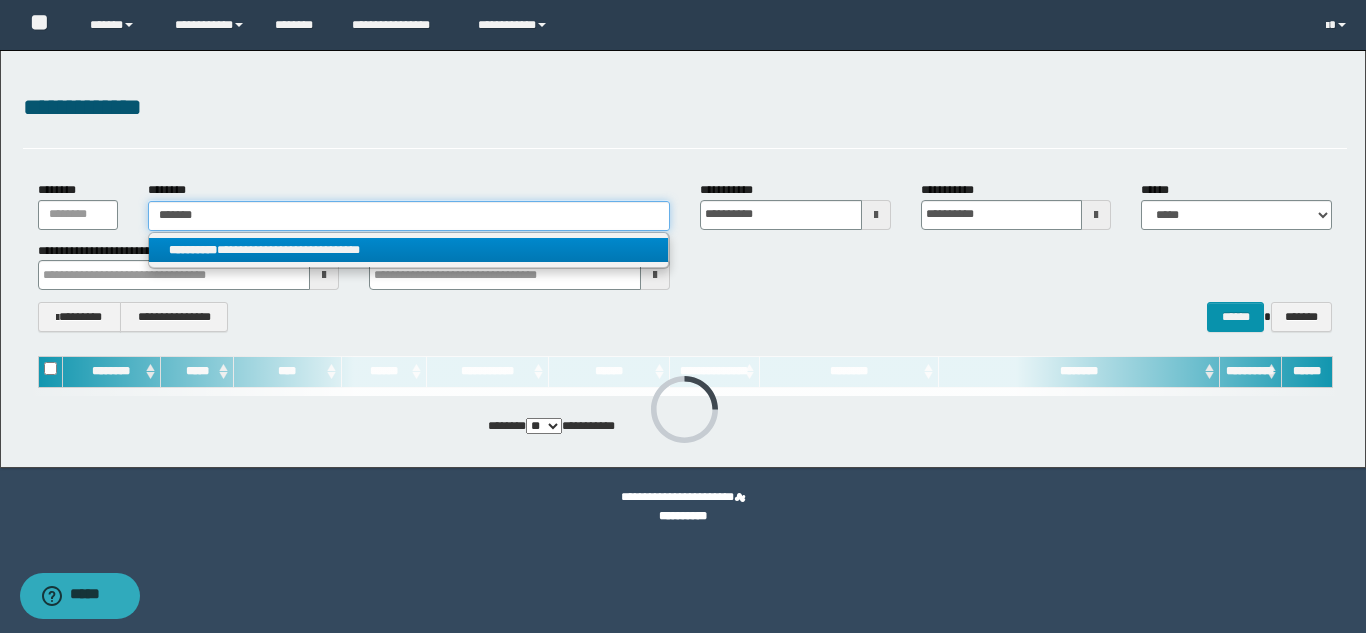 type 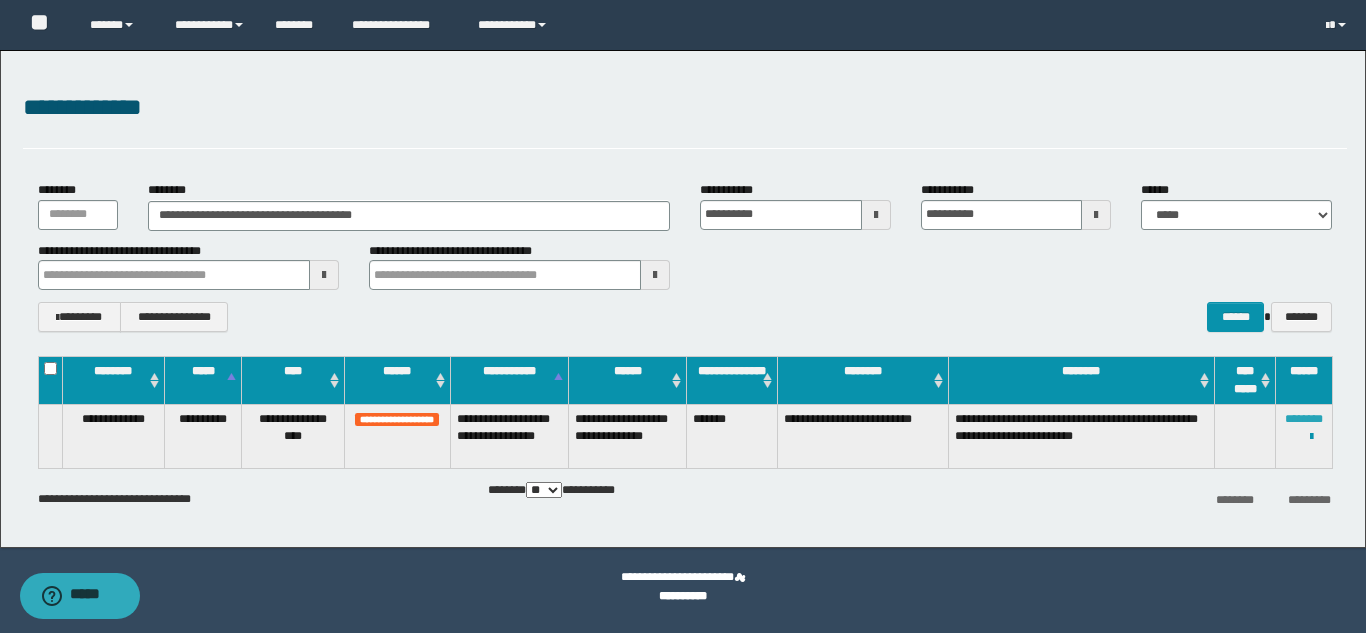 click on "********" at bounding box center (1304, 419) 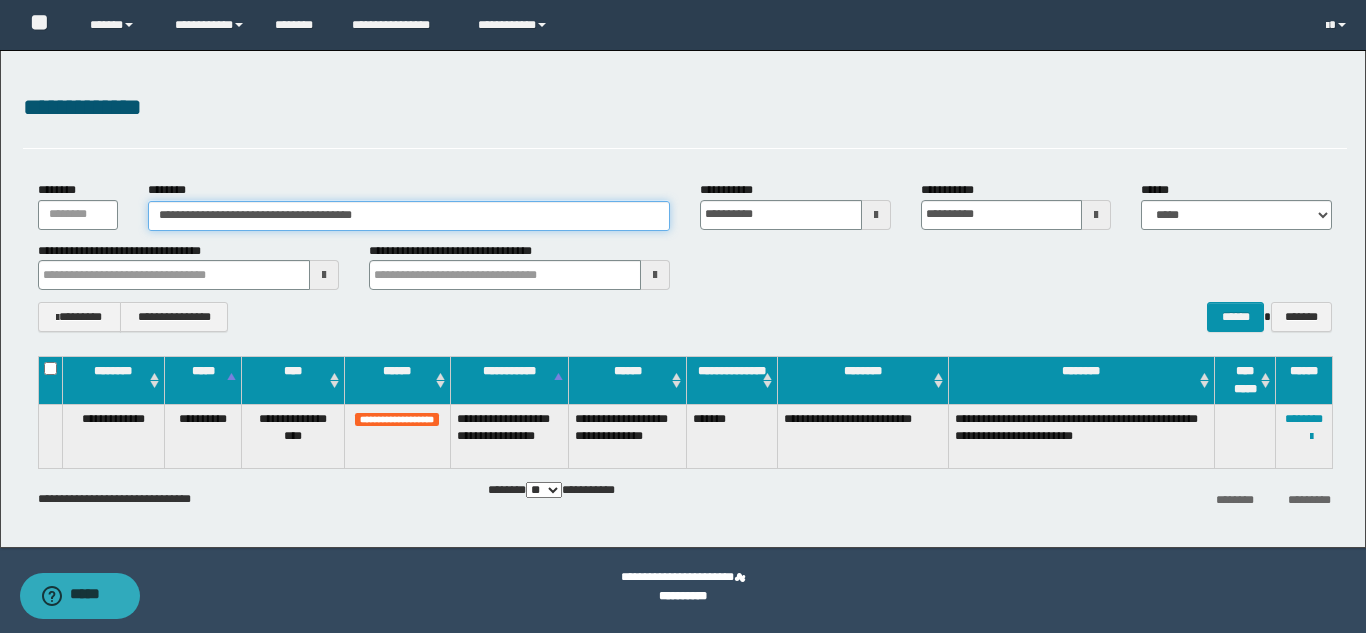 drag, startPoint x: 411, startPoint y: 212, endPoint x: 198, endPoint y: 192, distance: 213.9369 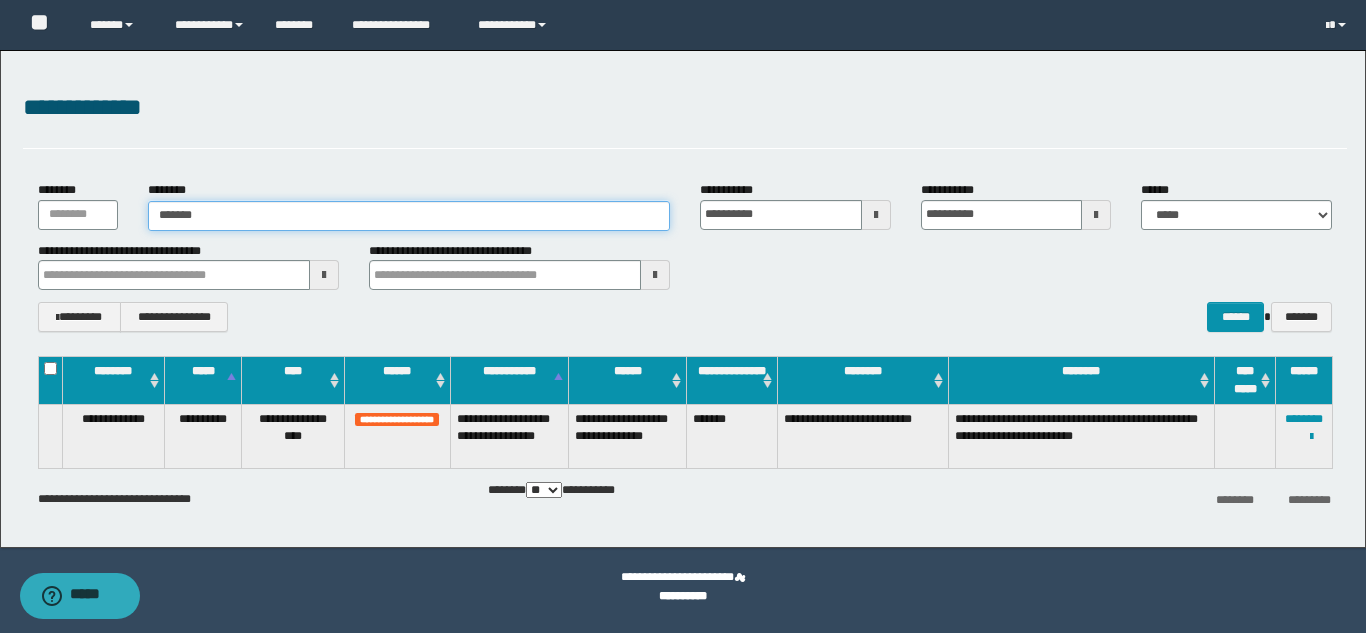 type on "*******" 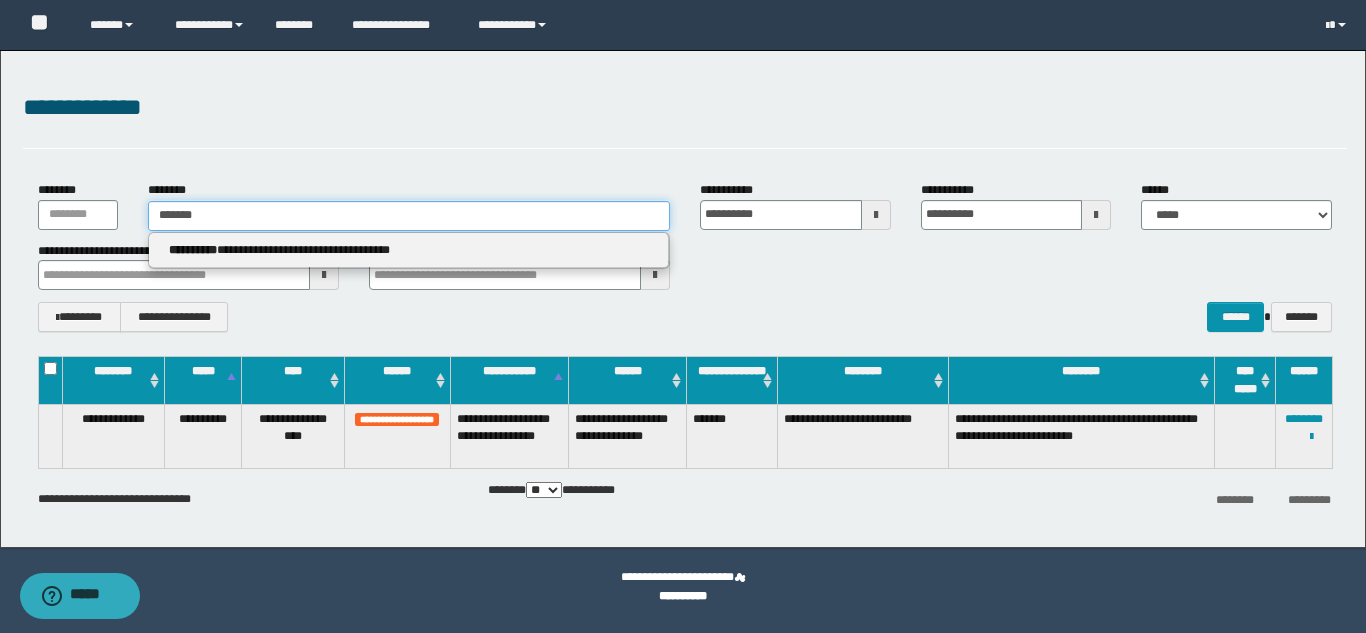 type on "*******" 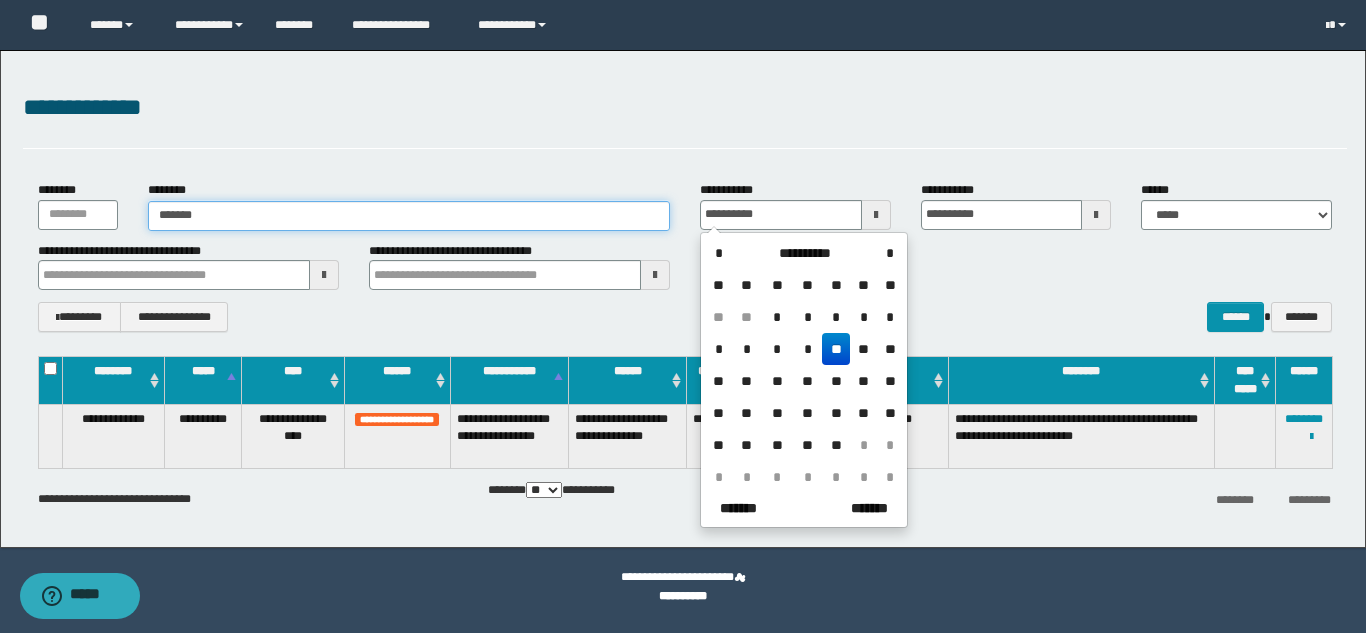type on "*******" 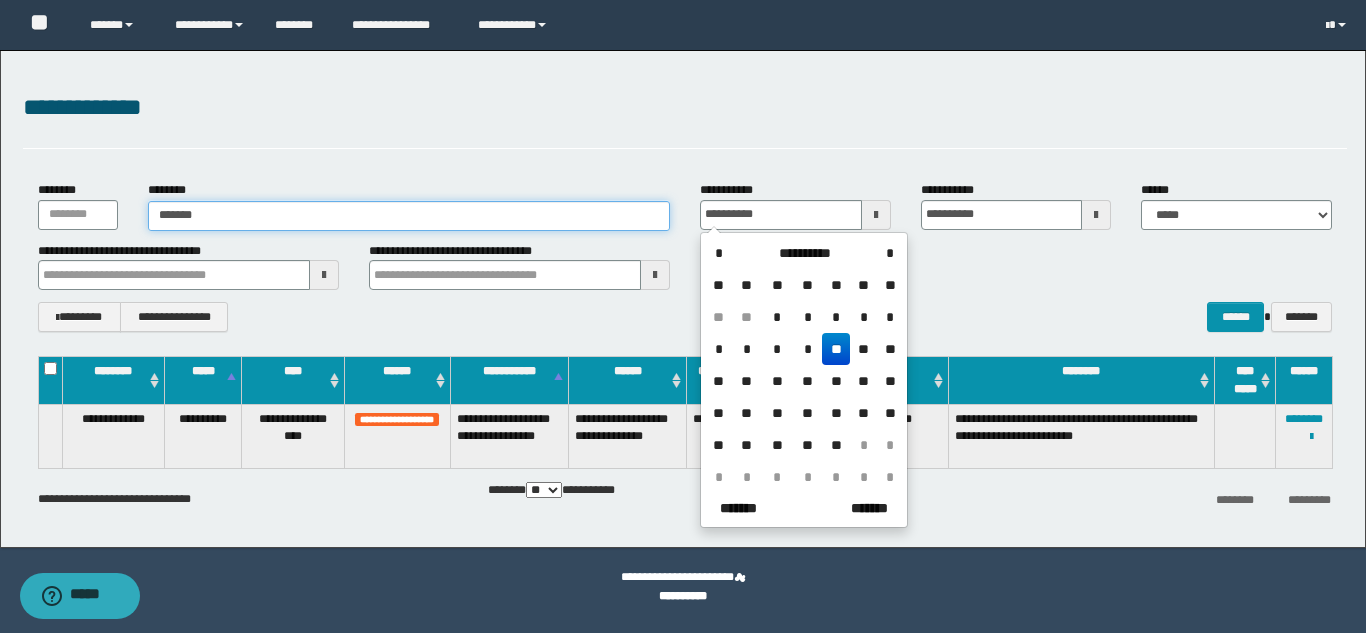 click on "*******" at bounding box center [409, 216] 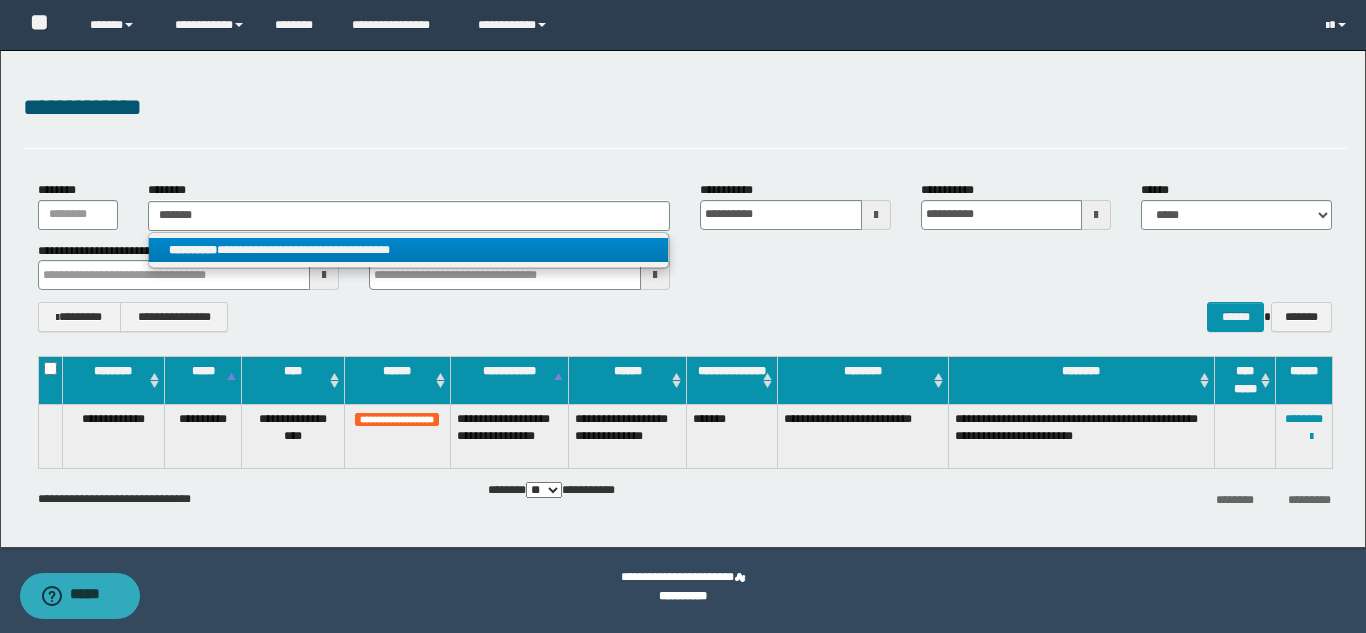 click on "**********" at bounding box center [408, 250] 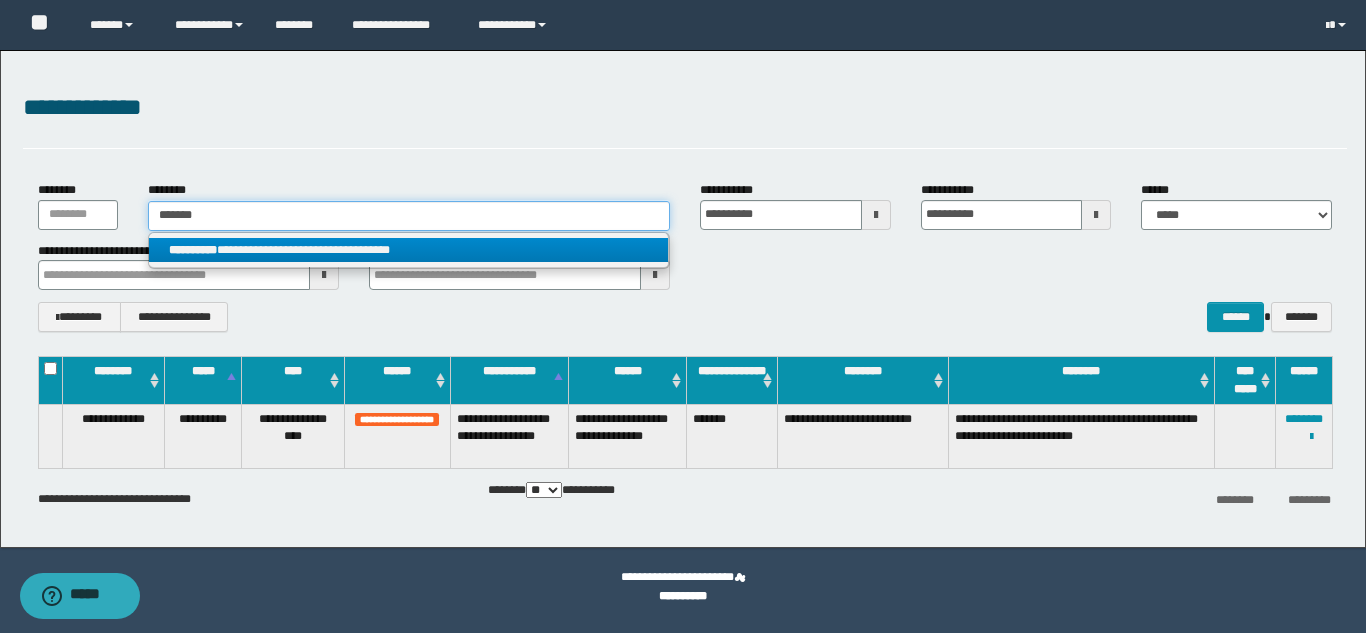 type 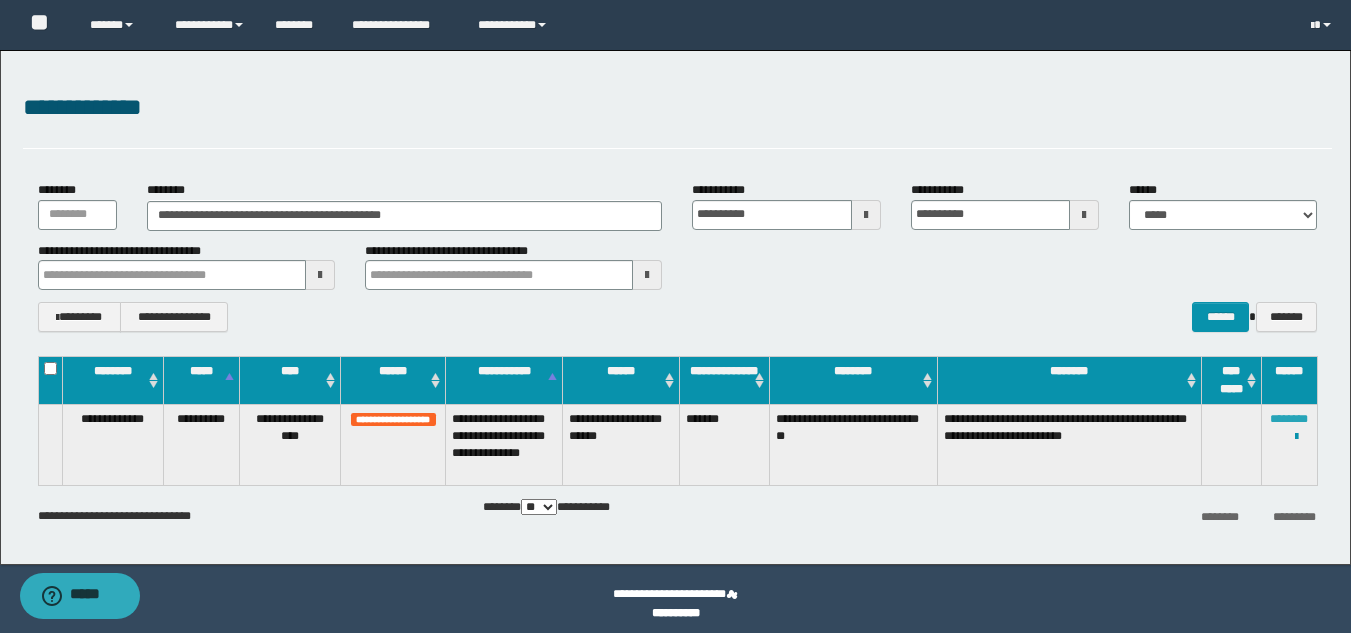 click on "********" at bounding box center [1289, 419] 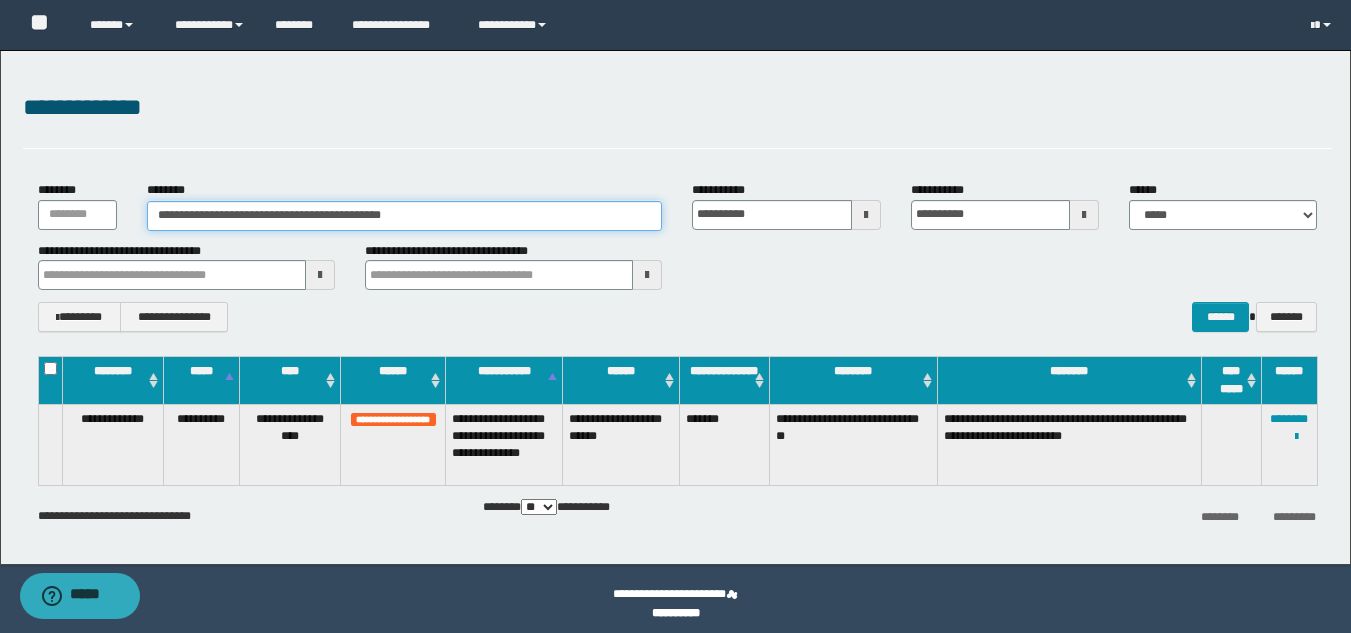 drag, startPoint x: 419, startPoint y: 218, endPoint x: 110, endPoint y: 192, distance: 310.09192 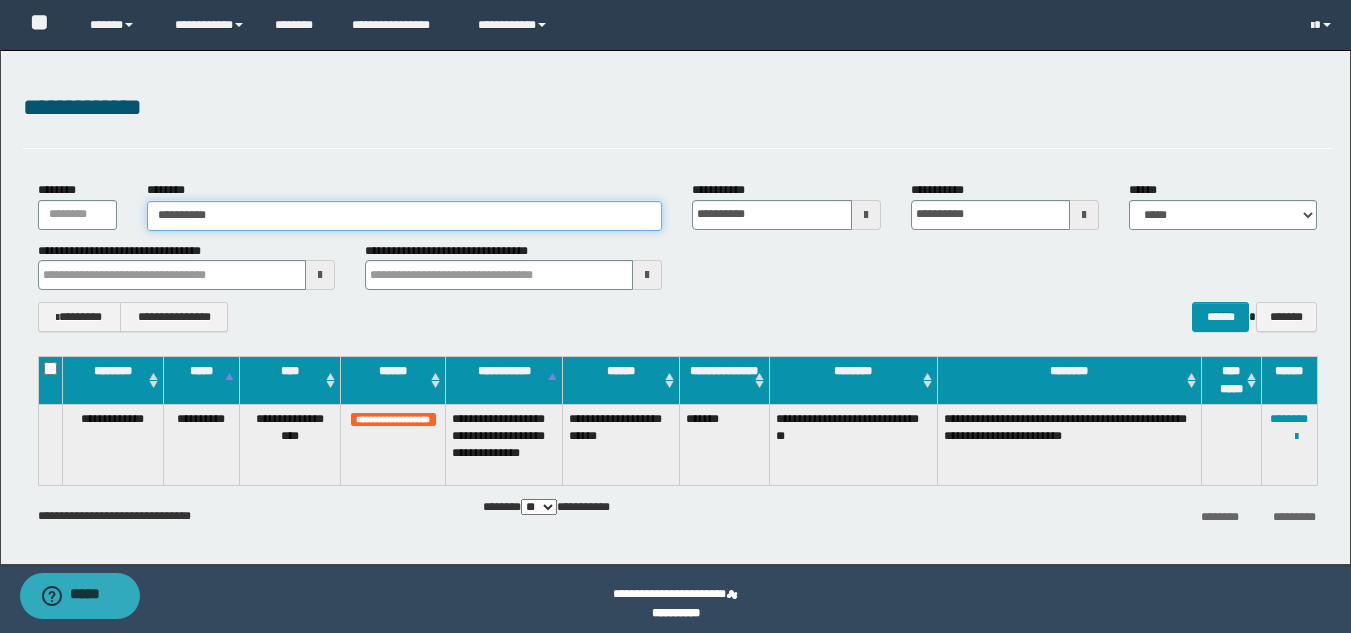 type on "**********" 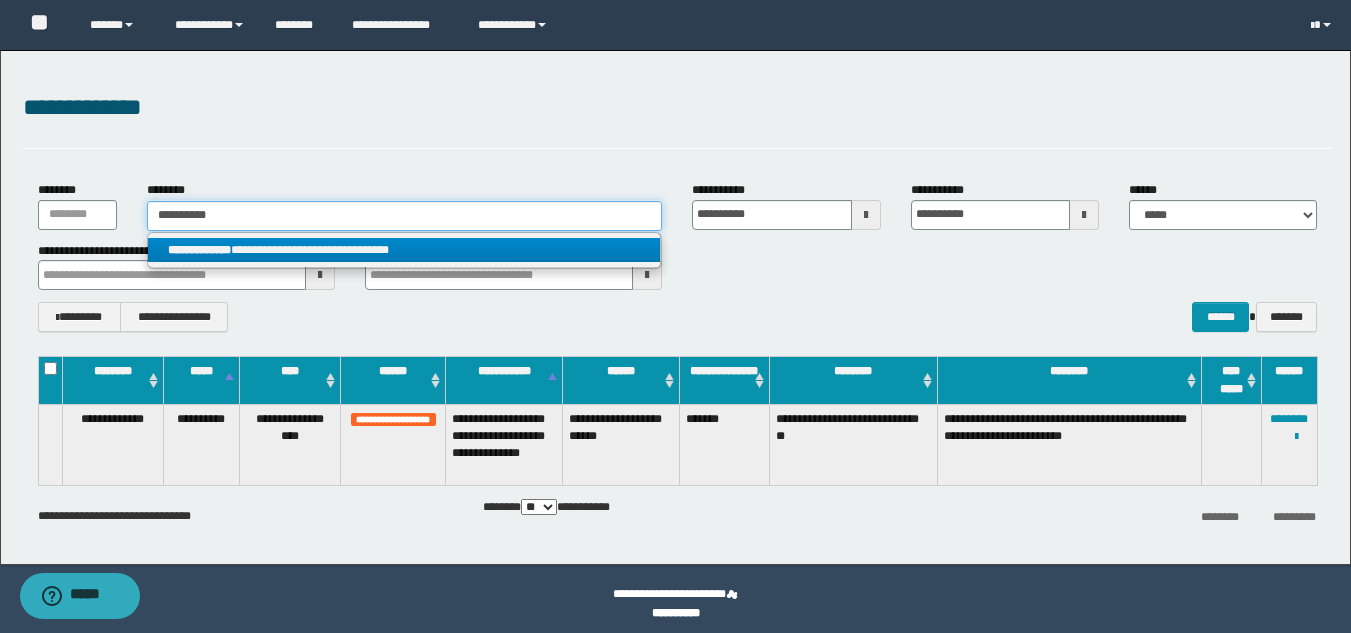 type on "**********" 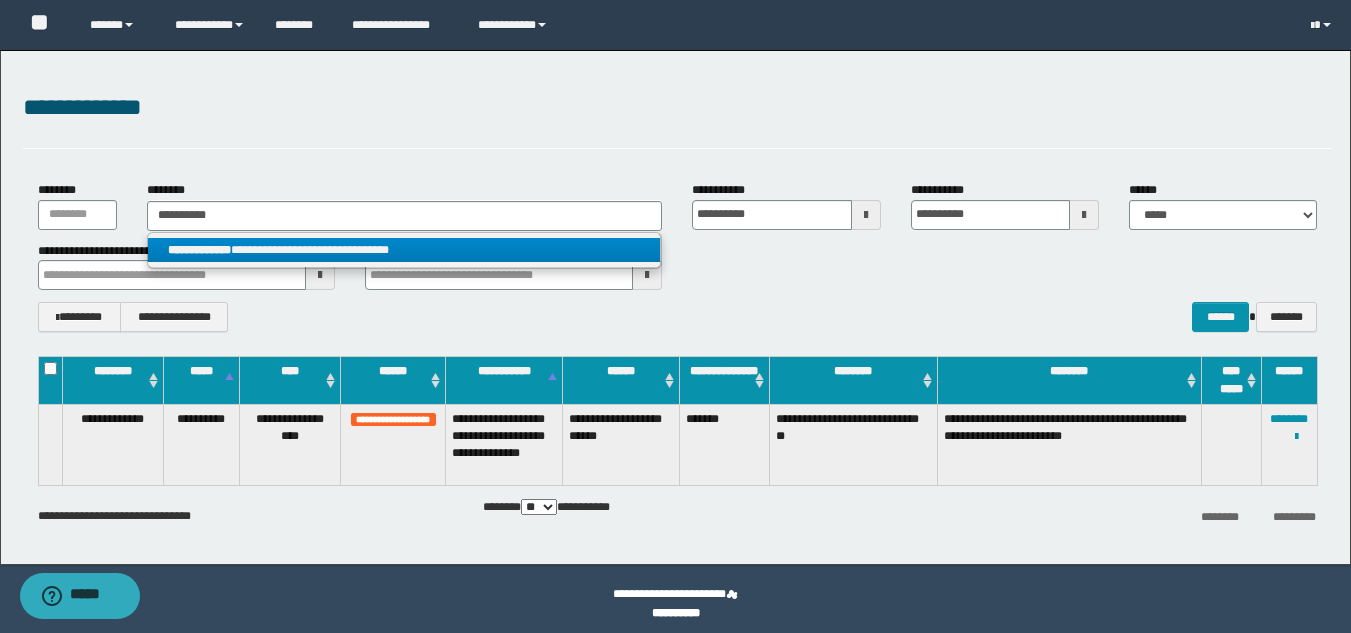 click on "**********" at bounding box center [199, 250] 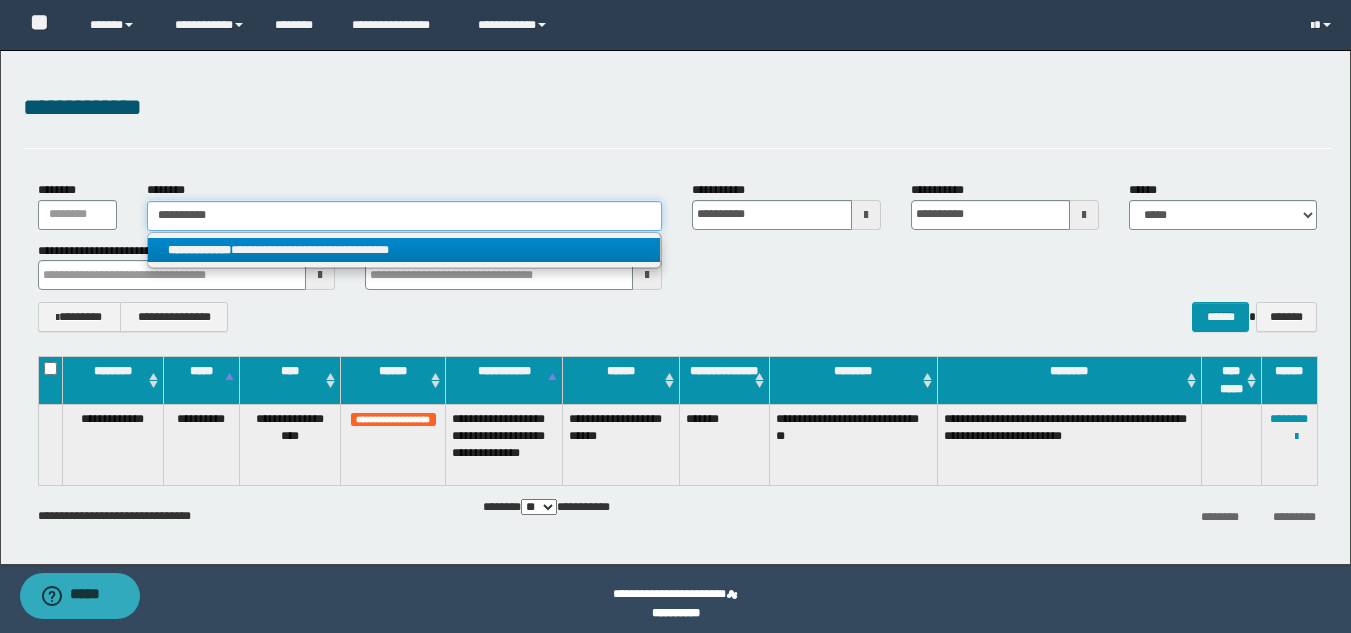 type 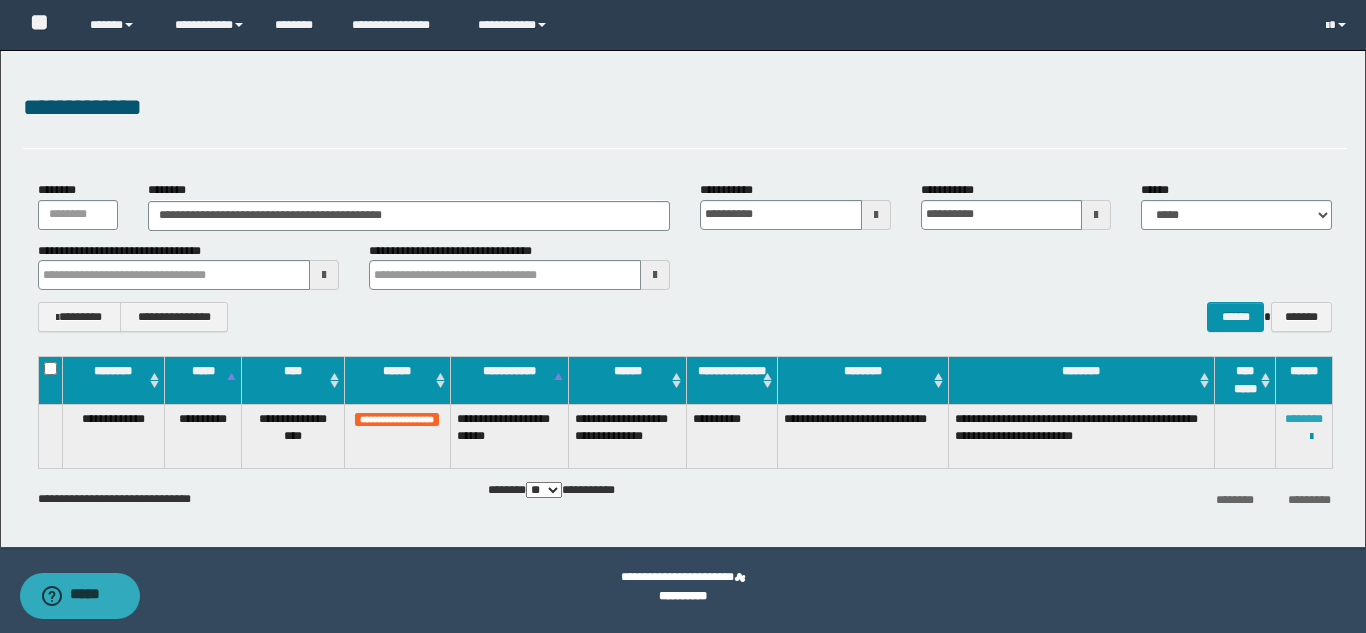 click on "********" at bounding box center (1304, 419) 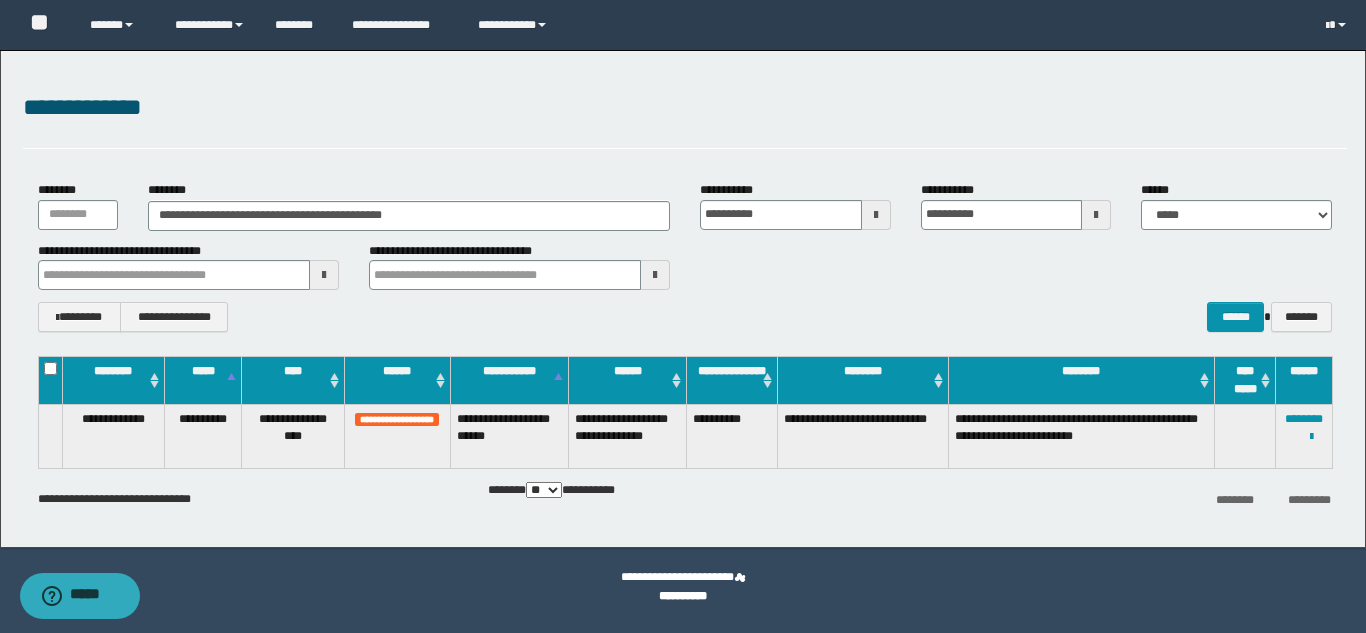 click on "**********" at bounding box center [685, 317] 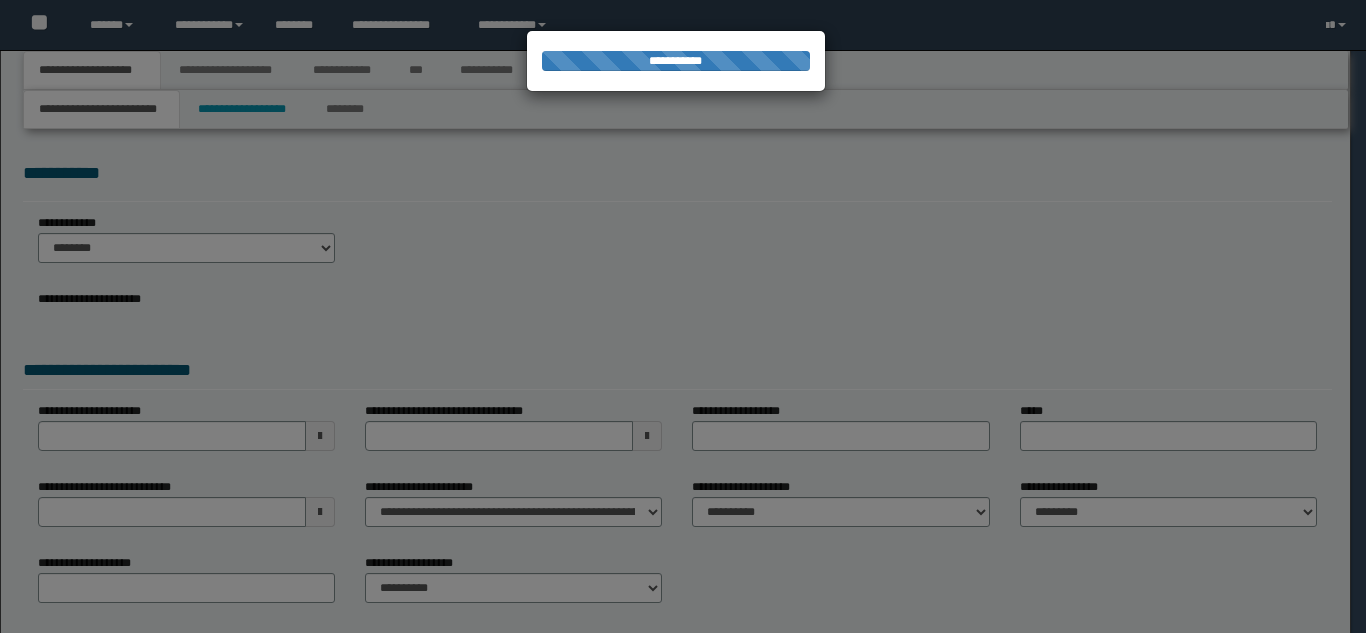 scroll, scrollTop: 0, scrollLeft: 0, axis: both 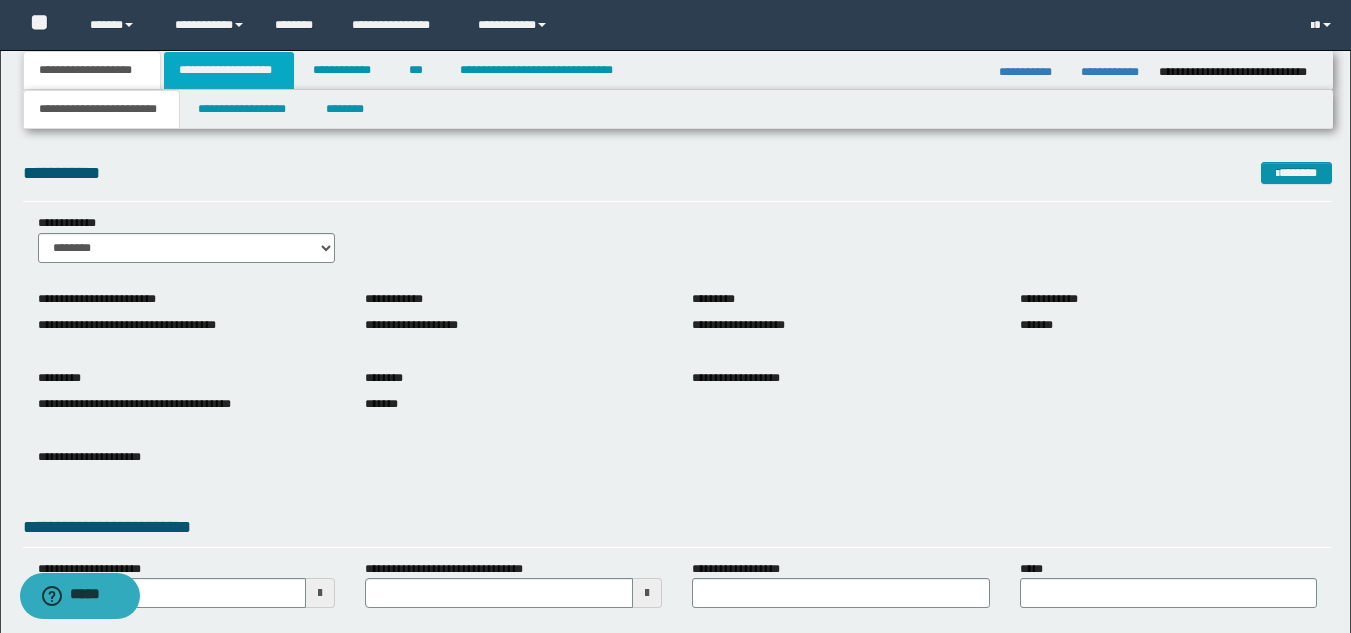 click on "**********" at bounding box center [229, 70] 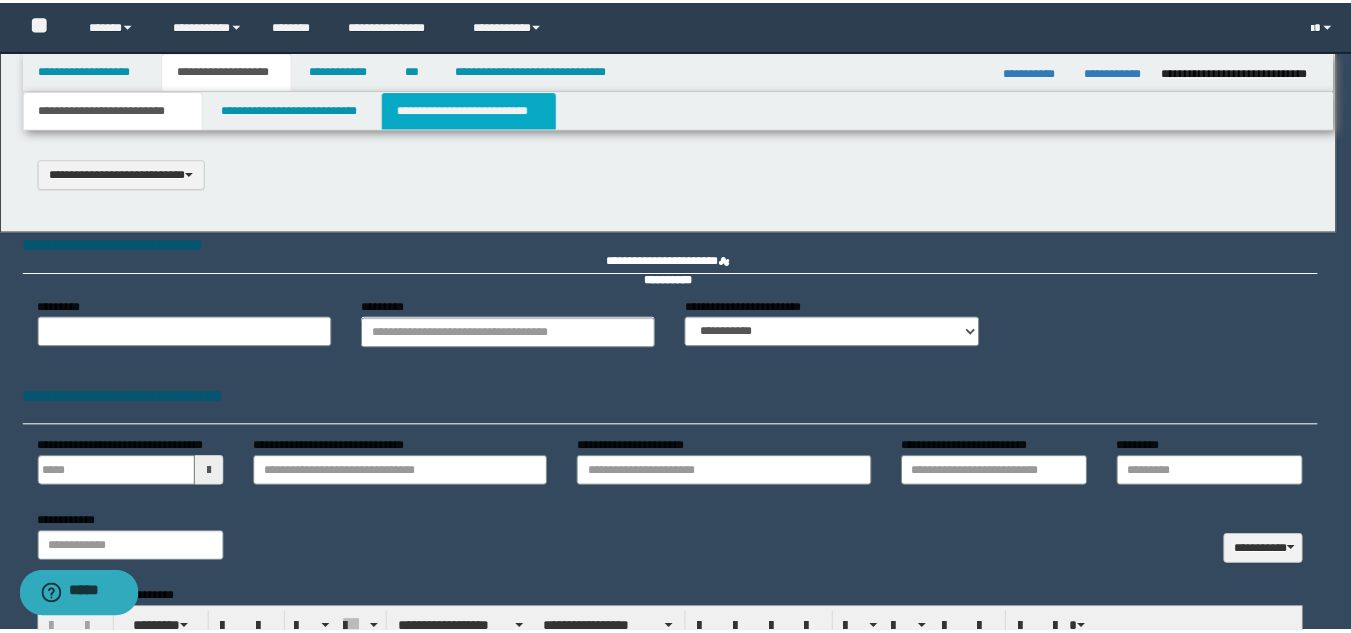 scroll, scrollTop: 0, scrollLeft: 0, axis: both 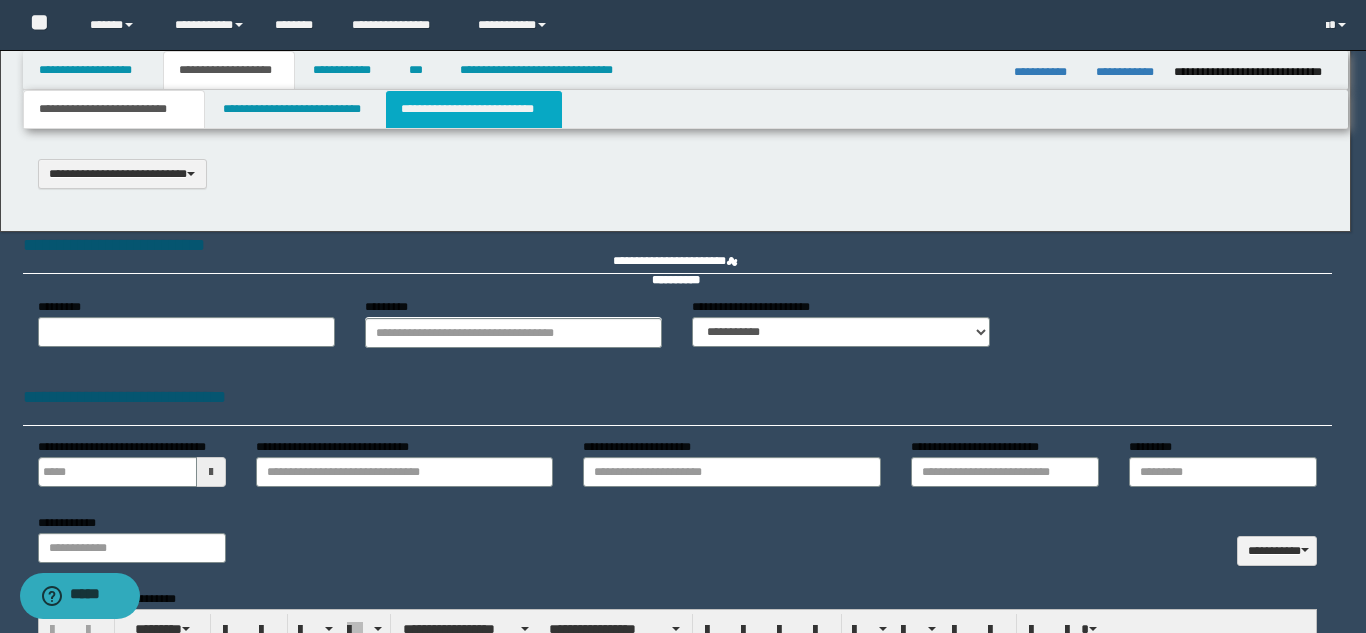 select on "*" 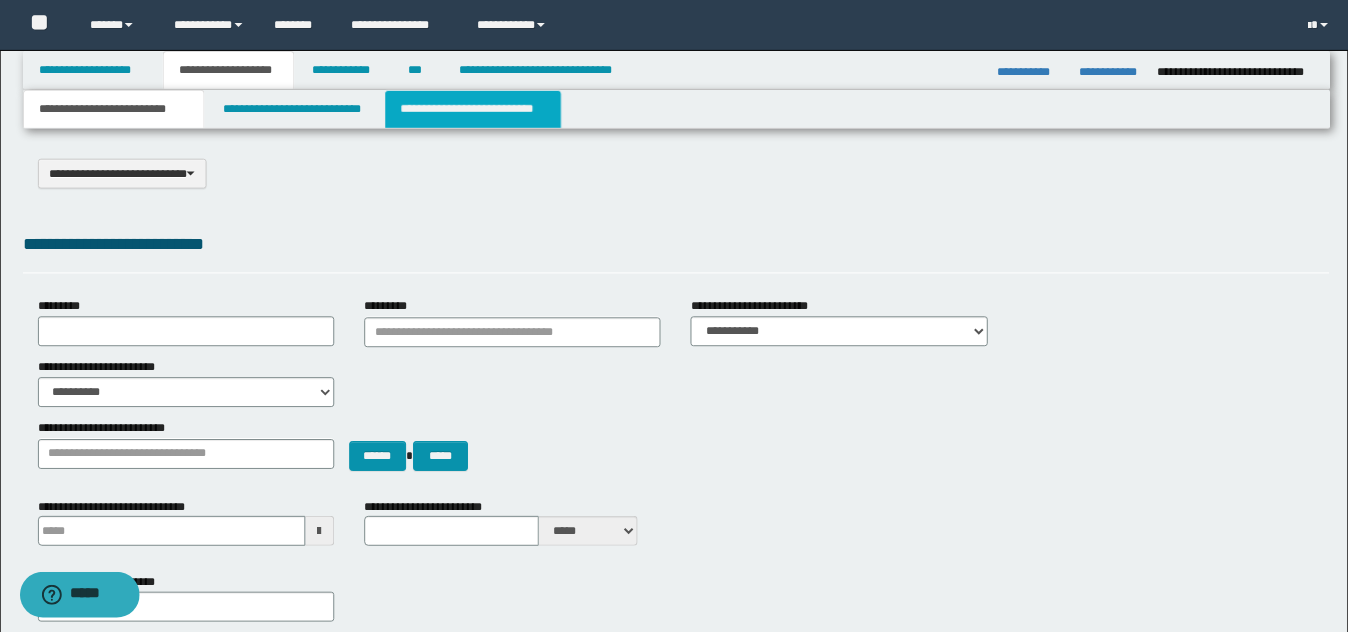 click on "**********" at bounding box center (474, 109) 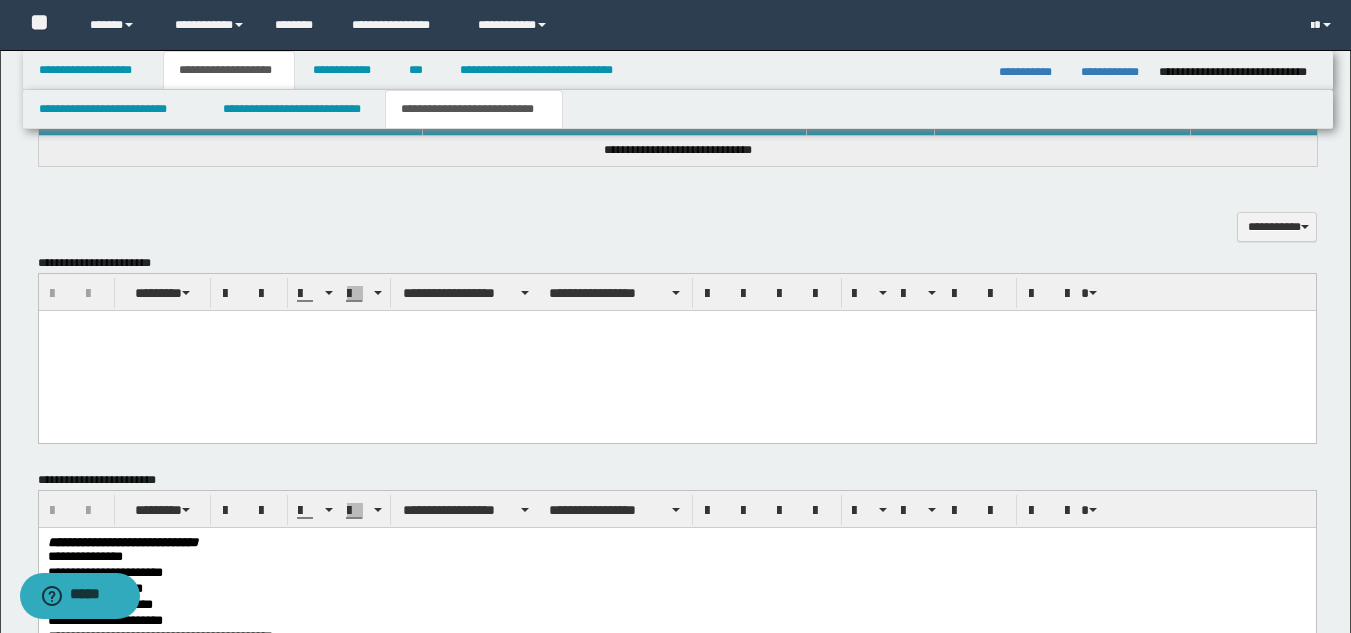 scroll, scrollTop: 441, scrollLeft: 0, axis: vertical 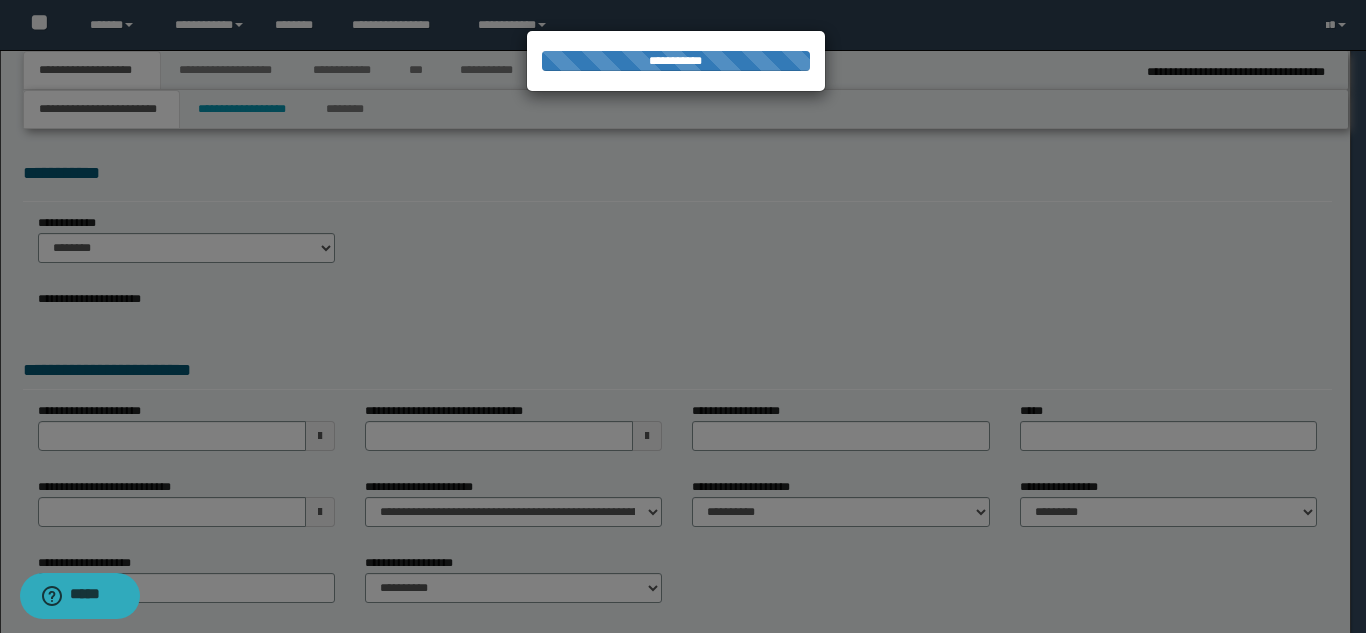 select on "**" 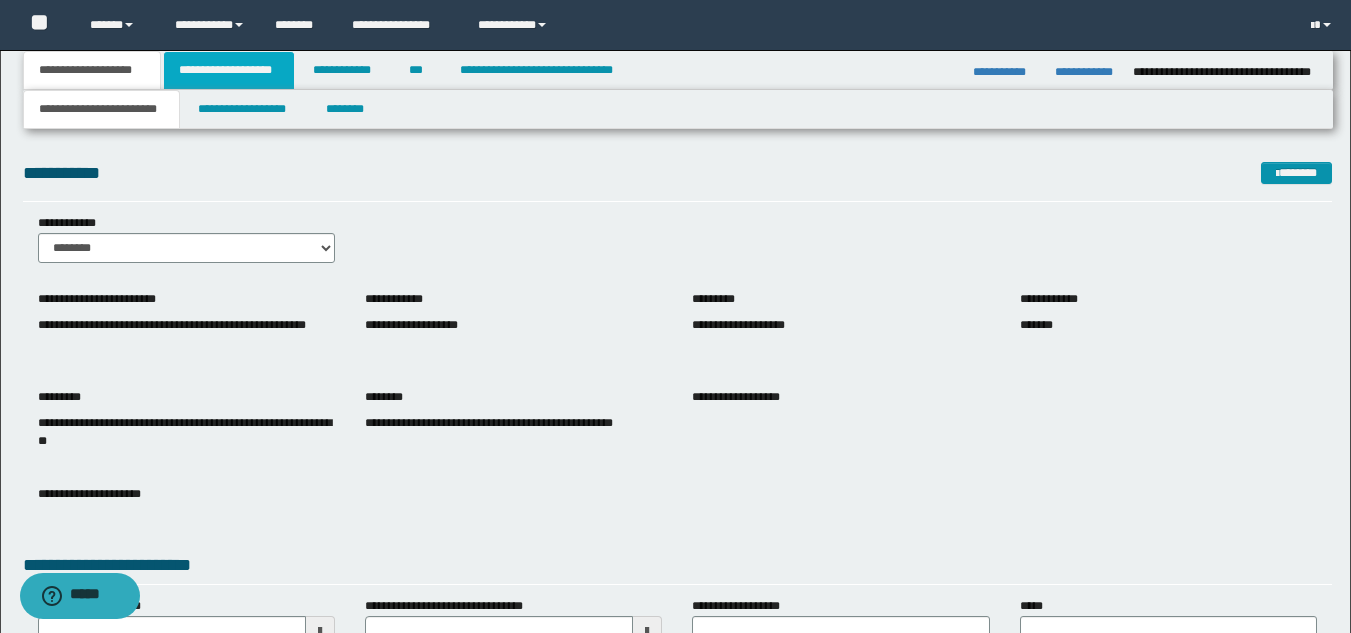 drag, startPoint x: 193, startPoint y: 62, endPoint x: 276, endPoint y: 76, distance: 84.17244 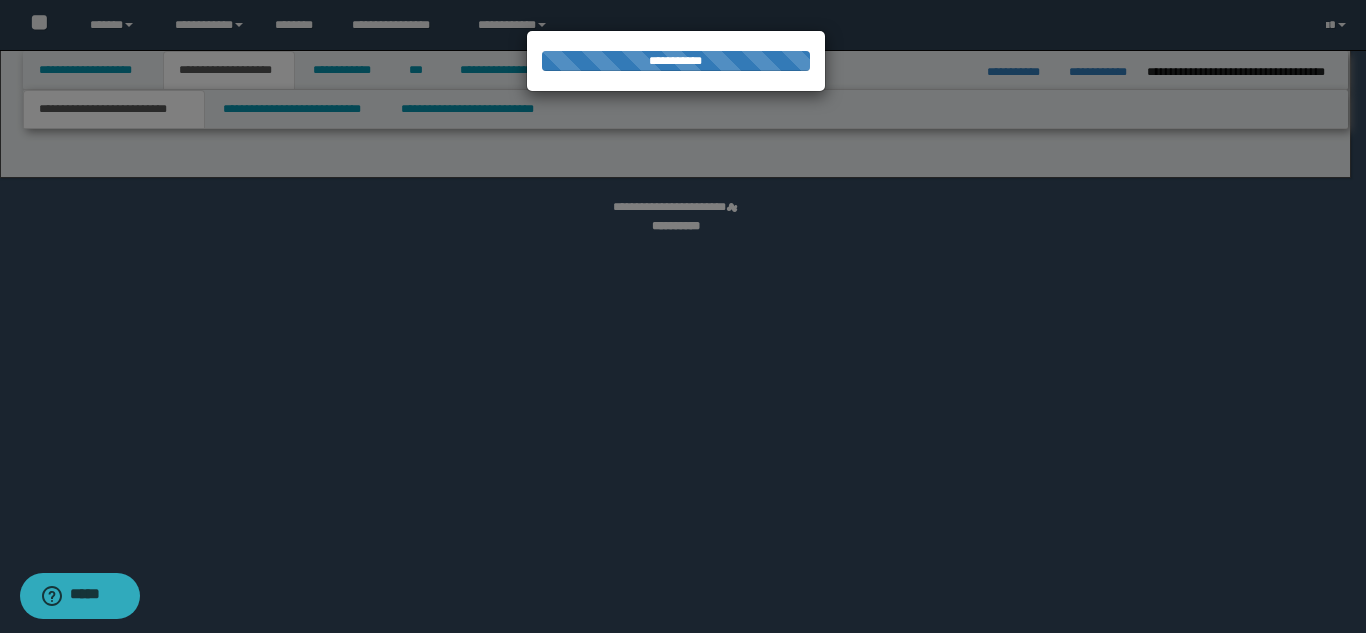 click at bounding box center [683, 316] 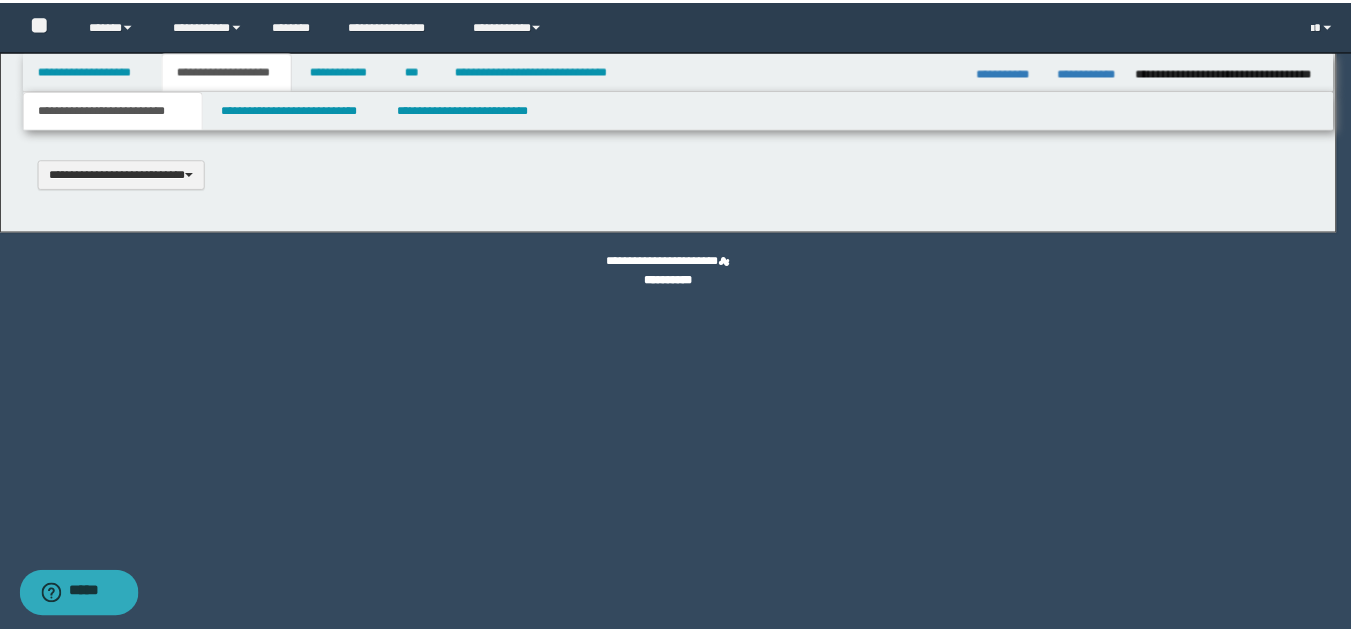 scroll, scrollTop: 0, scrollLeft: 0, axis: both 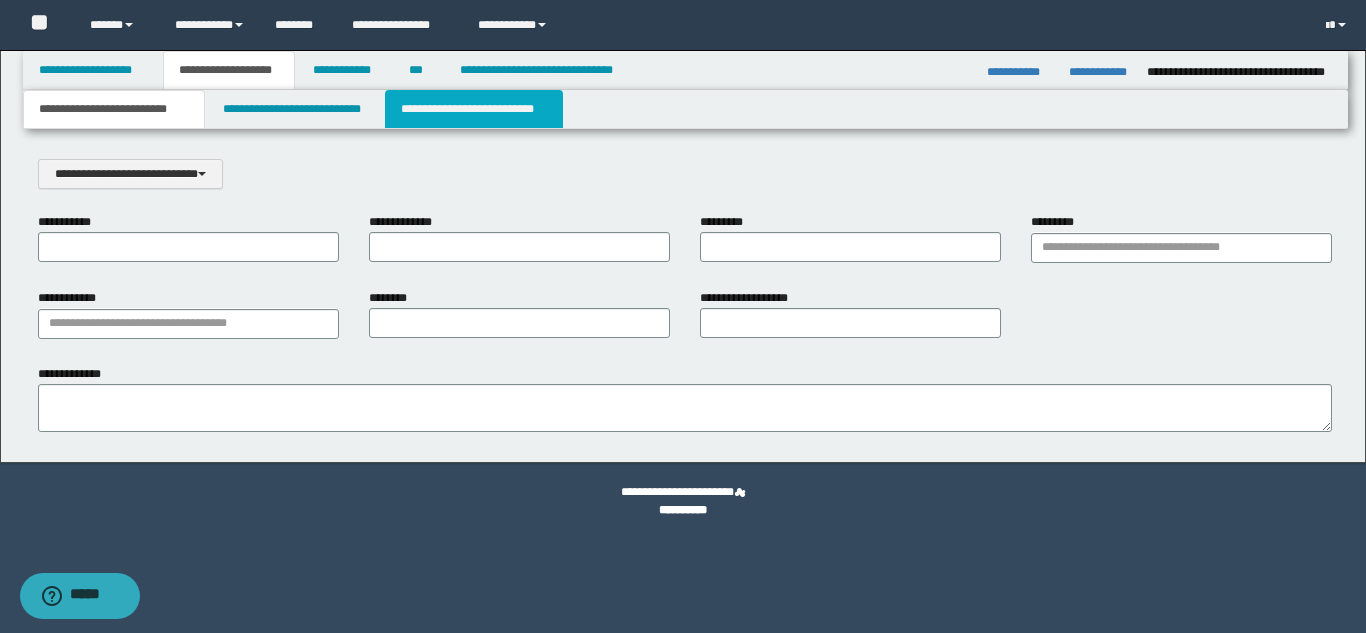 click on "**********" at bounding box center [474, 109] 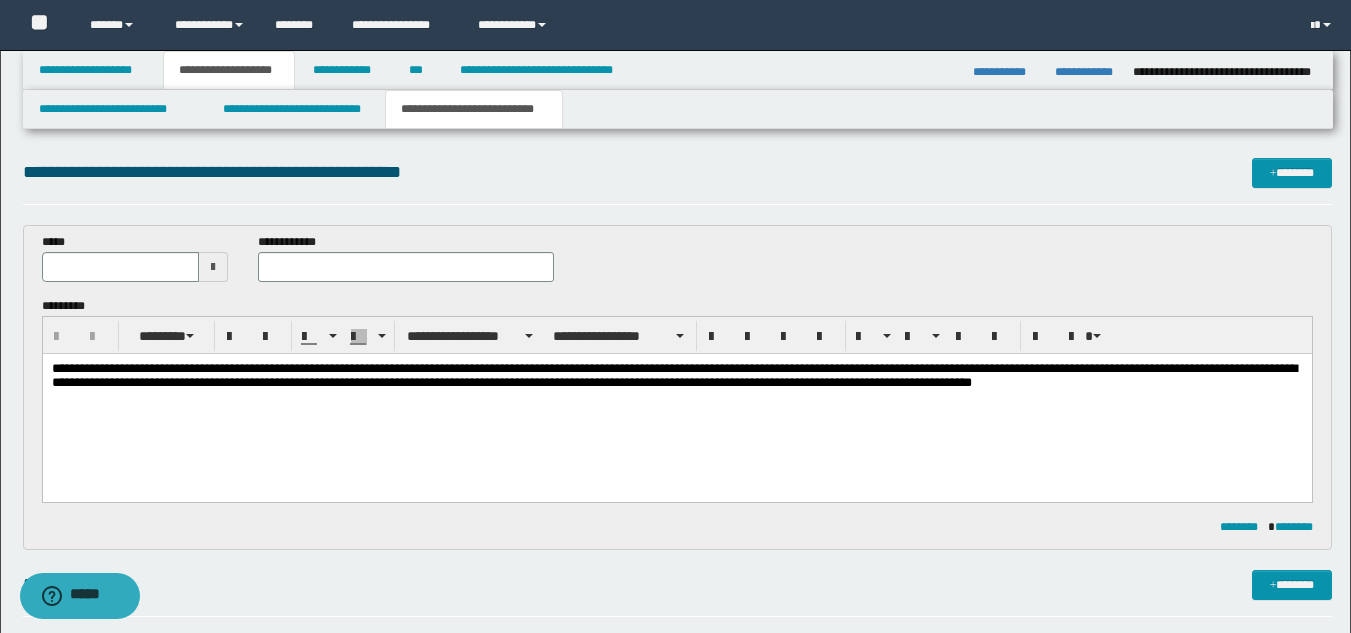 scroll, scrollTop: 0, scrollLeft: 0, axis: both 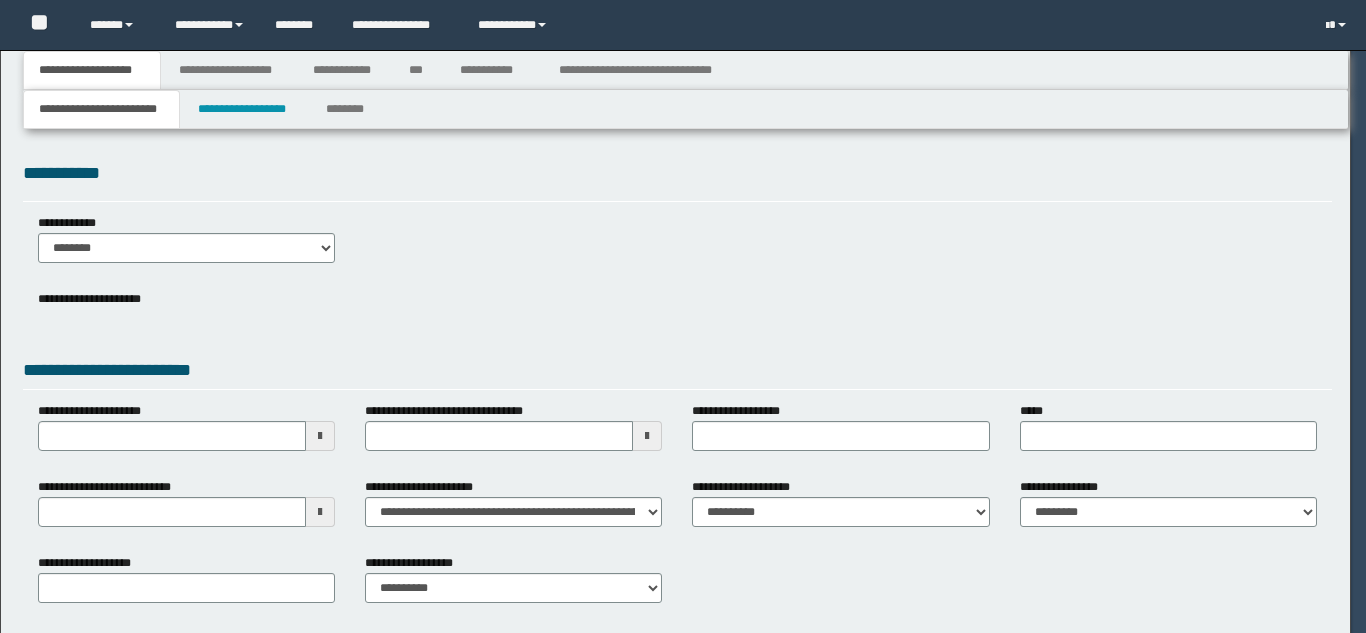 select on "*" 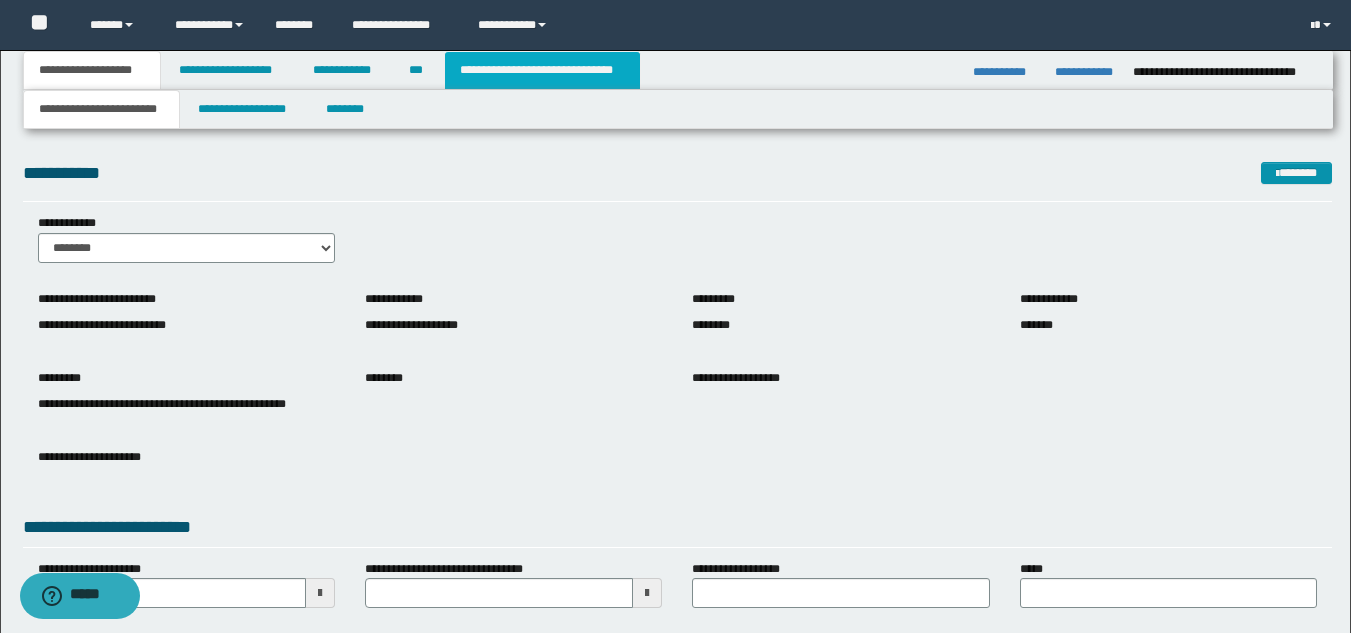 click on "**********" at bounding box center (542, 70) 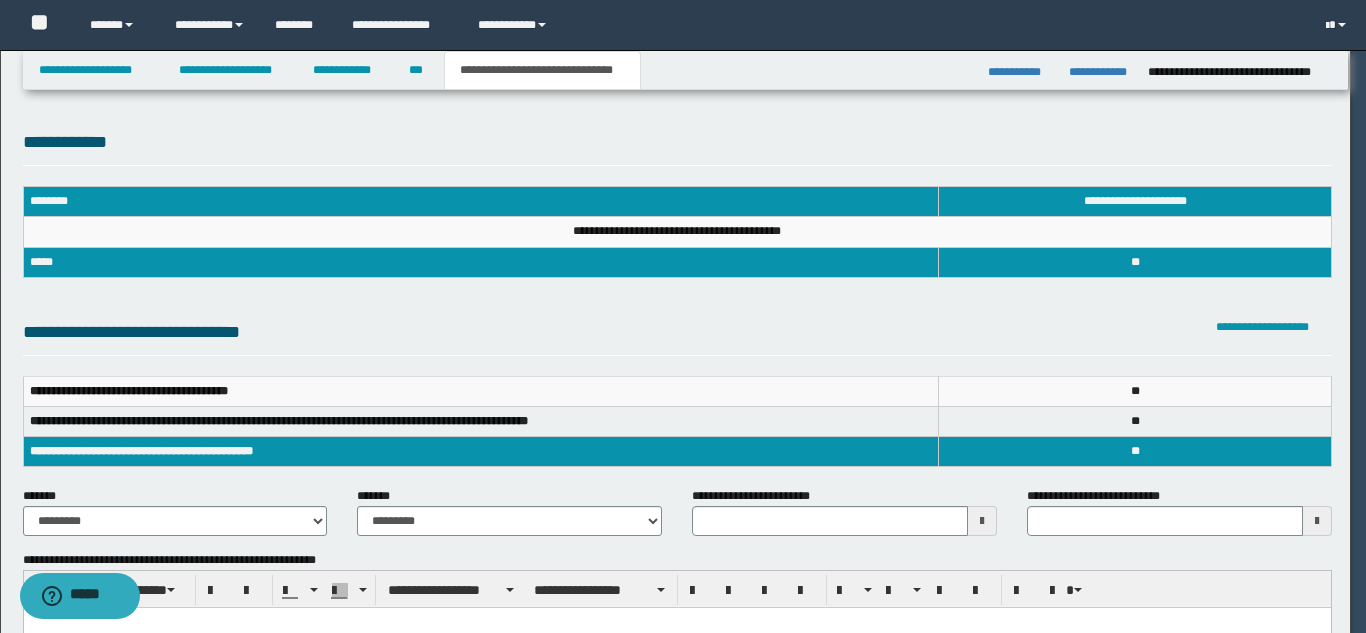 scroll, scrollTop: 0, scrollLeft: 0, axis: both 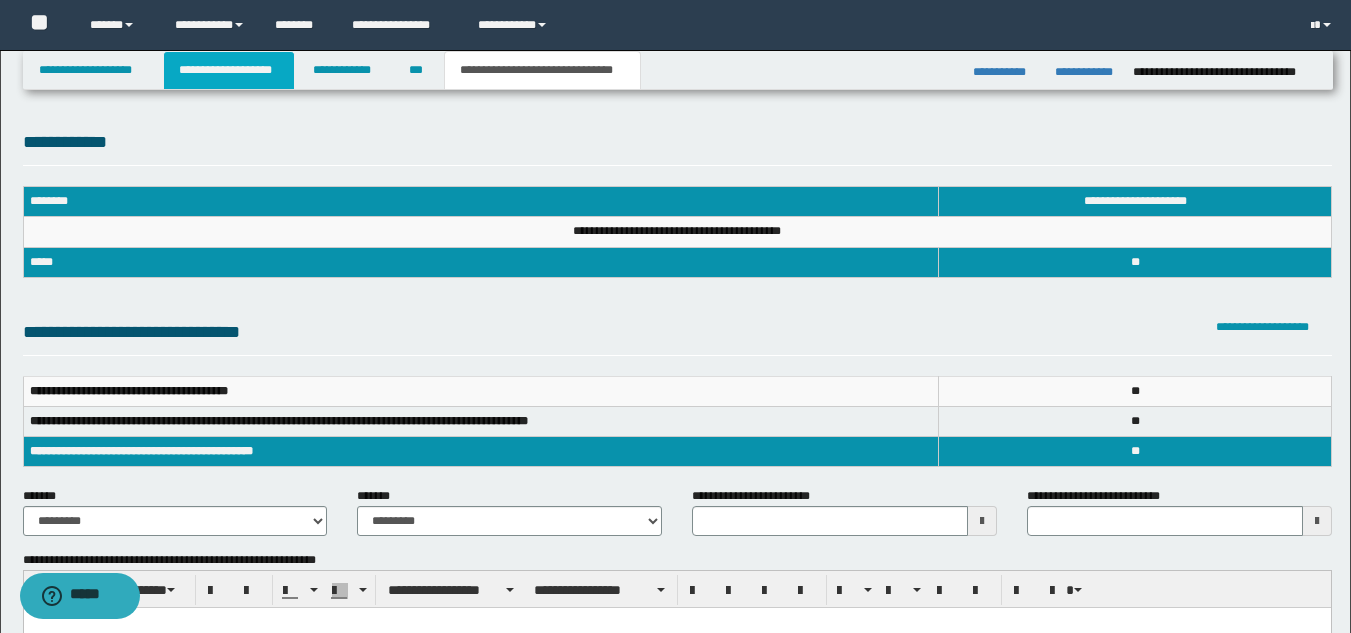click on "**********" at bounding box center (229, 70) 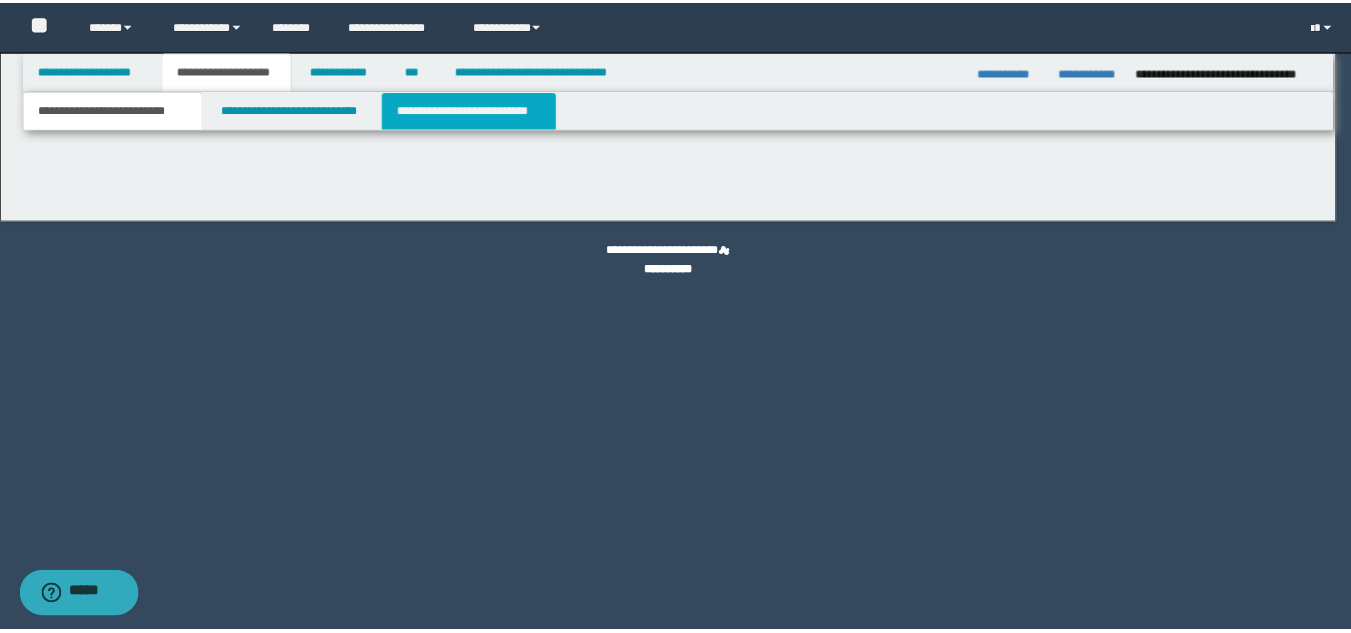 scroll, scrollTop: 0, scrollLeft: 0, axis: both 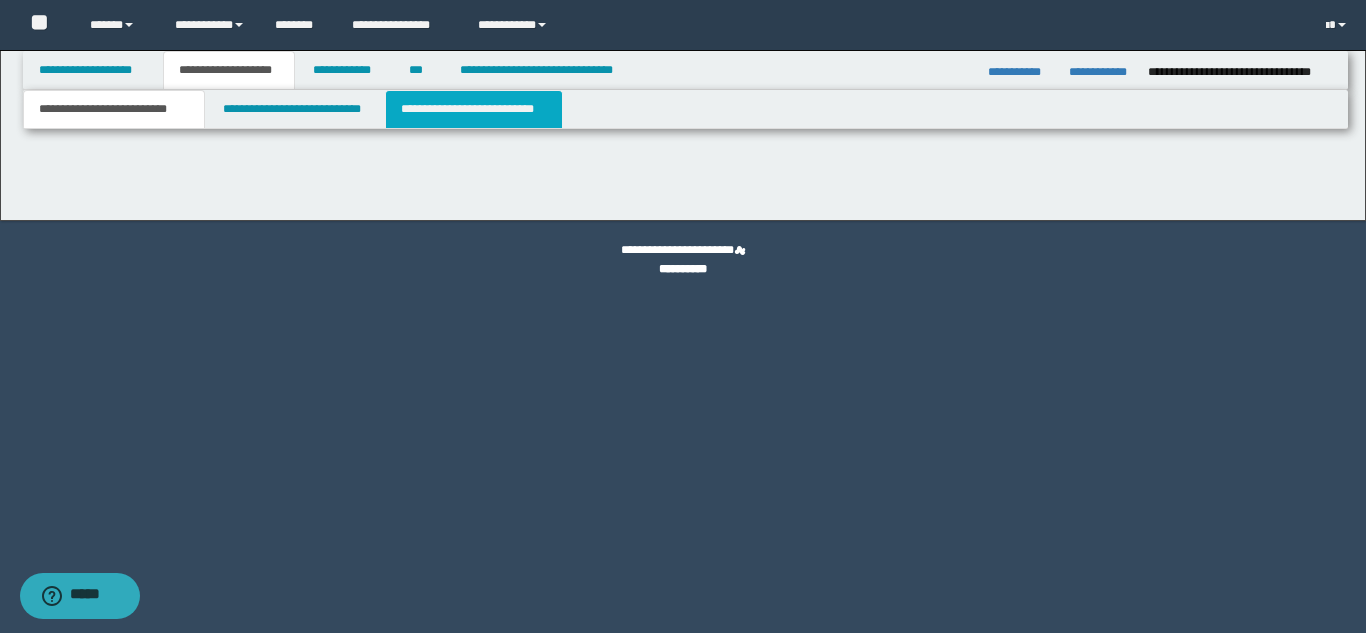 click on "**********" at bounding box center (474, 109) 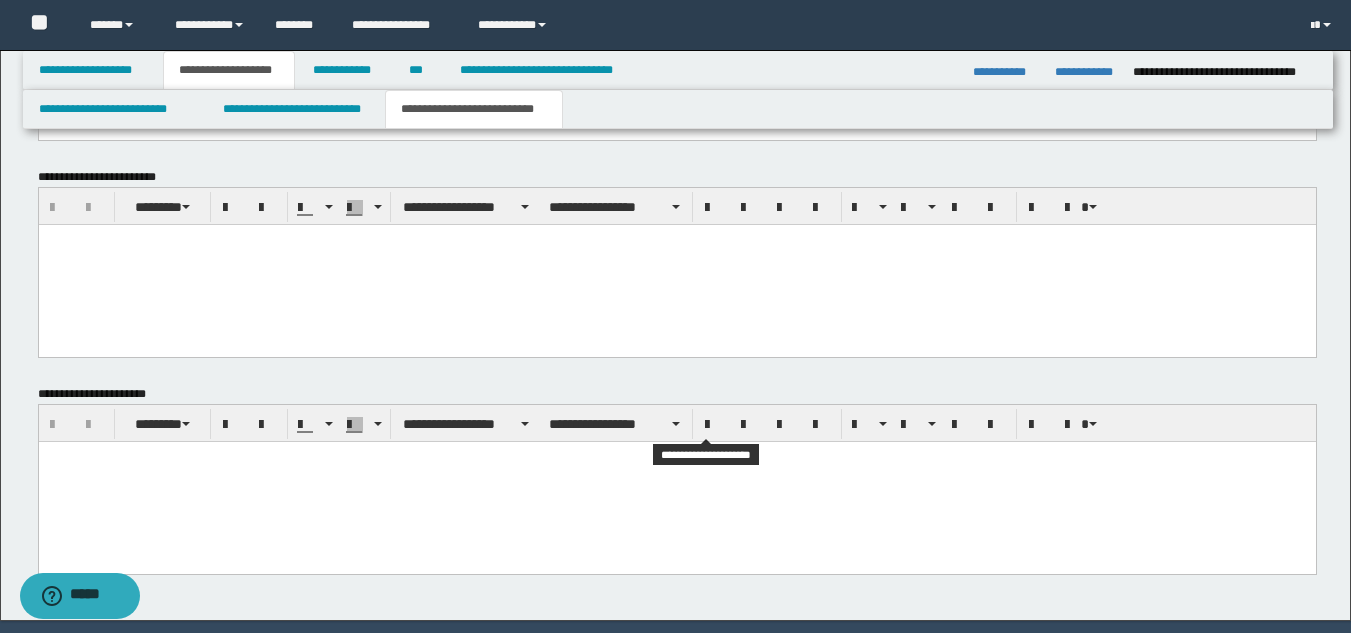 scroll, scrollTop: 801, scrollLeft: 0, axis: vertical 